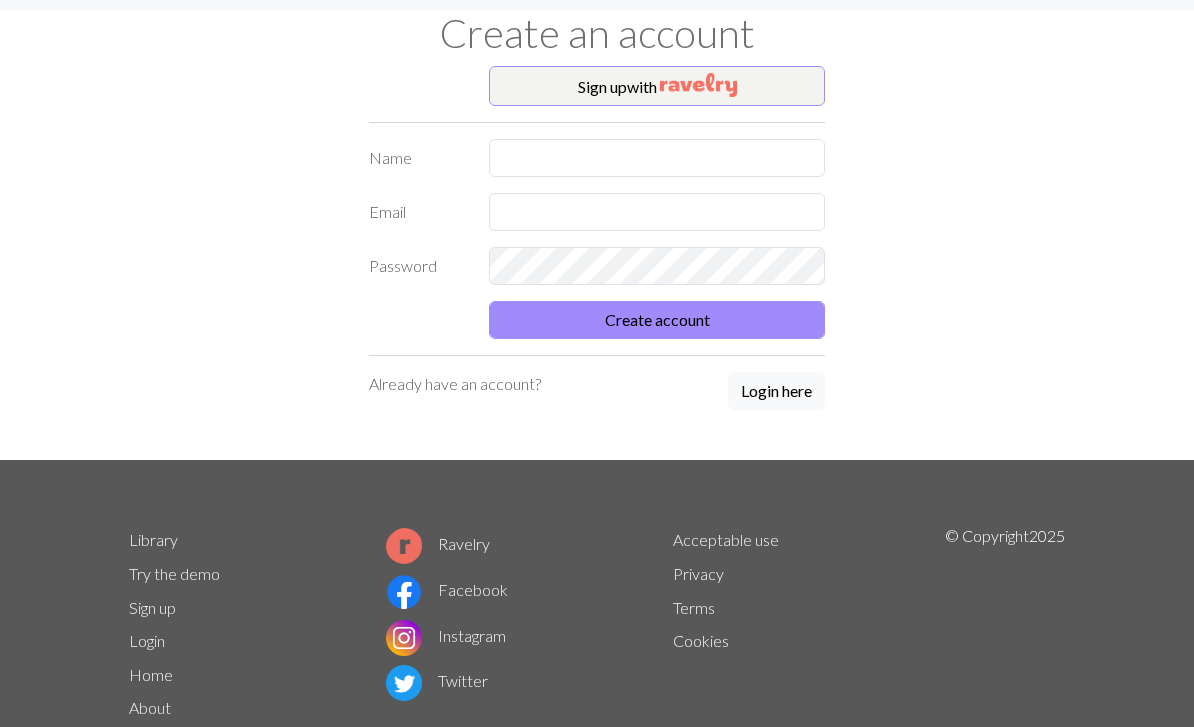 scroll, scrollTop: 0, scrollLeft: 0, axis: both 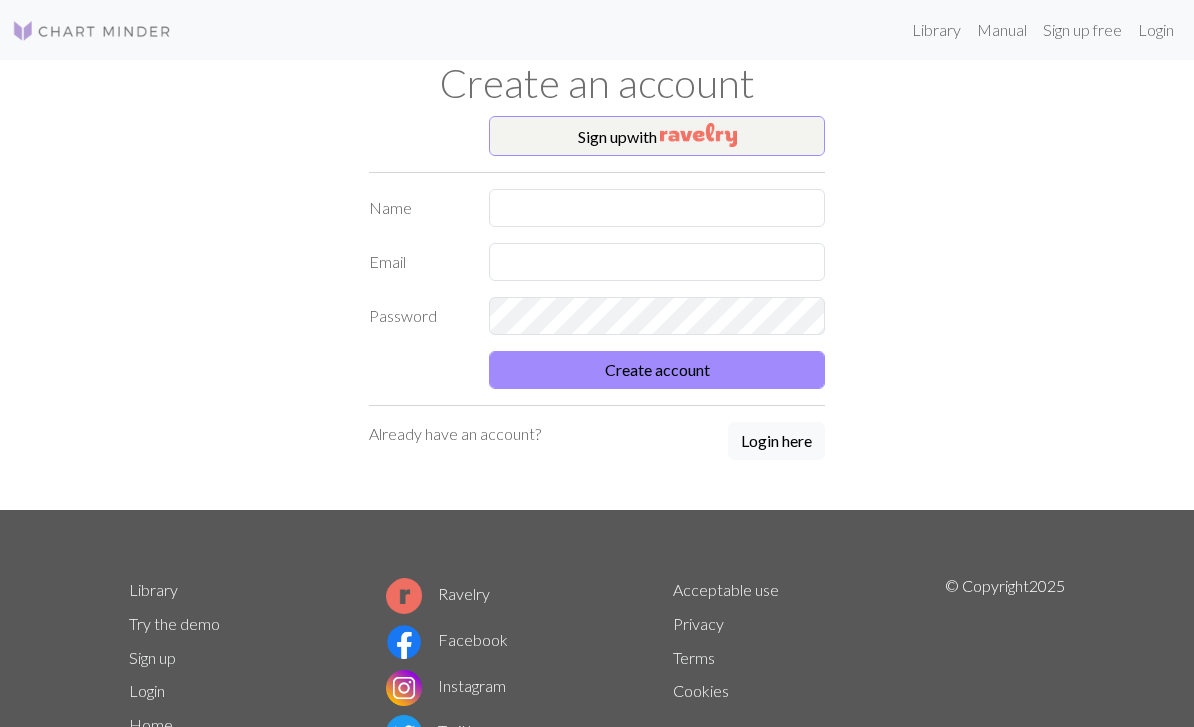 click at bounding box center (698, 135) 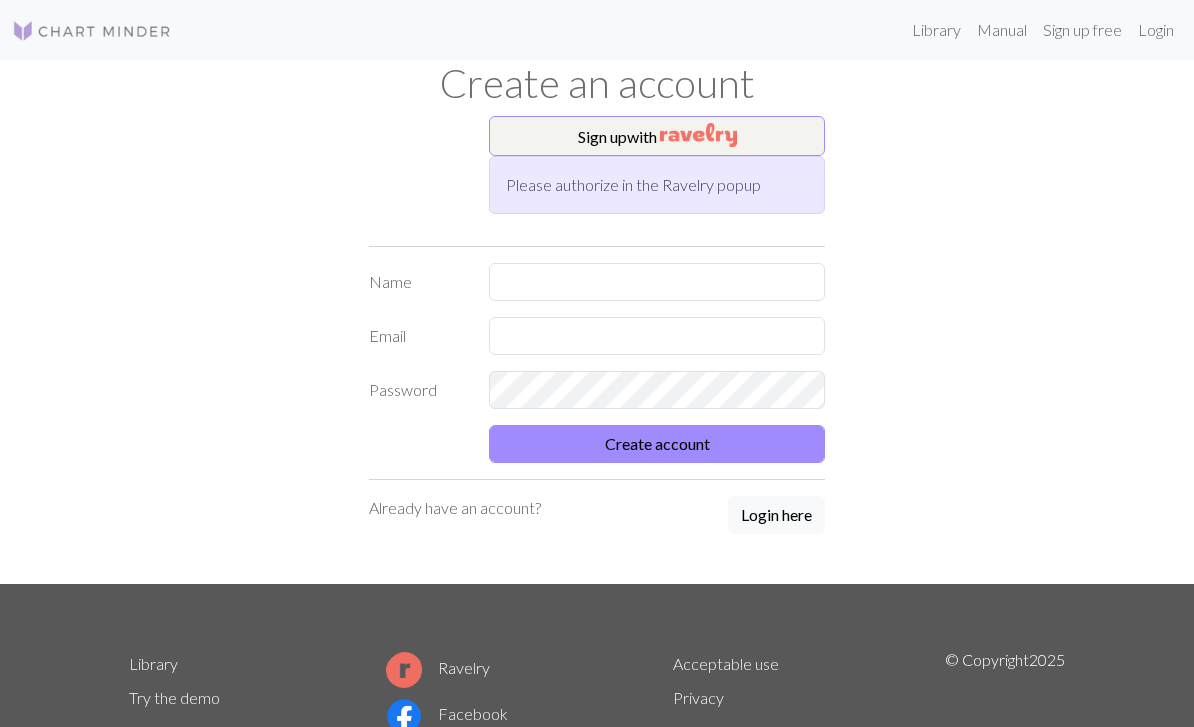 scroll, scrollTop: 0, scrollLeft: 0, axis: both 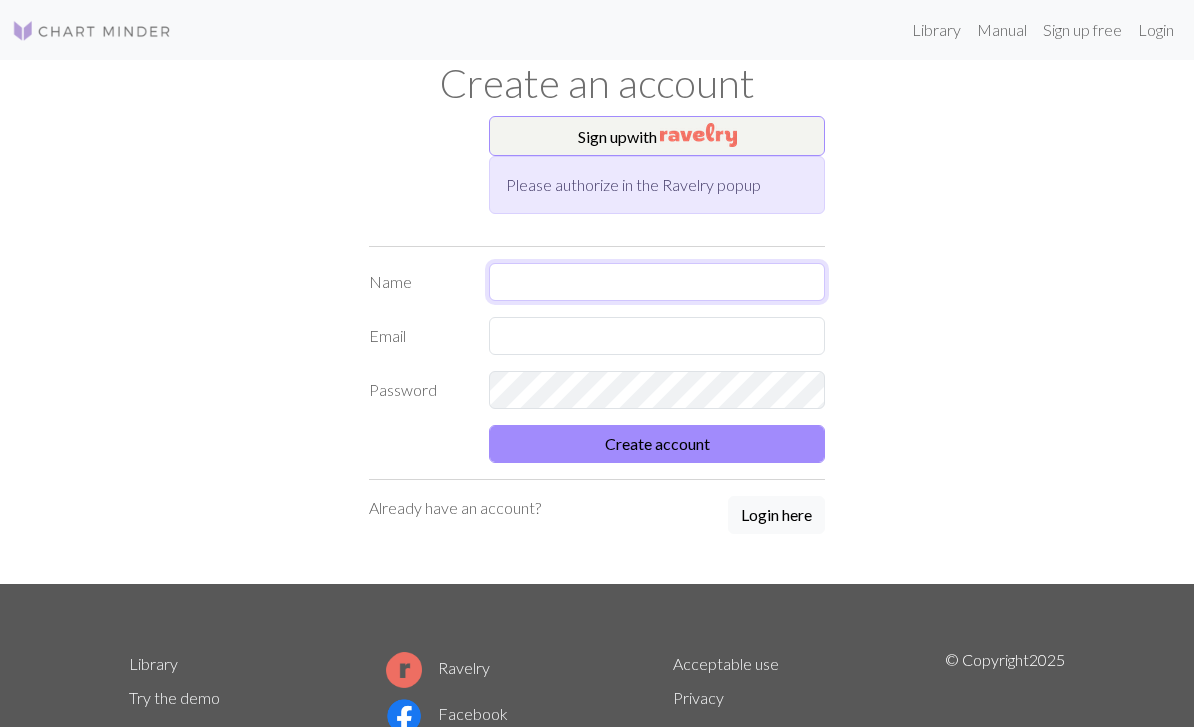 click at bounding box center [657, 282] 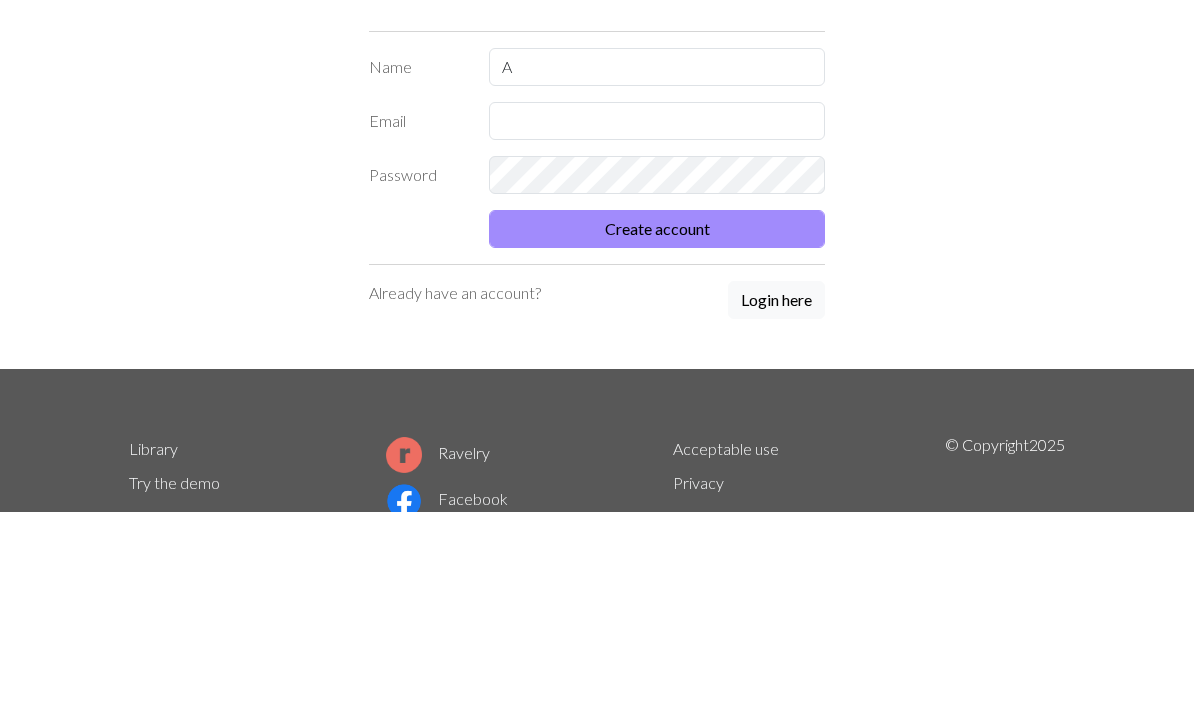scroll, scrollTop: 185, scrollLeft: 0, axis: vertical 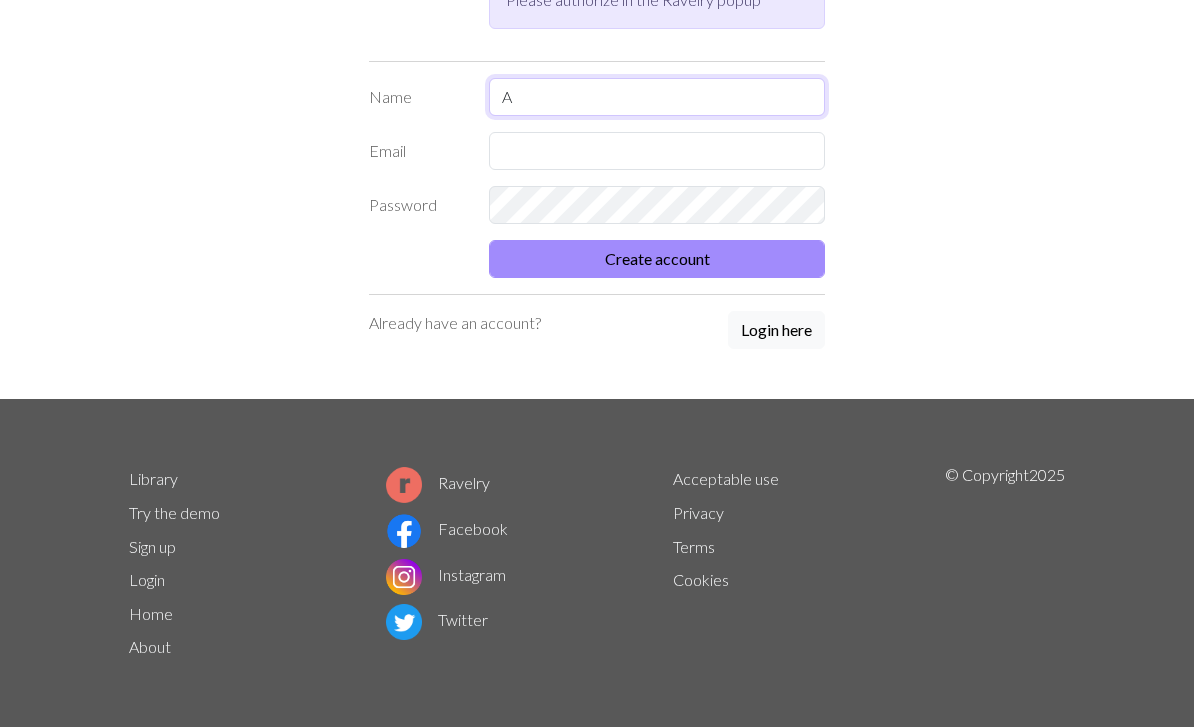 click on "A" at bounding box center (657, 97) 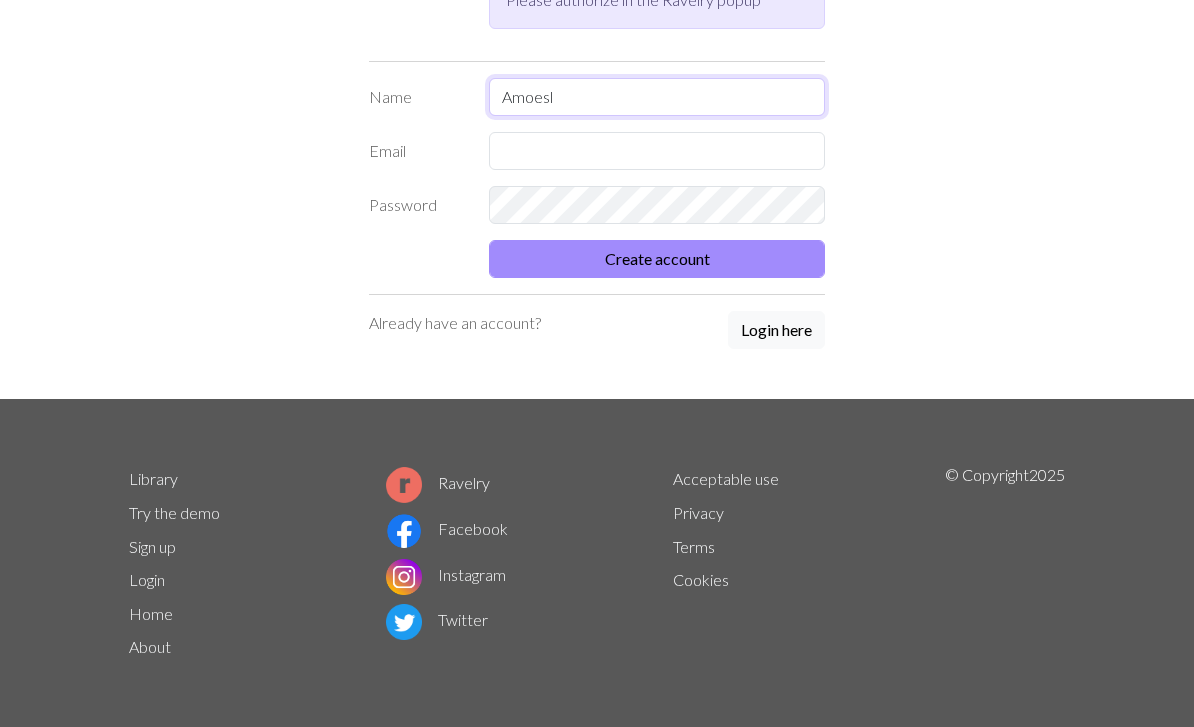 type on "Amoesl" 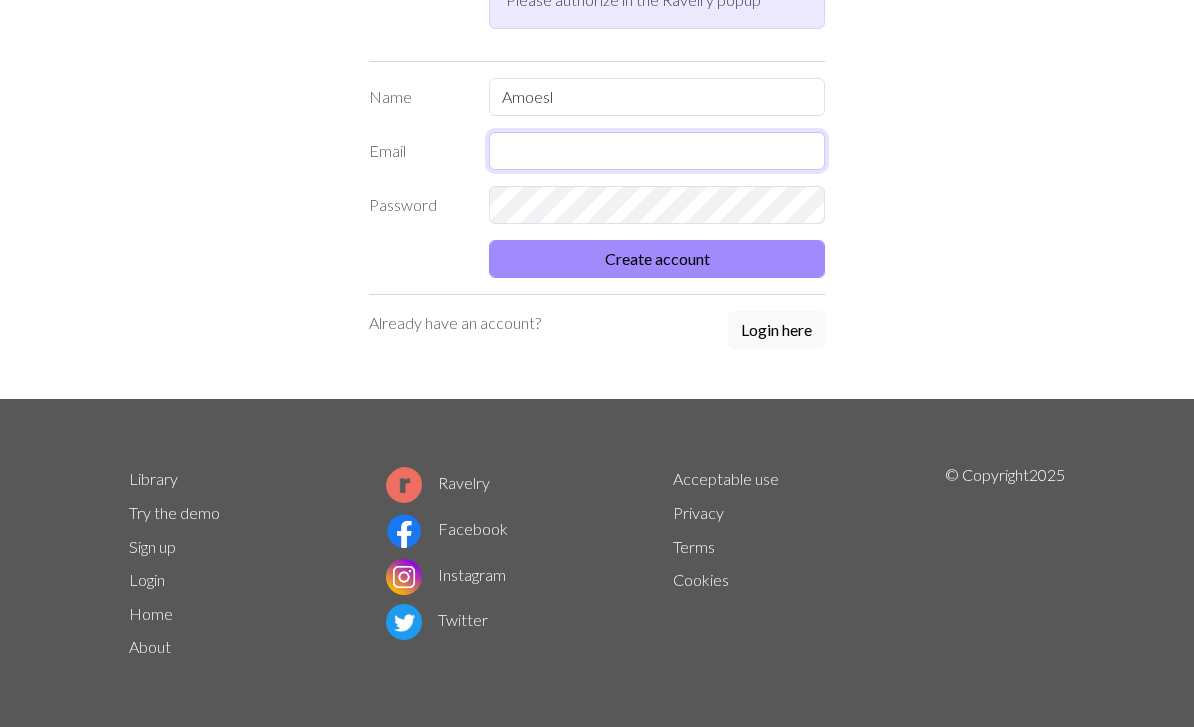 click at bounding box center [657, 151] 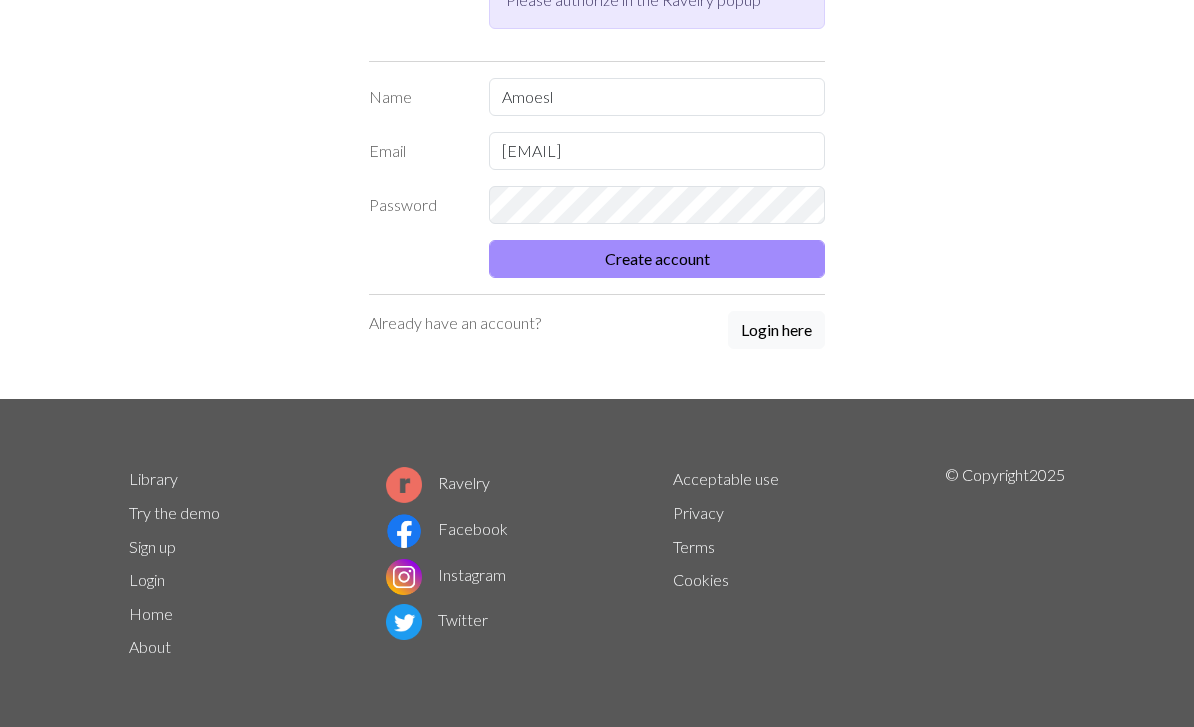 click on "Create account" at bounding box center [657, 259] 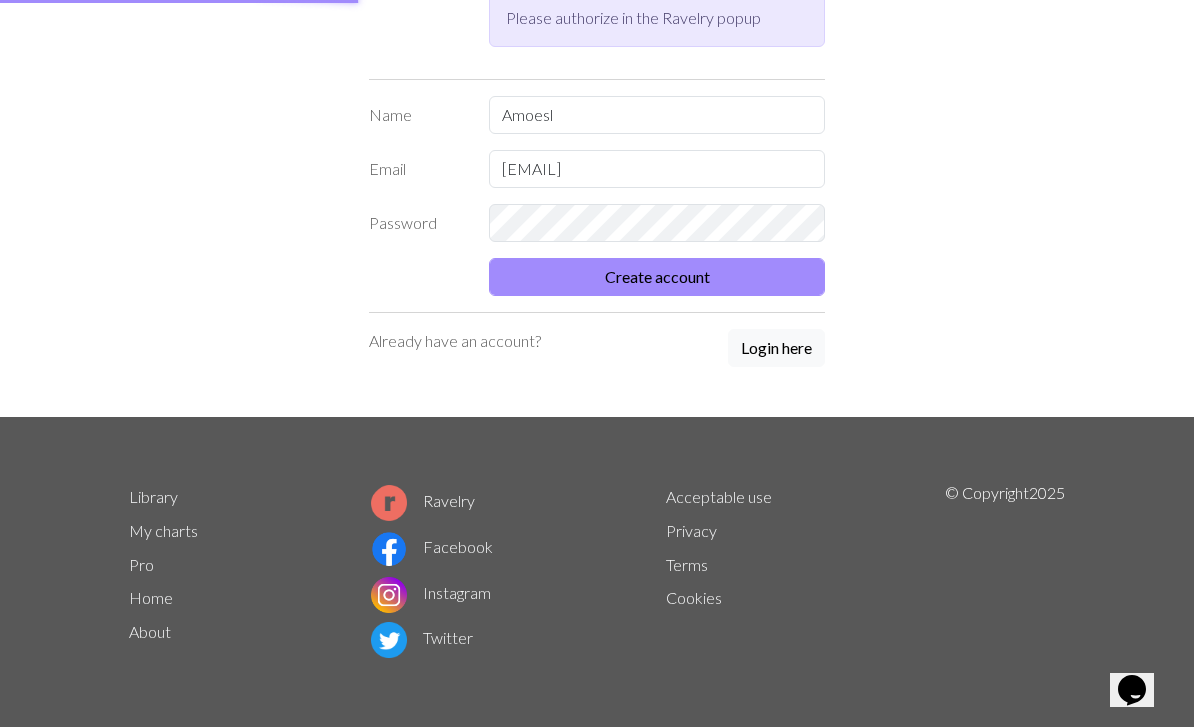 scroll, scrollTop: 166, scrollLeft: 0, axis: vertical 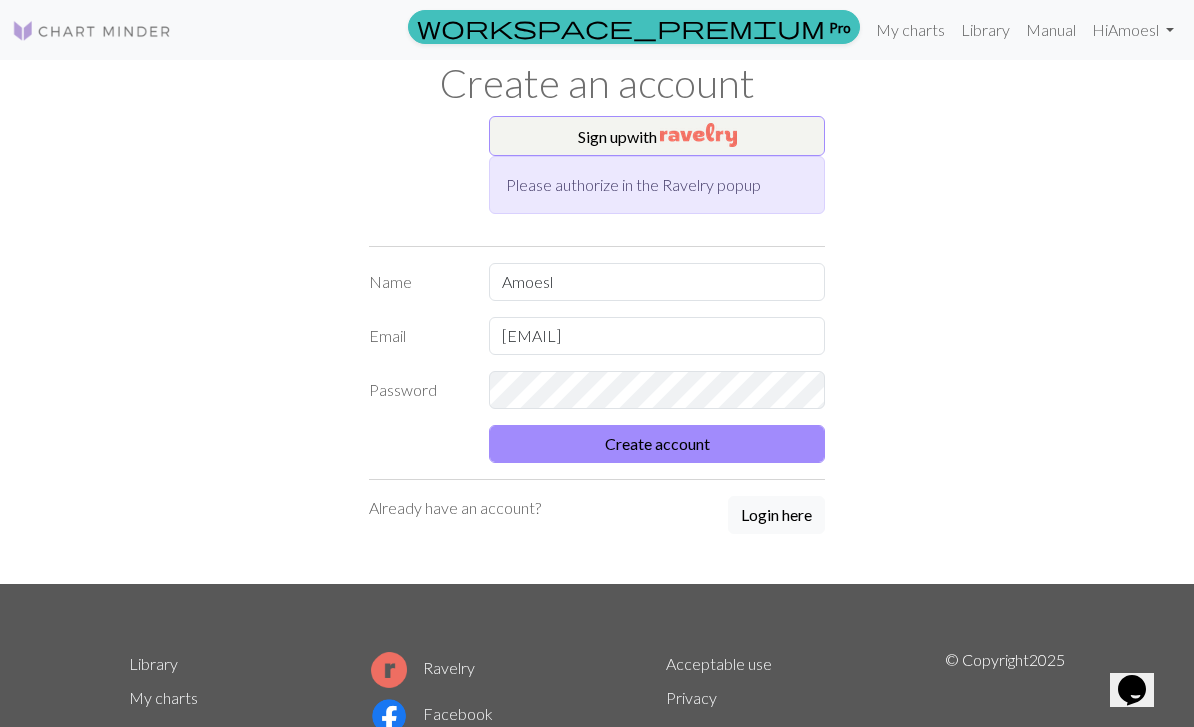 click on "Create account" at bounding box center [657, 444] 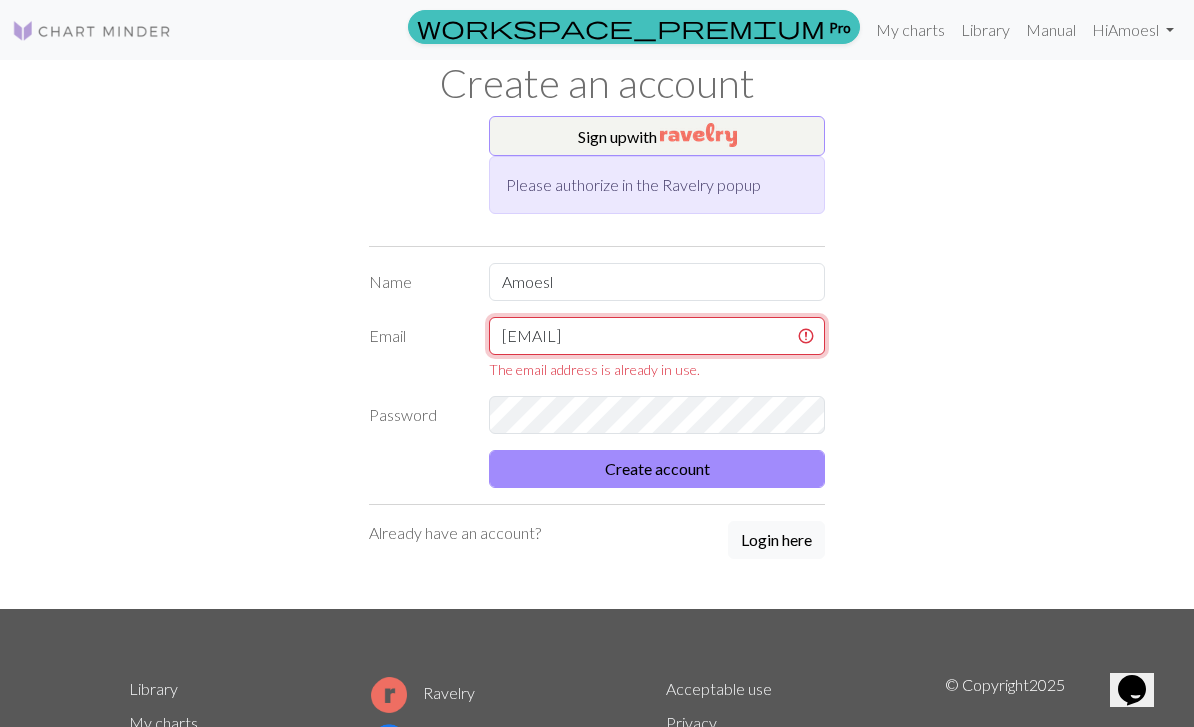 click on "anja@moeslinger.net" at bounding box center (657, 336) 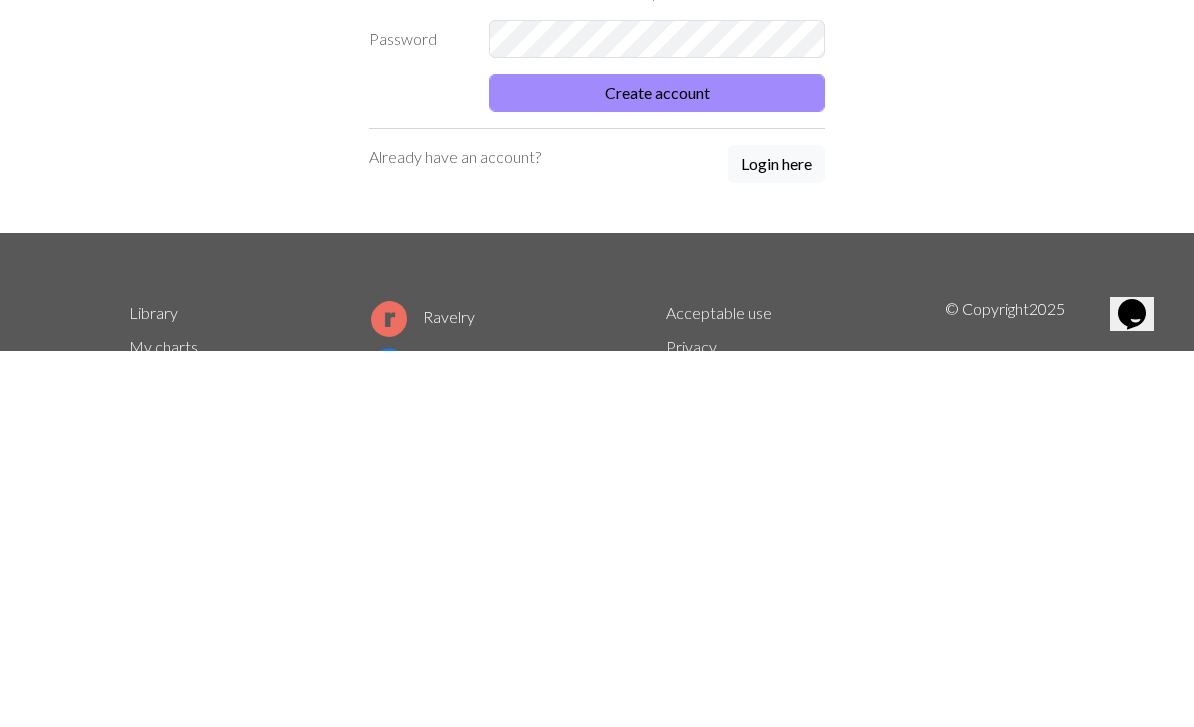 click on "Sign up  with   Please authorize in the Ravelry popup Name Amoesl Email anja@moeslinger.net The email address is already in use. Password Create account Already have an account? Login here" at bounding box center (597, 362) 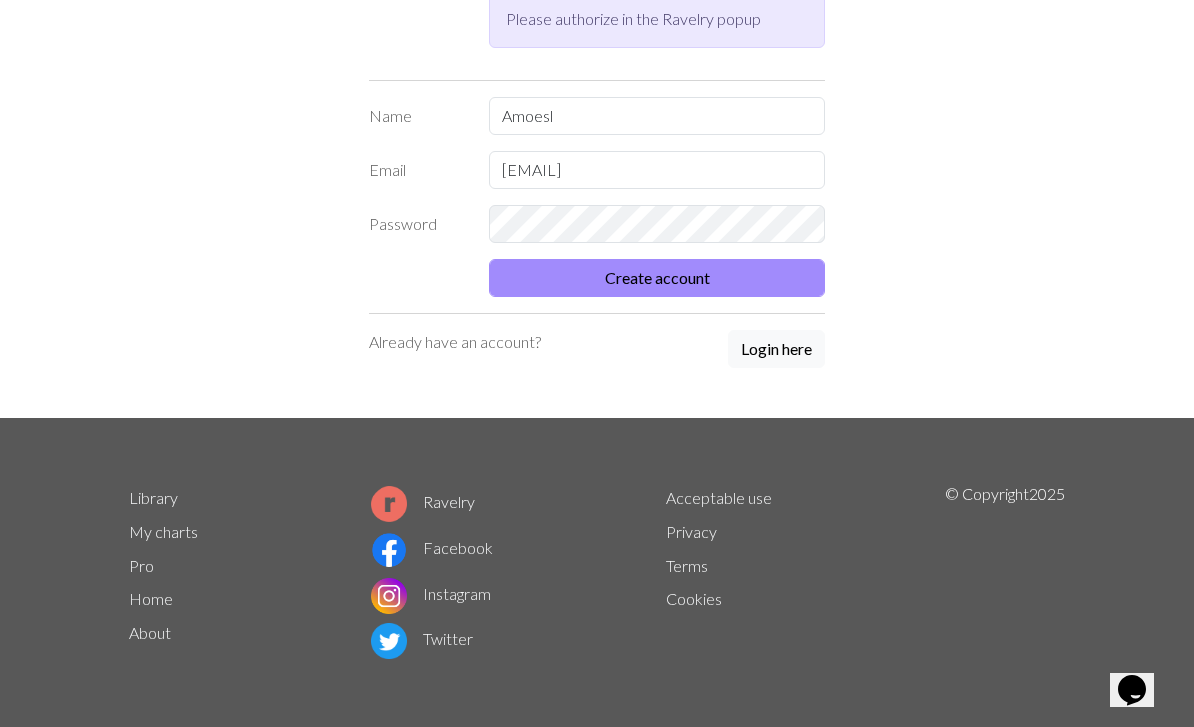 click on "Login here" at bounding box center [776, 349] 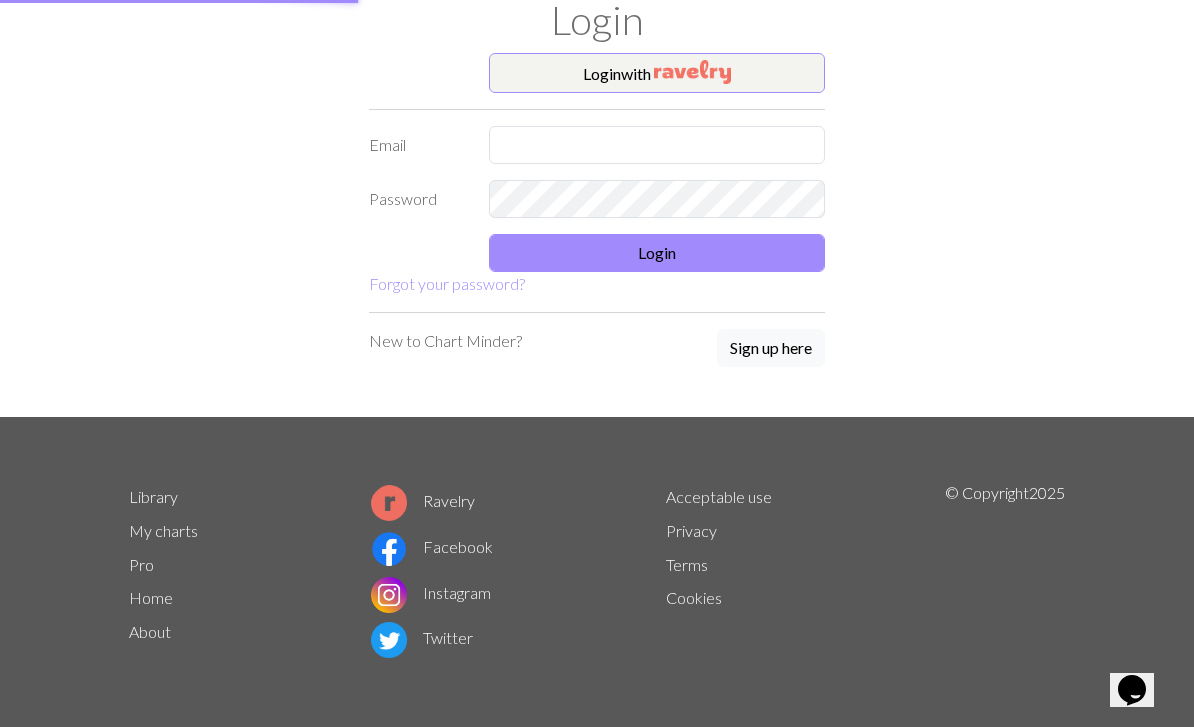 scroll, scrollTop: 62, scrollLeft: 0, axis: vertical 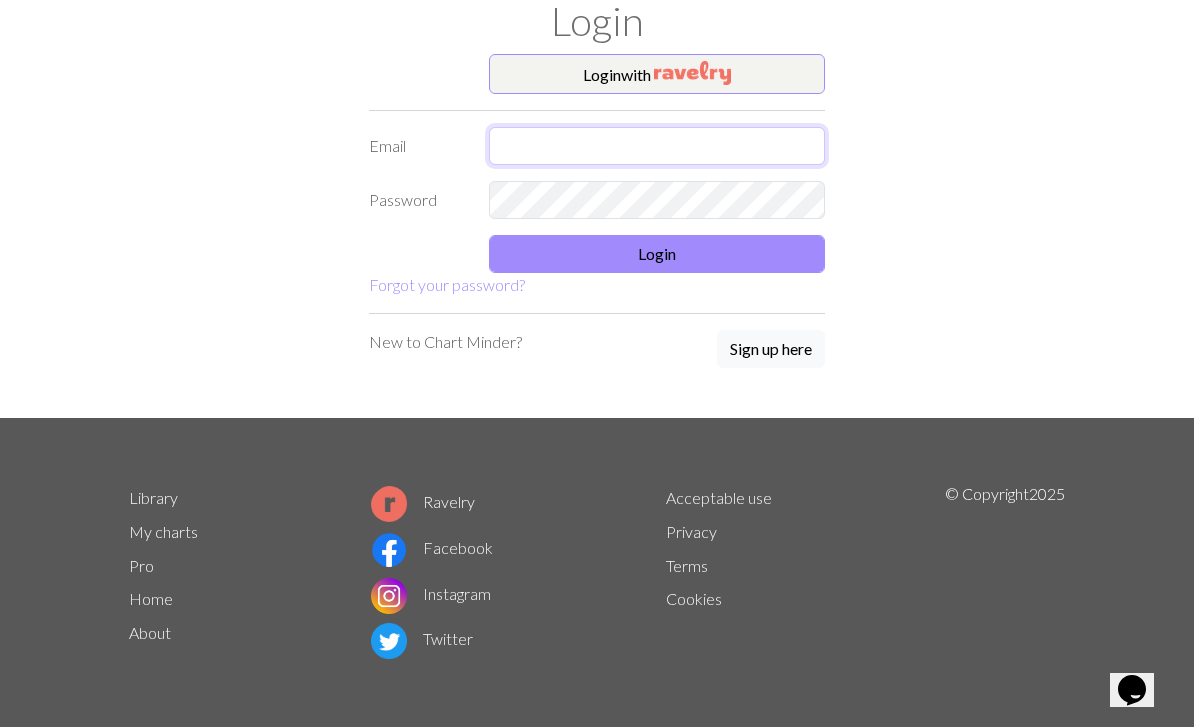 click at bounding box center (657, 146) 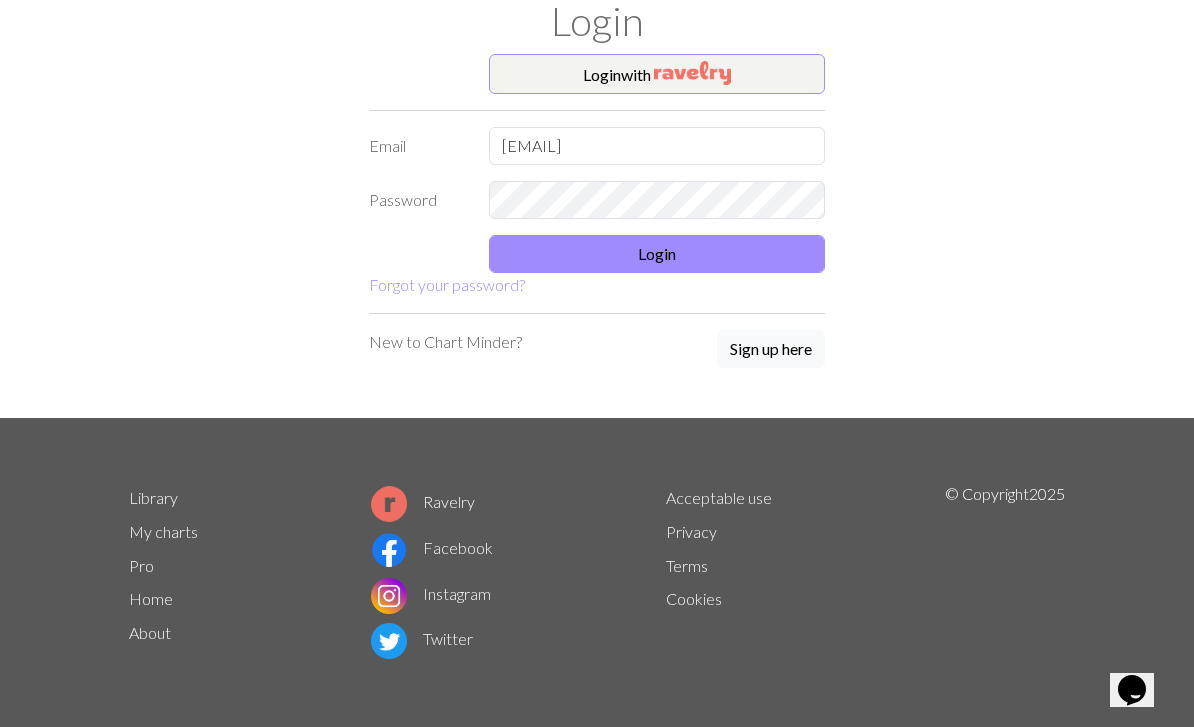 click on "Login" at bounding box center [657, 254] 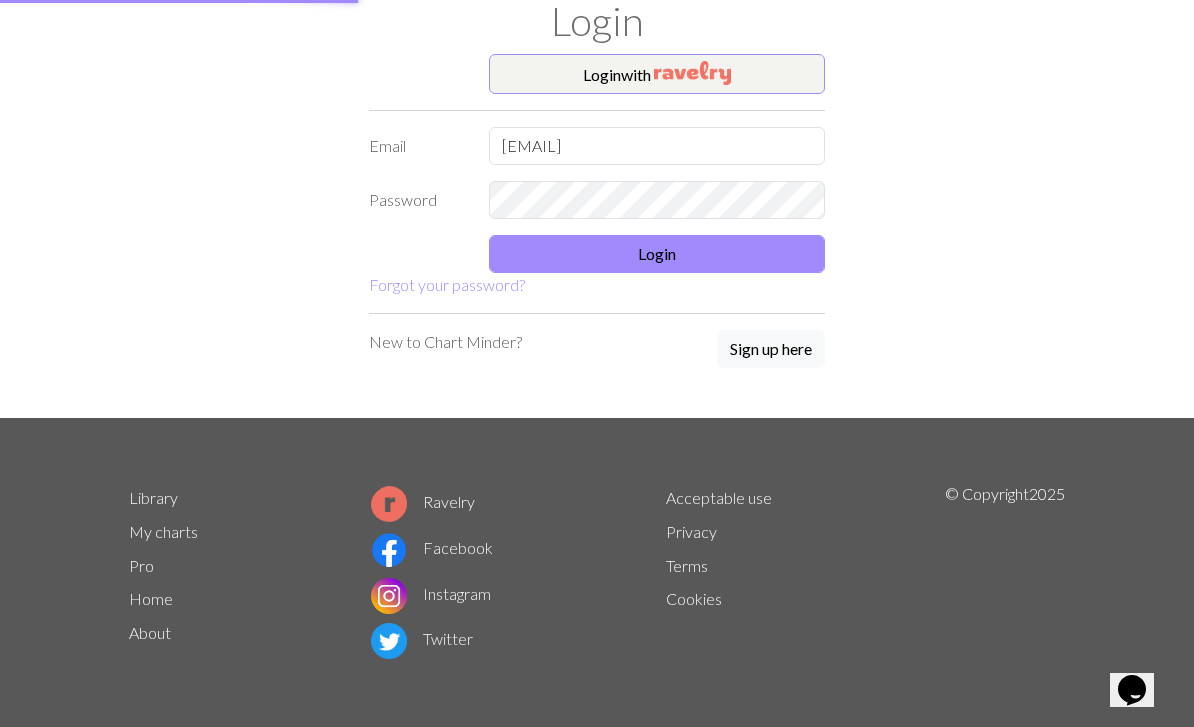 scroll, scrollTop: 0, scrollLeft: 0, axis: both 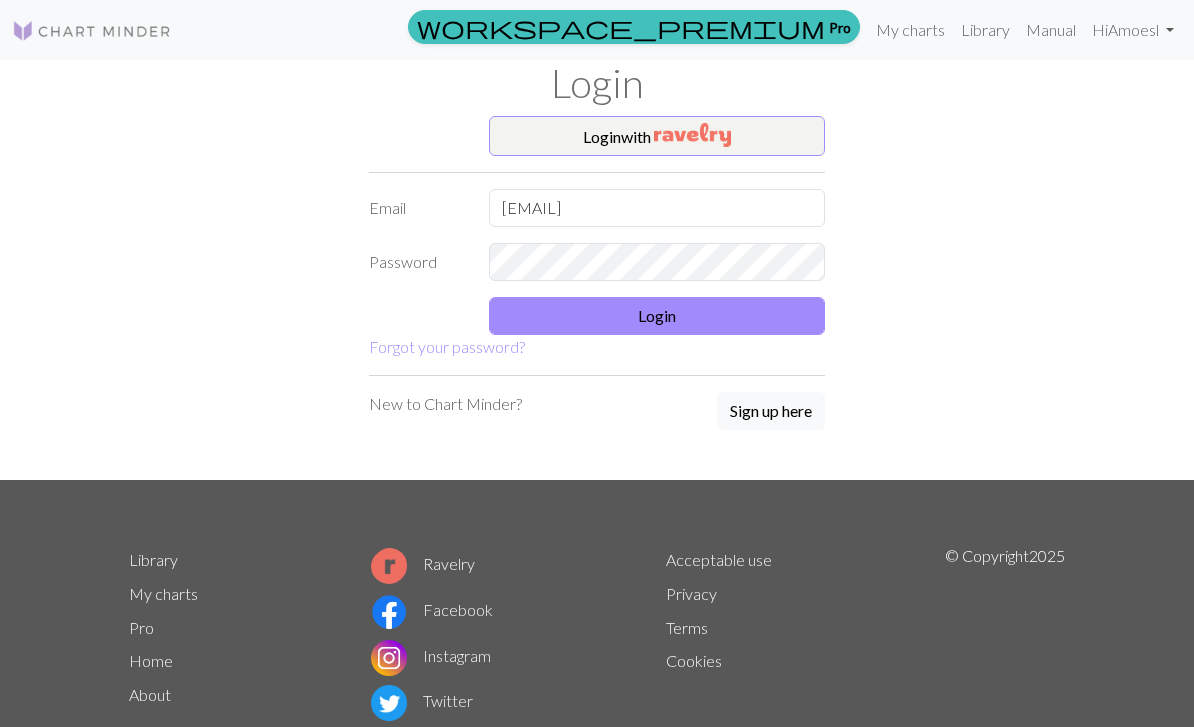 click on "Login" at bounding box center (657, 316) 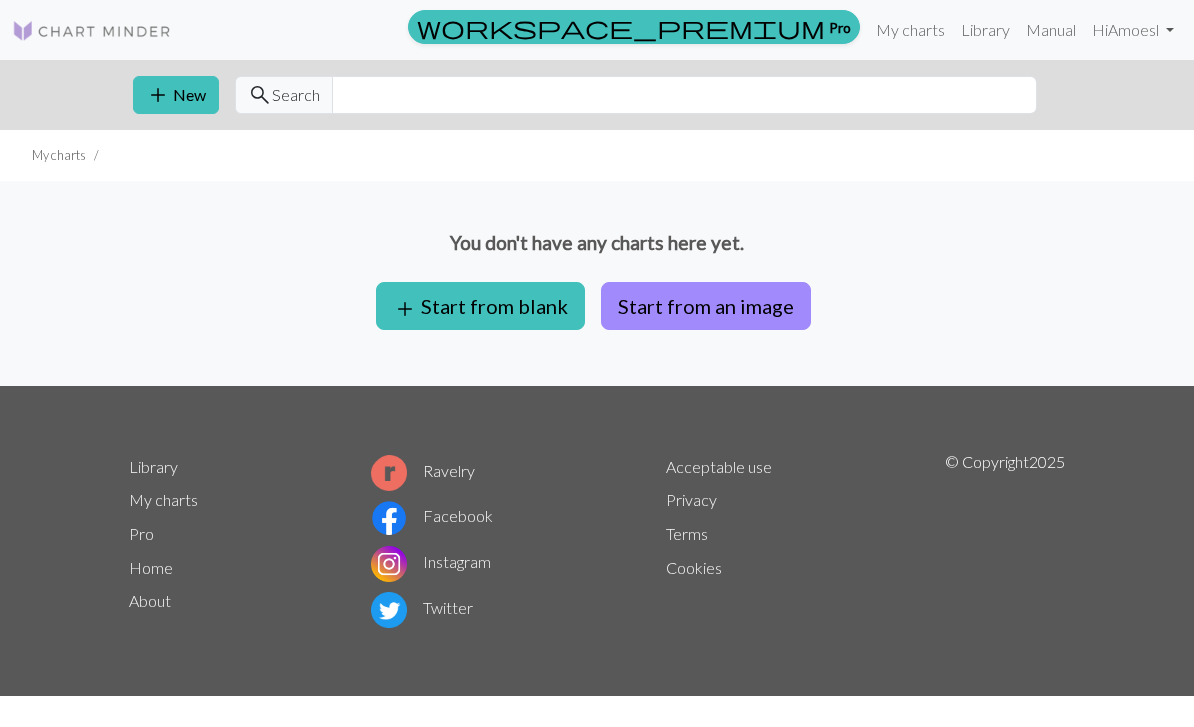 click on "workspace_premium  Pro" at bounding box center (634, 27) 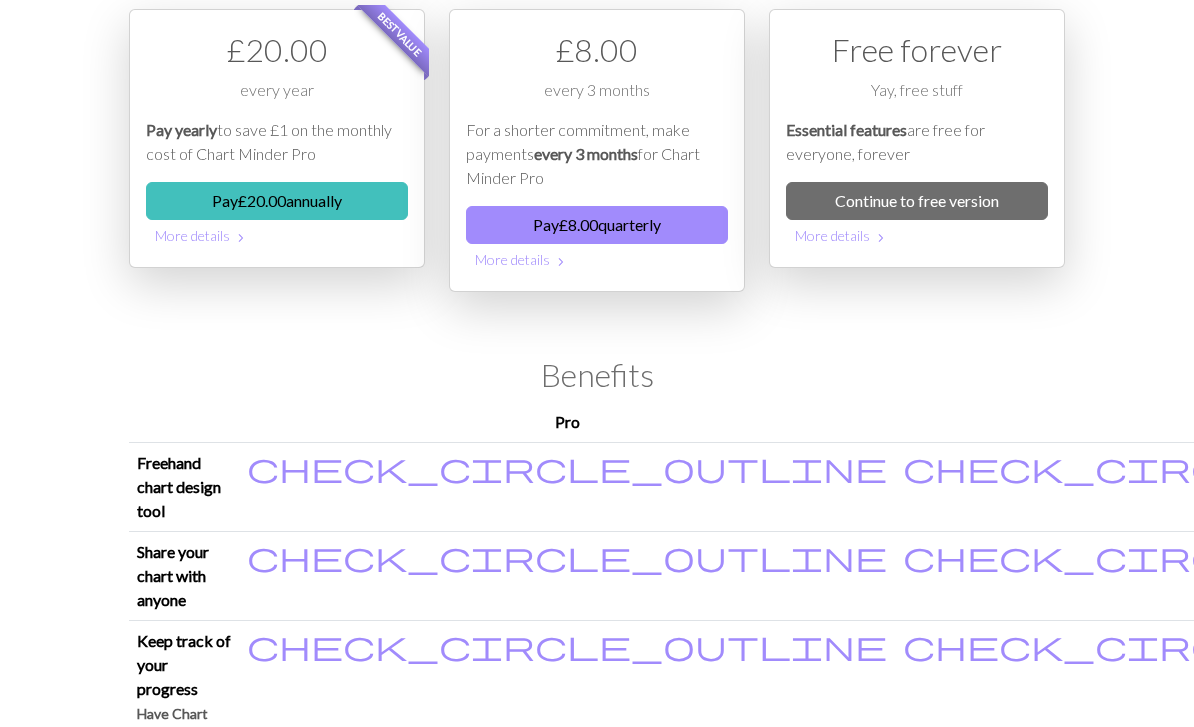 scroll, scrollTop: 0, scrollLeft: 0, axis: both 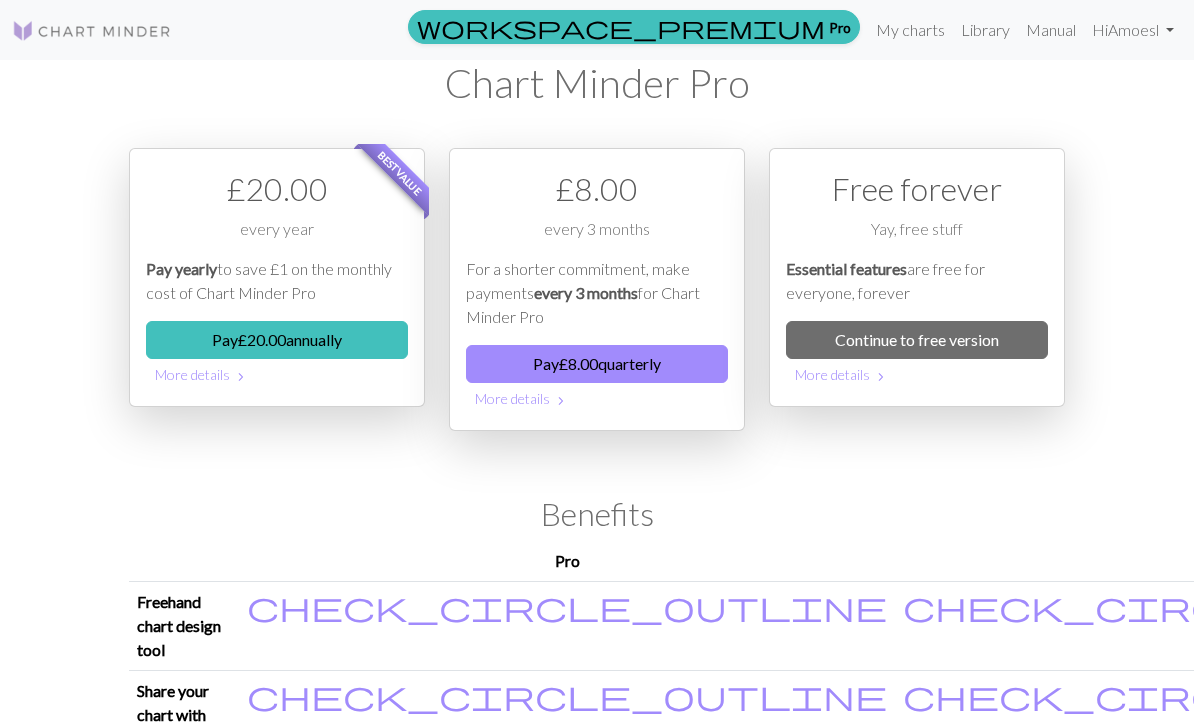 click on "Hi  Amoesl" at bounding box center [1133, 30] 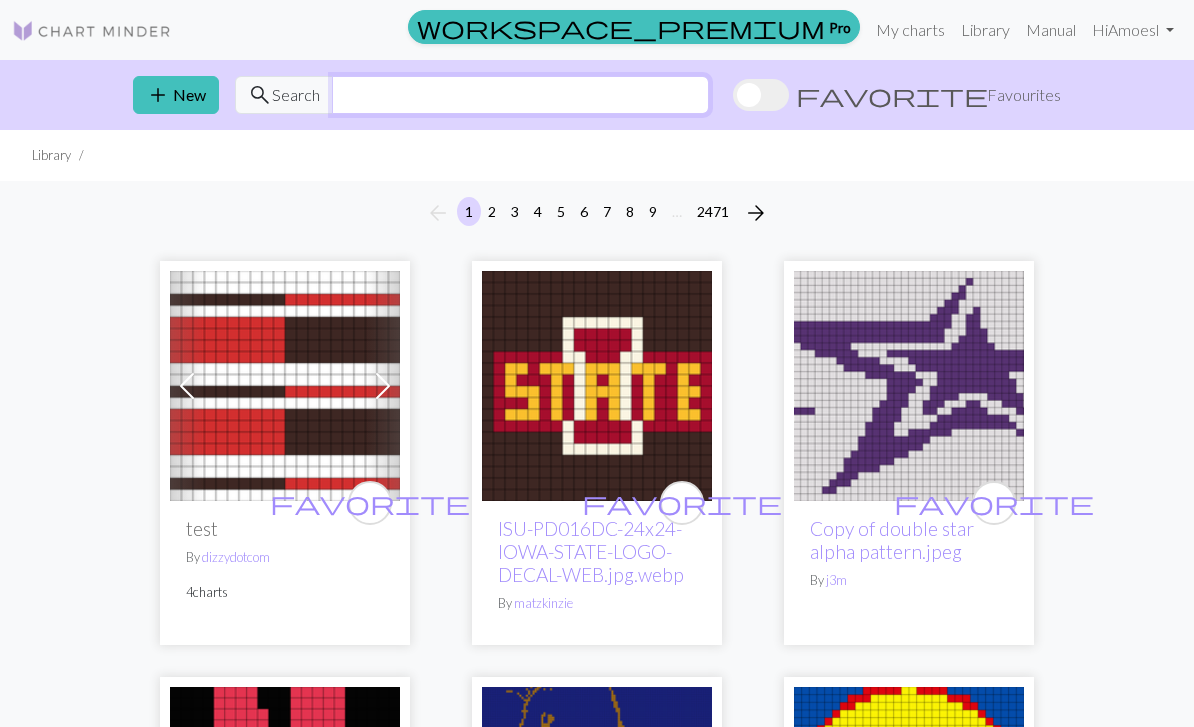 click at bounding box center (520, 95) 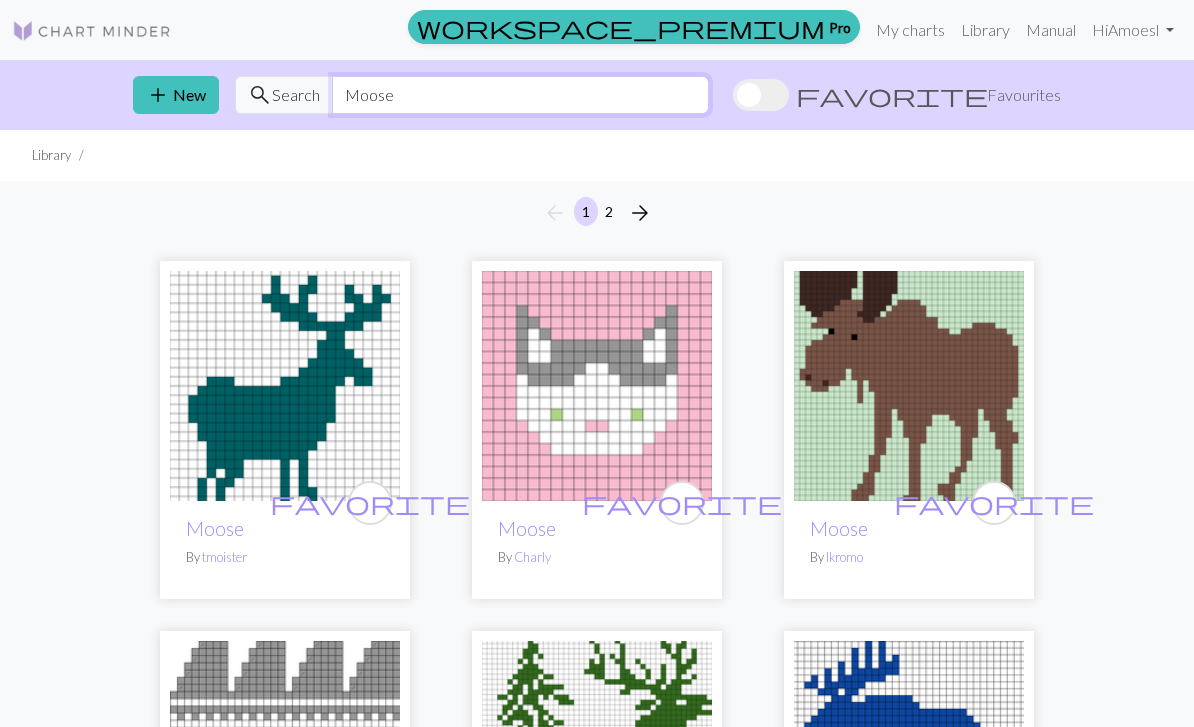type on "Moose" 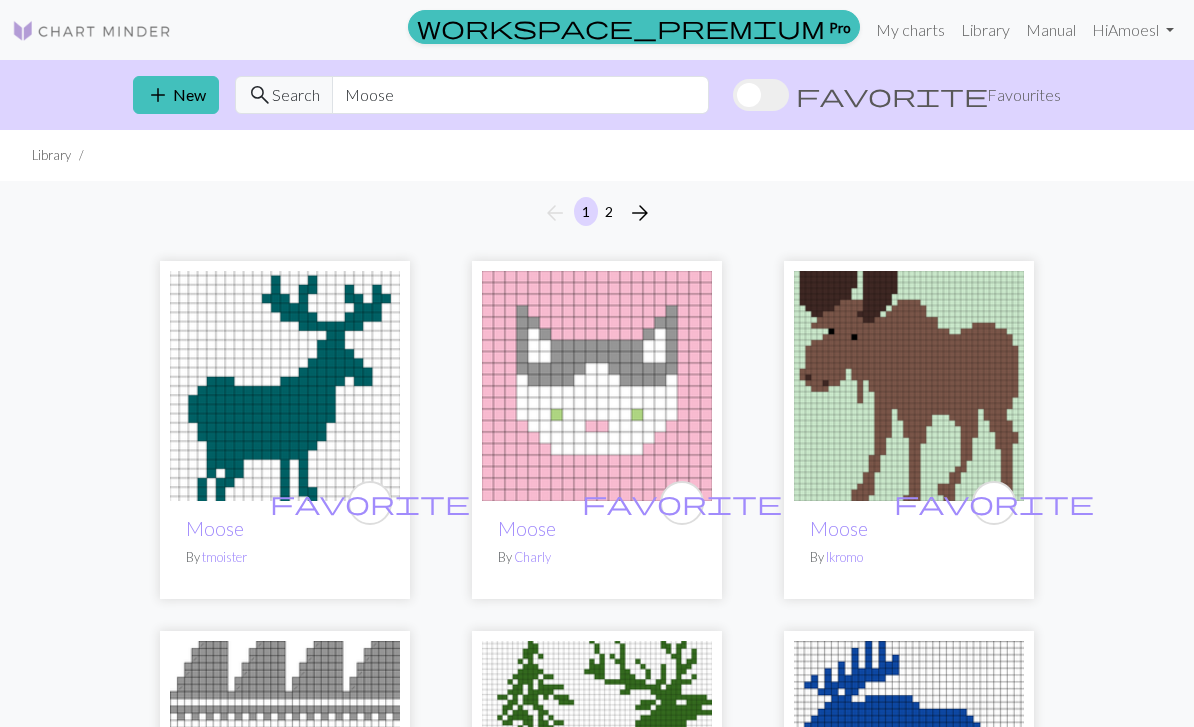 click on "arrow_back 1 2 arrow_forward" at bounding box center [597, 213] 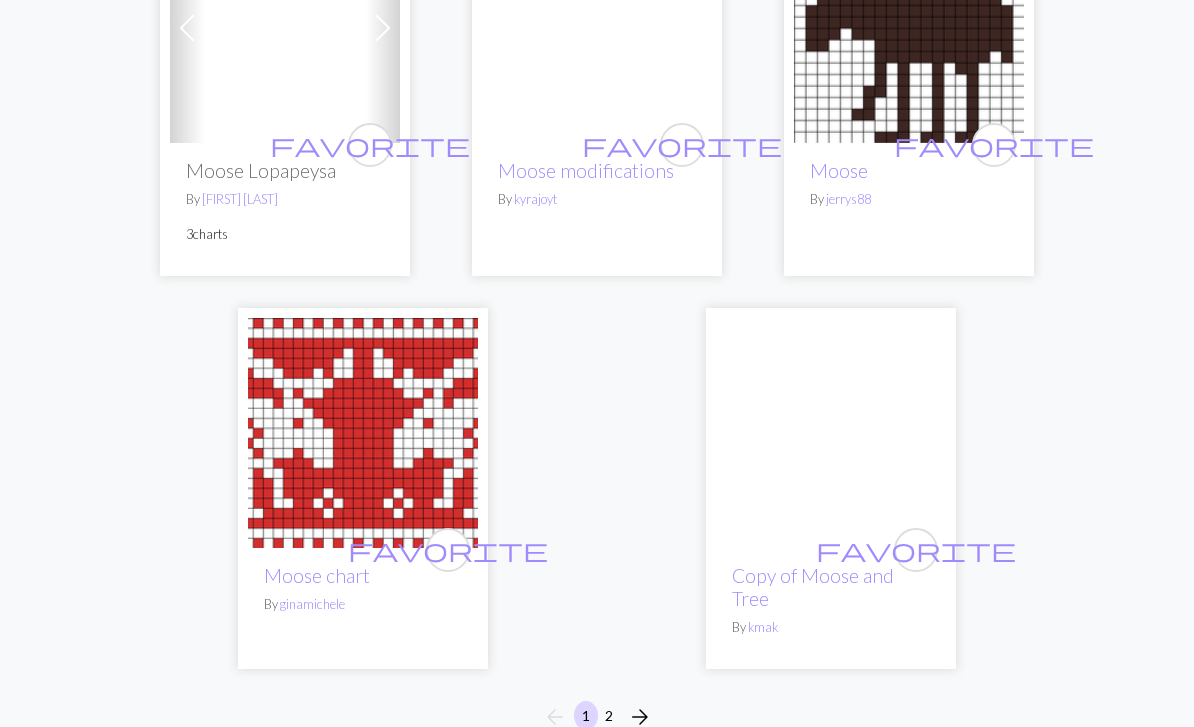 scroll, scrollTop: 6168, scrollLeft: 0, axis: vertical 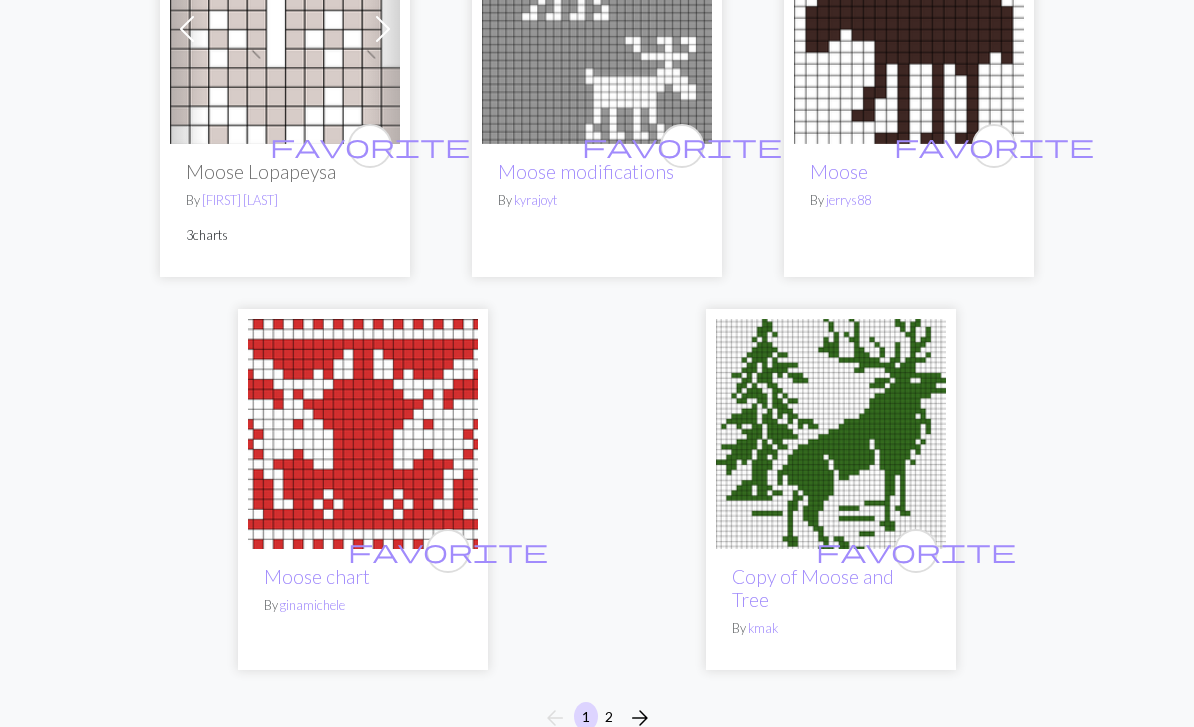 click on "arrow_forward" at bounding box center [640, 718] 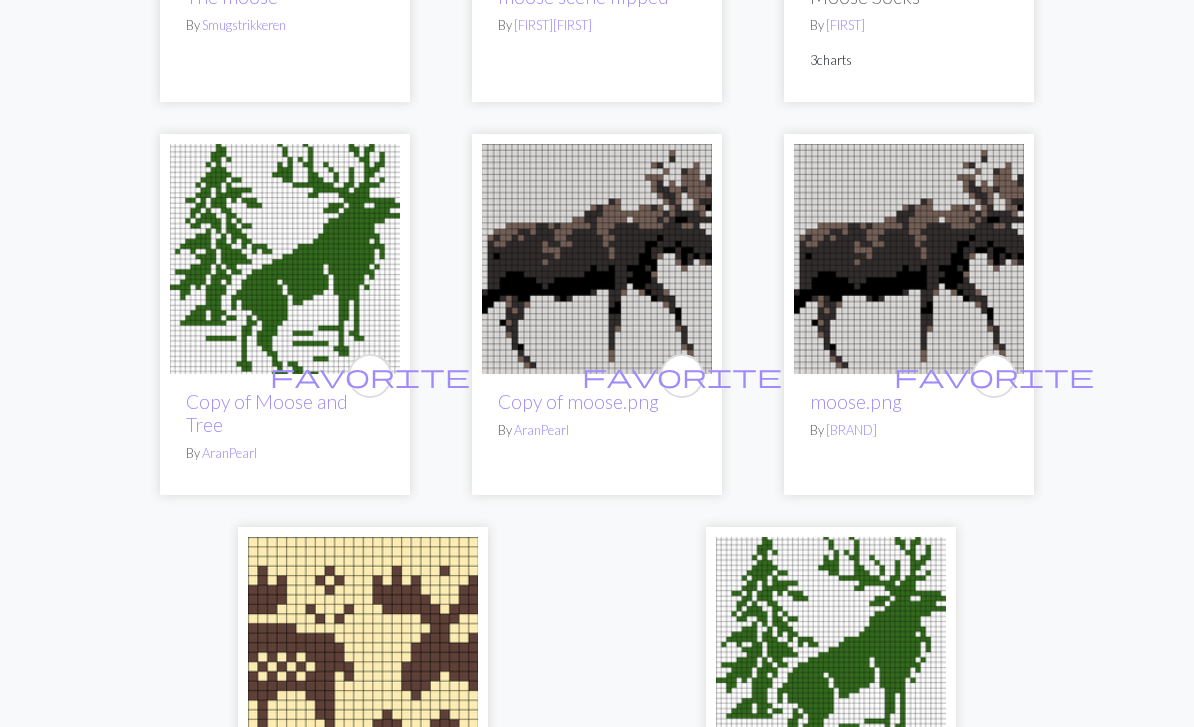 scroll, scrollTop: 2102, scrollLeft: 0, axis: vertical 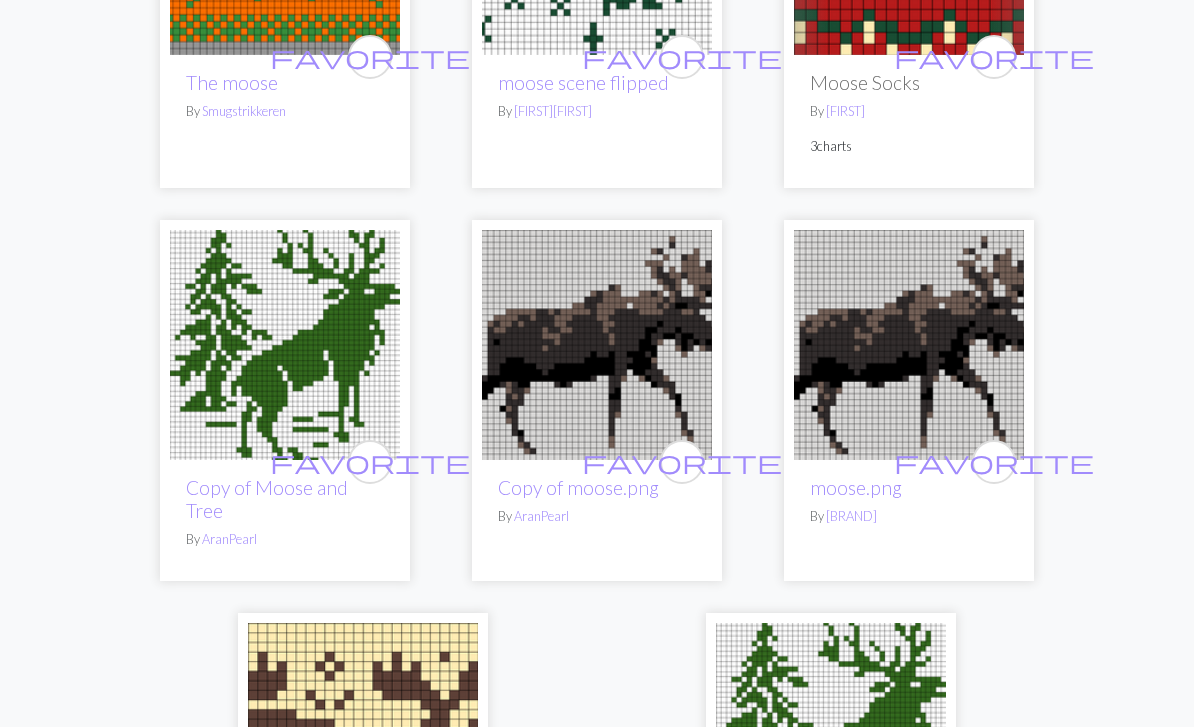 click at bounding box center [909, 345] 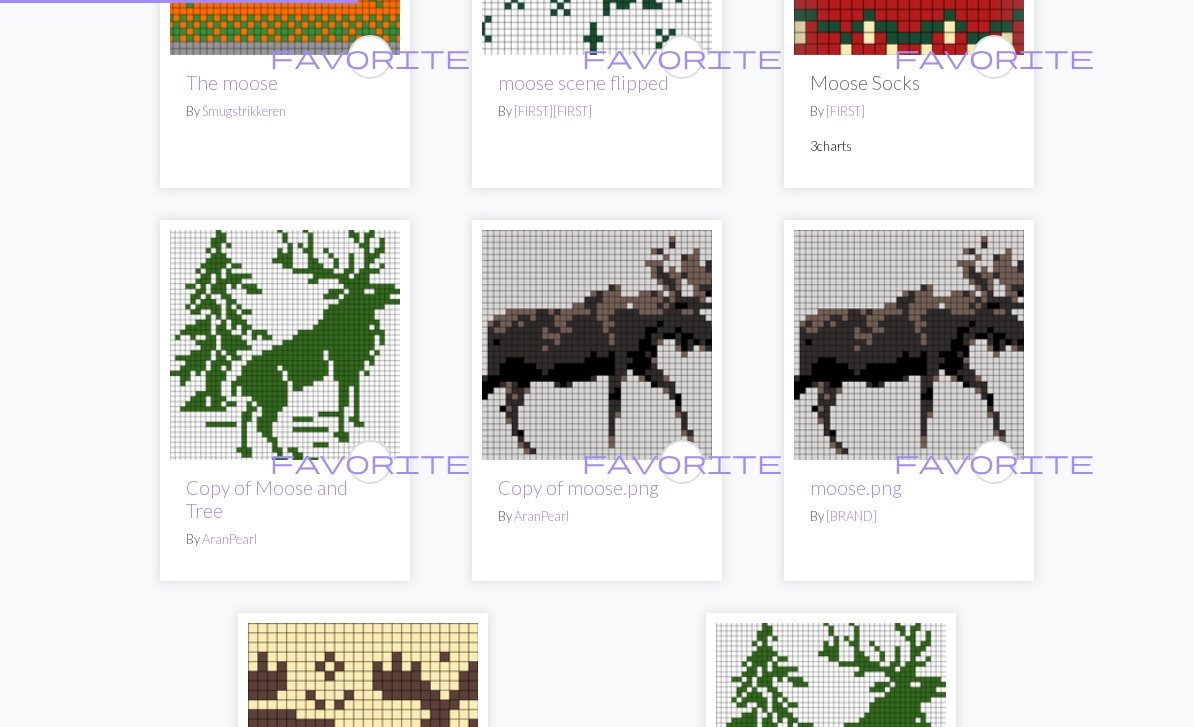 scroll, scrollTop: 0, scrollLeft: 0, axis: both 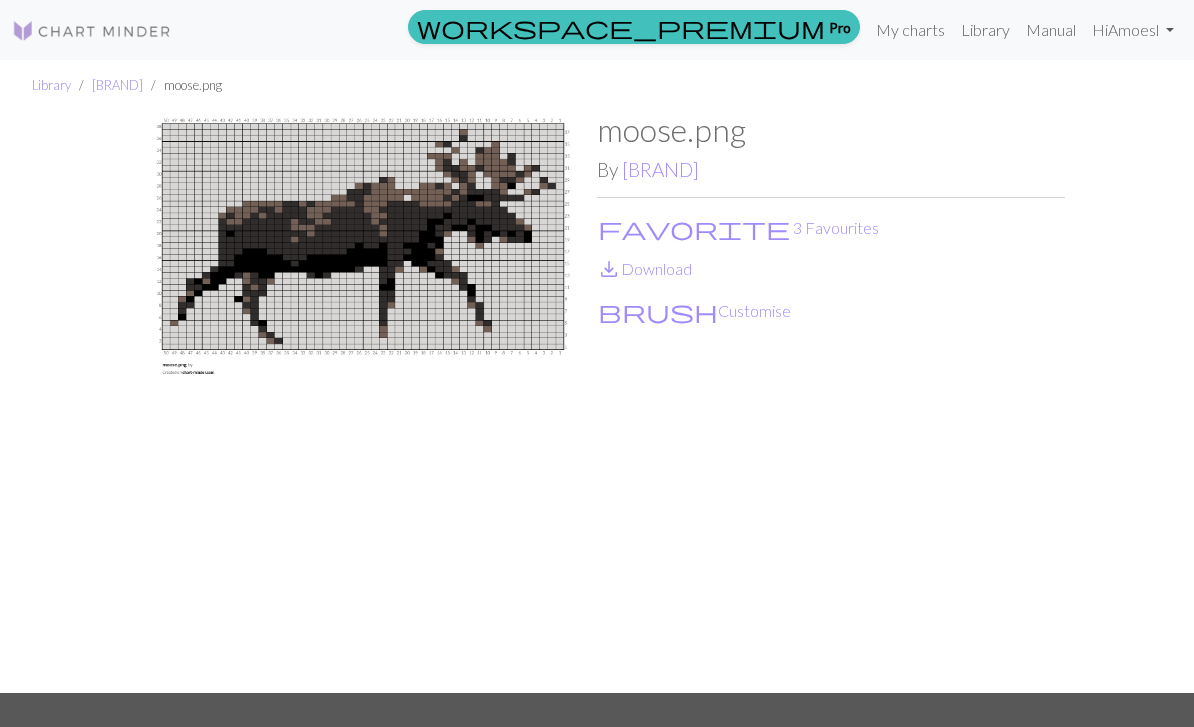 click on "save_alt  Download" at bounding box center [644, 268] 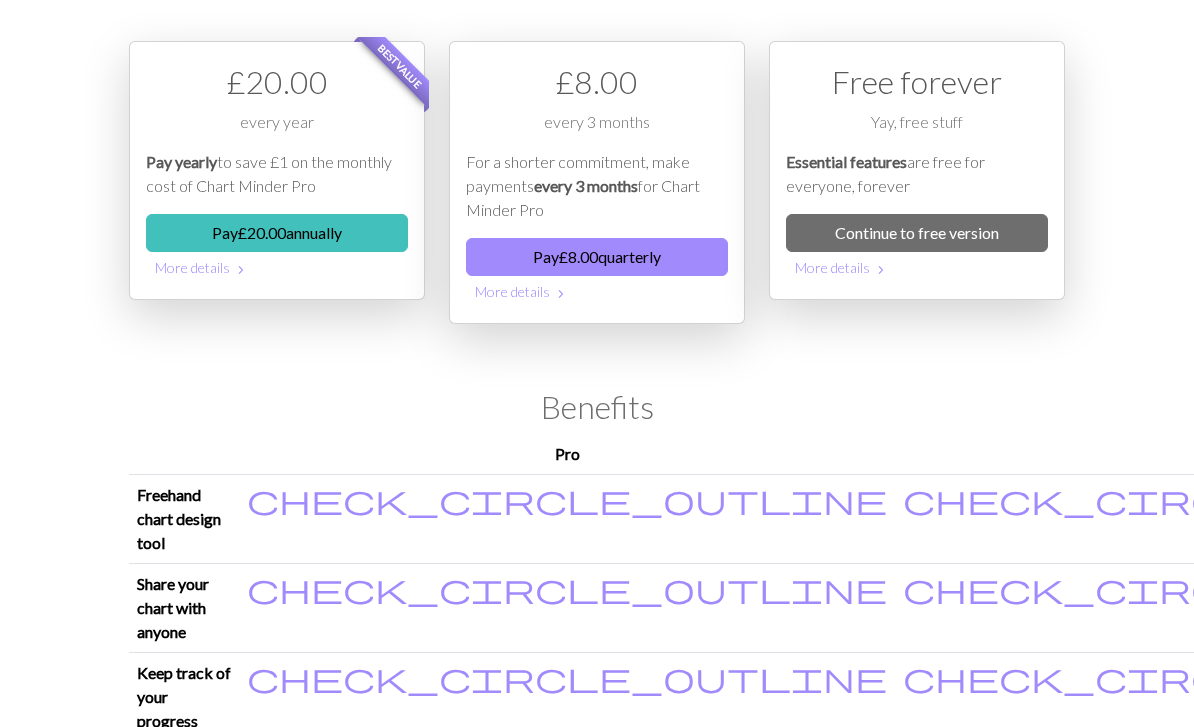 scroll, scrollTop: 0, scrollLeft: 0, axis: both 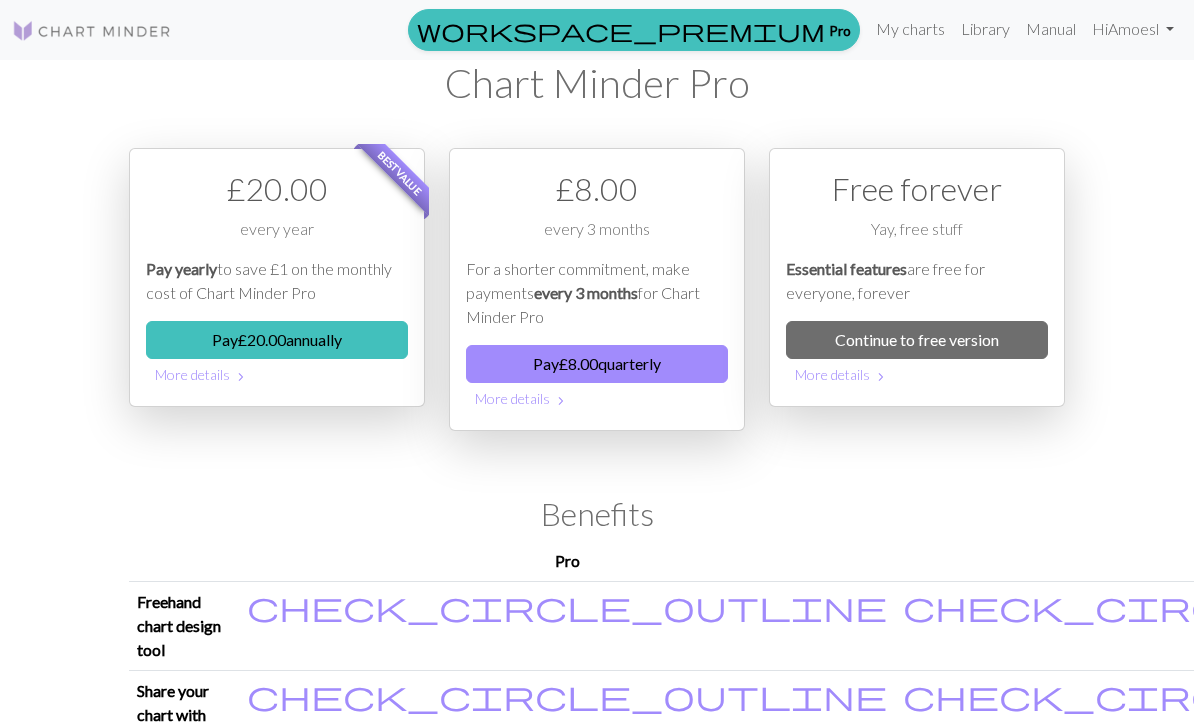 click on "Library" at bounding box center (985, 29) 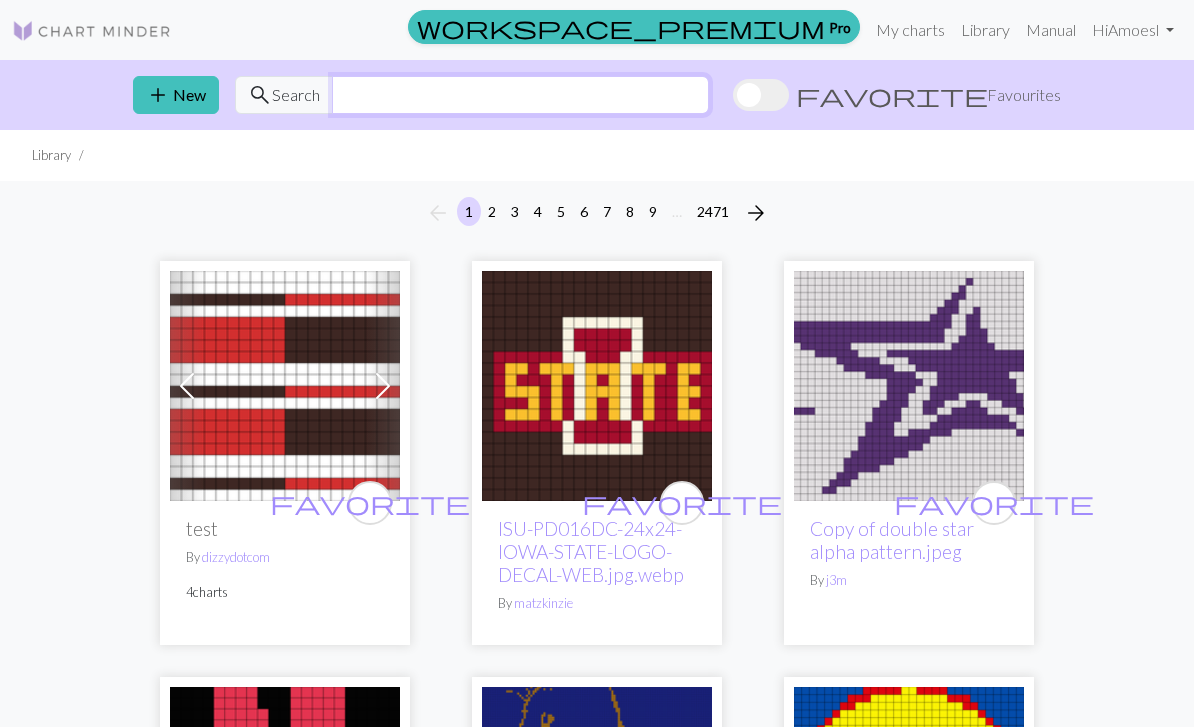click at bounding box center (520, 95) 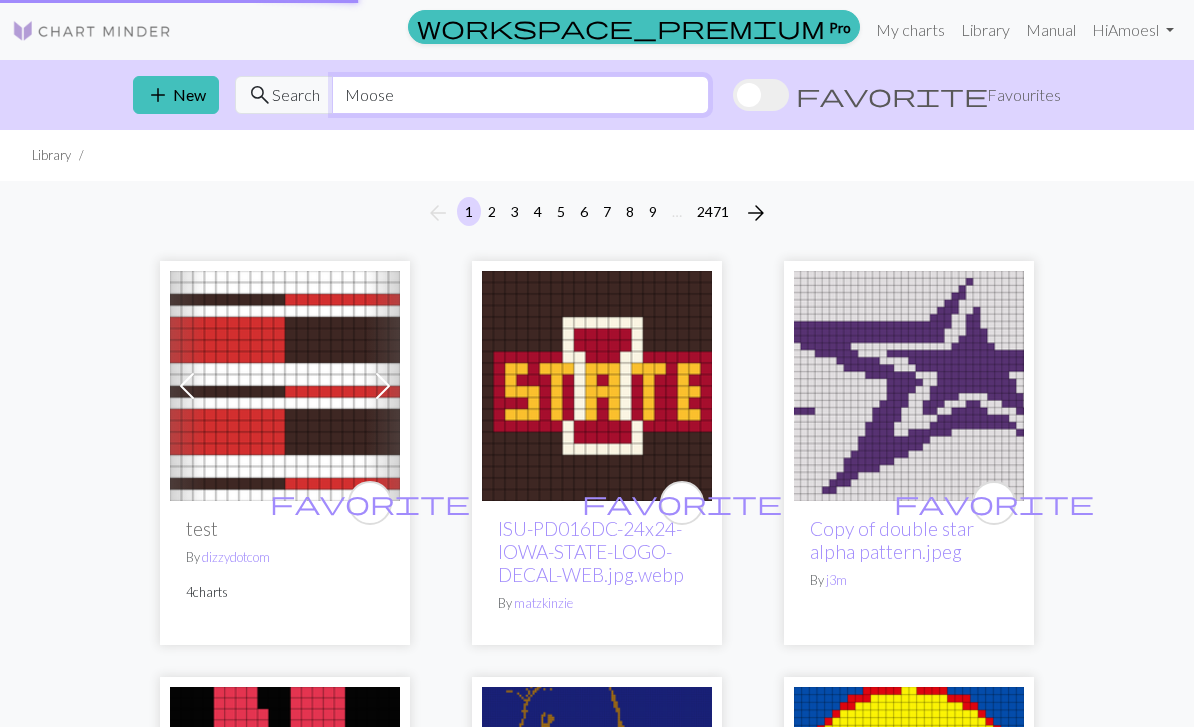 type on "Moose" 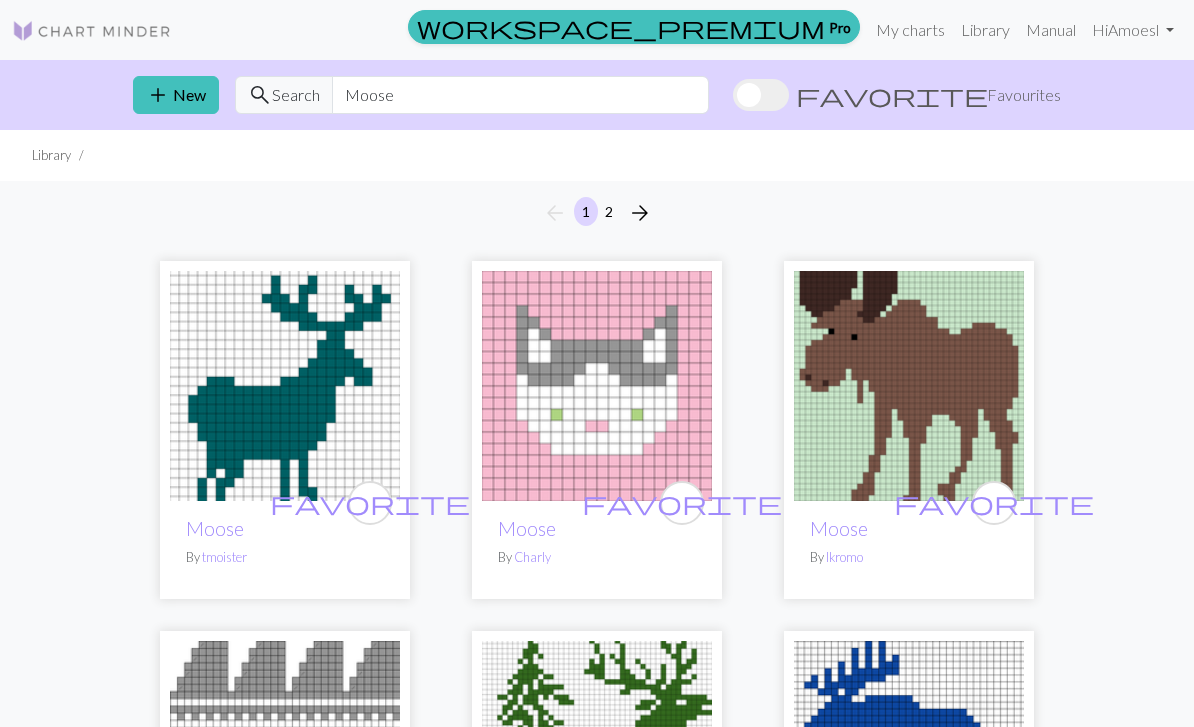 click on "arrow_back 1 2 arrow_forward" at bounding box center [597, 213] 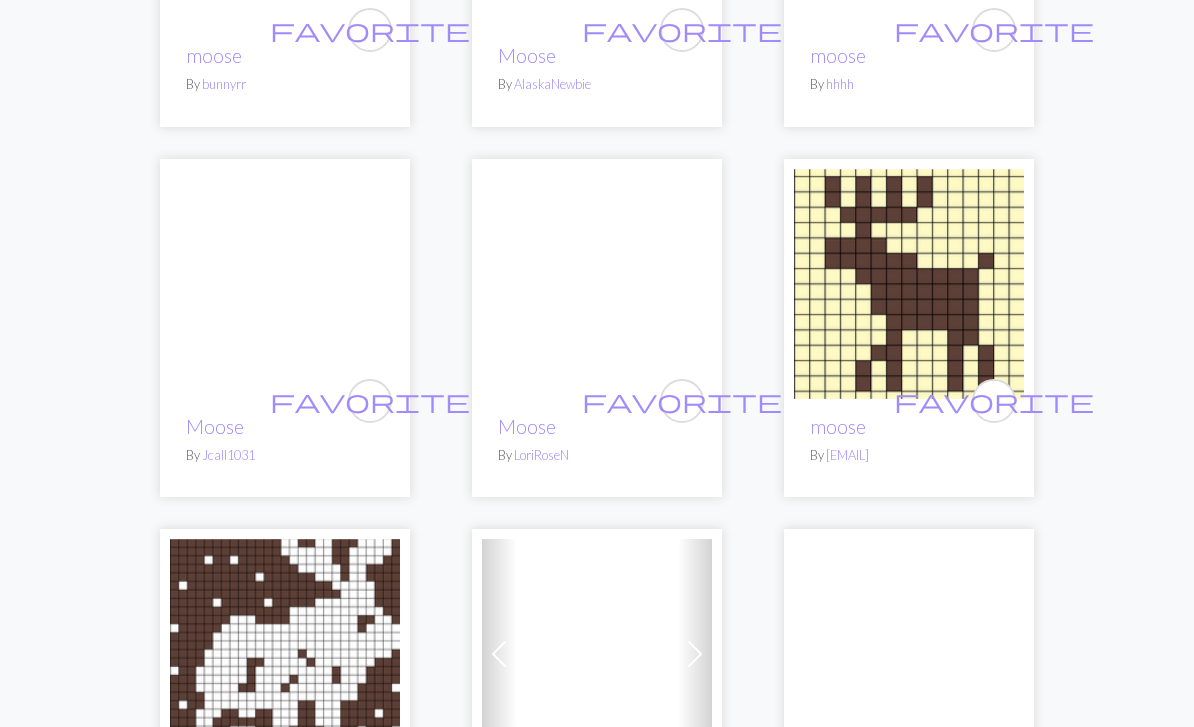 scroll, scrollTop: 4730, scrollLeft: 0, axis: vertical 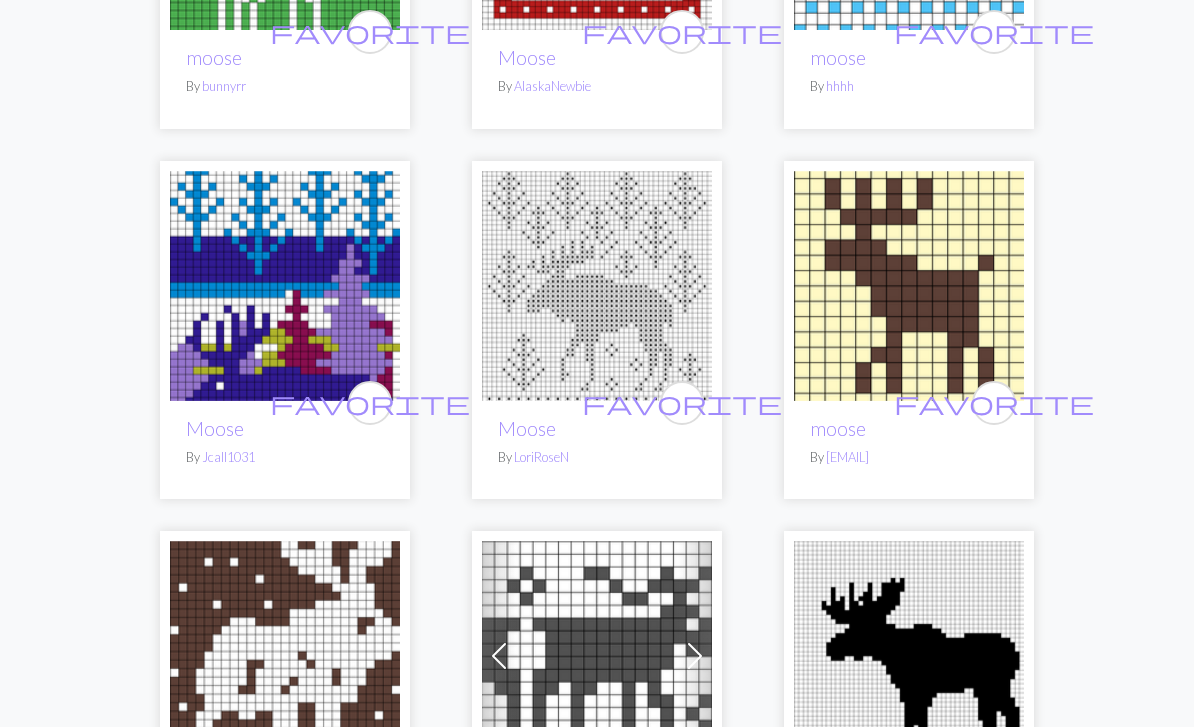 click at bounding box center [597, 286] 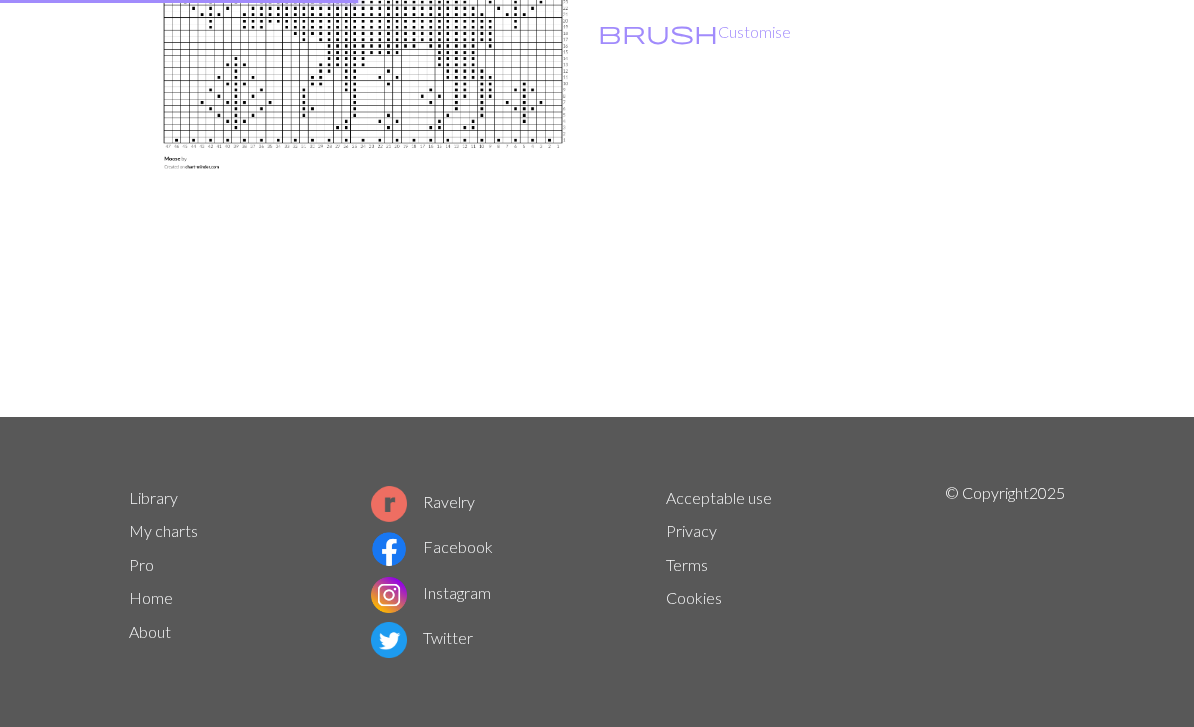 scroll, scrollTop: 0, scrollLeft: 0, axis: both 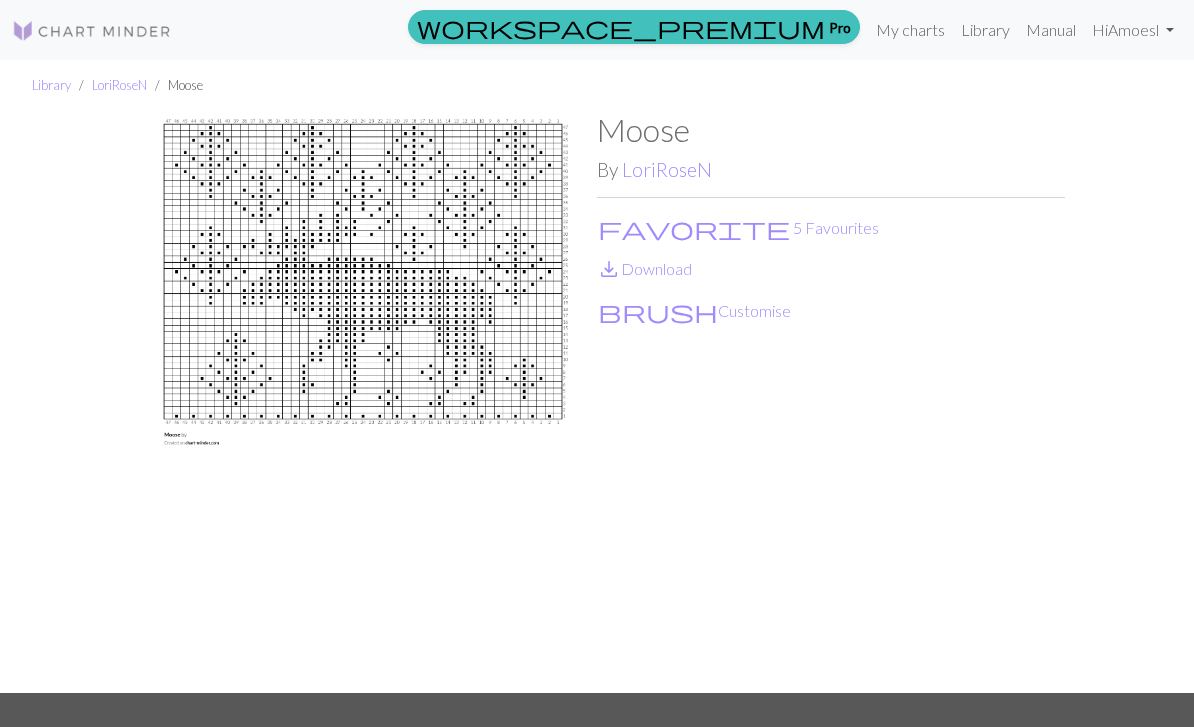 click on "favorite   5 Favourites" at bounding box center [738, 228] 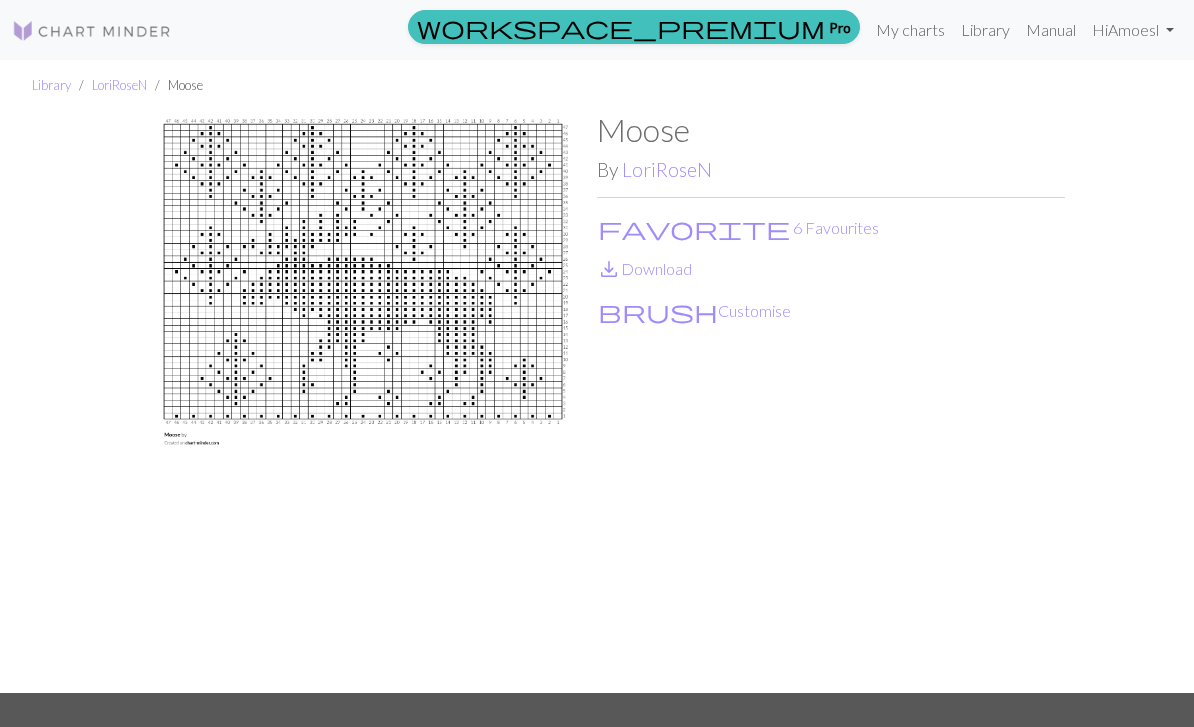 click on "favorite   6 Favourites" at bounding box center (738, 228) 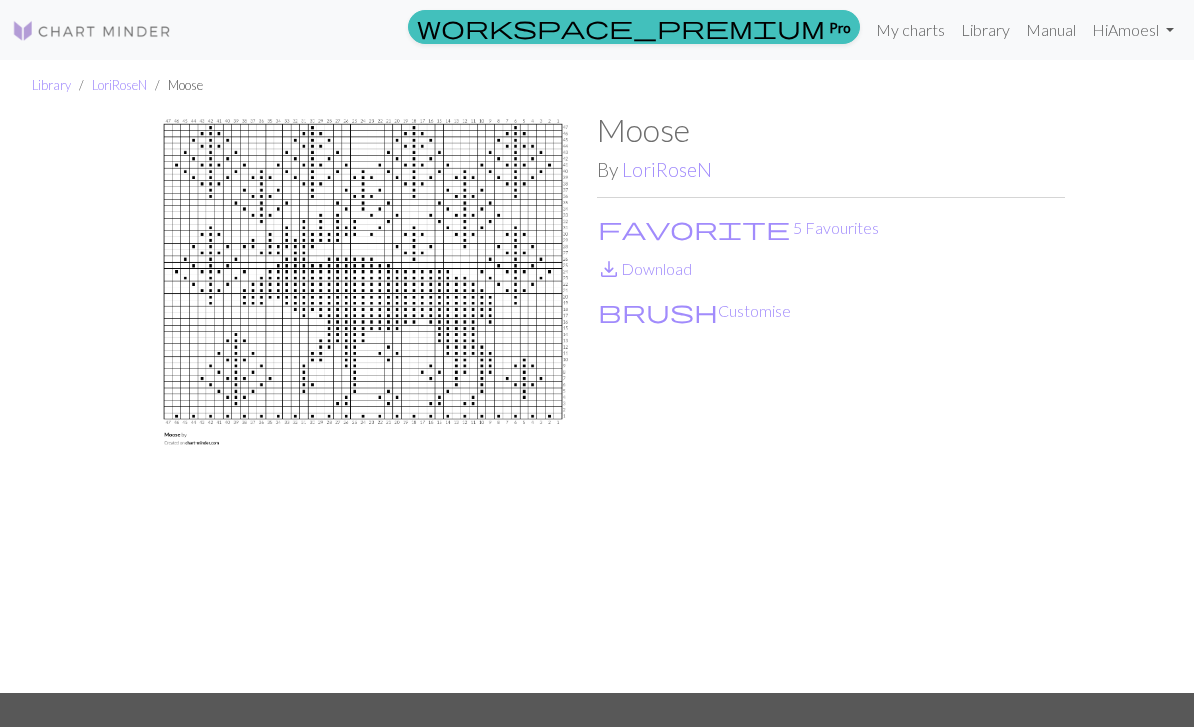 click on "favorite   5 Favourites" at bounding box center [738, 228] 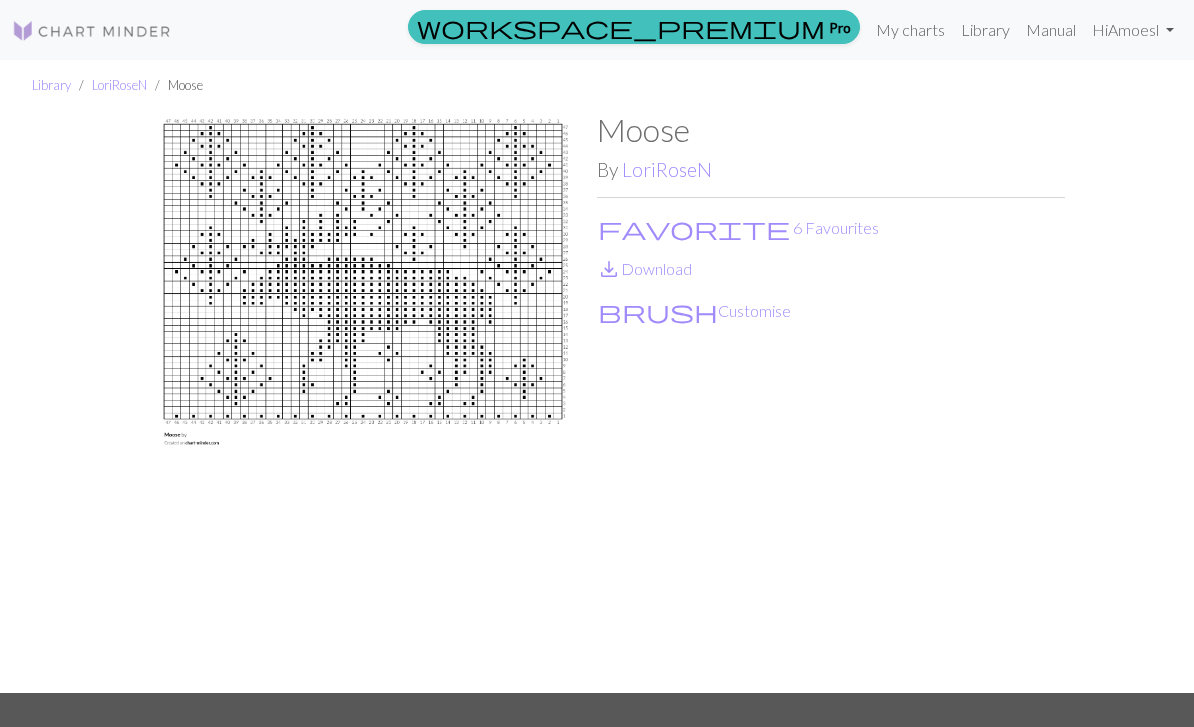 click on "My charts" at bounding box center [910, 30] 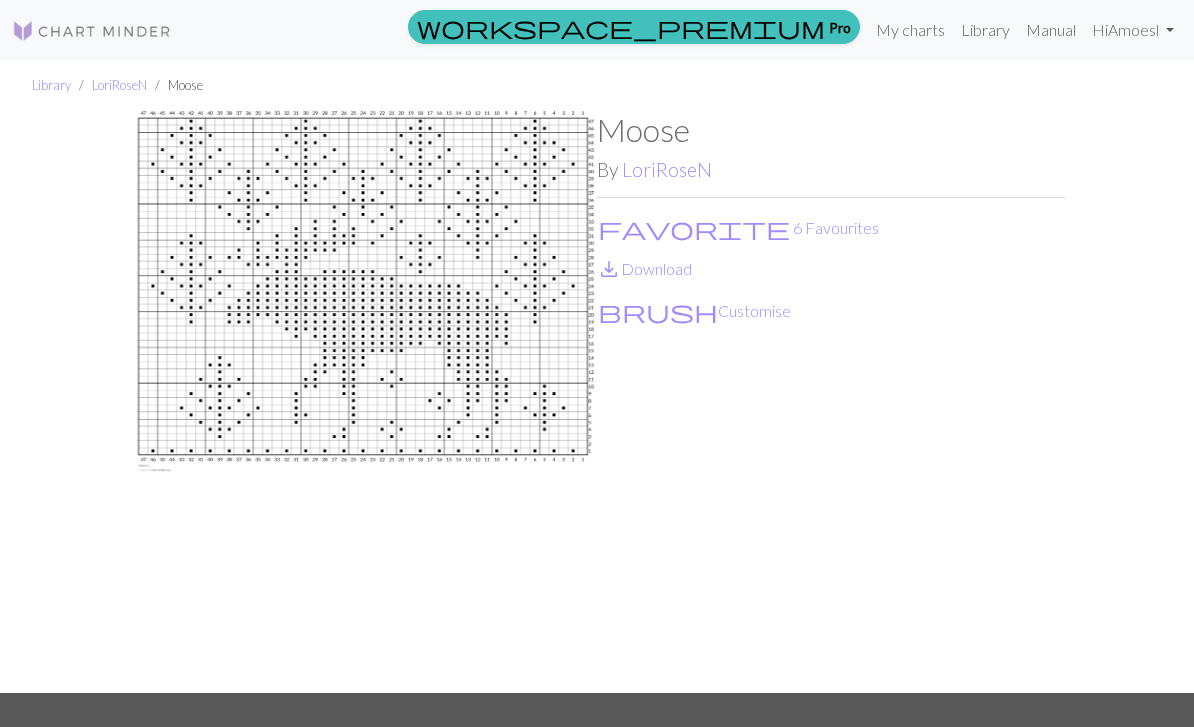 click on "Moose" at bounding box center (831, 130) 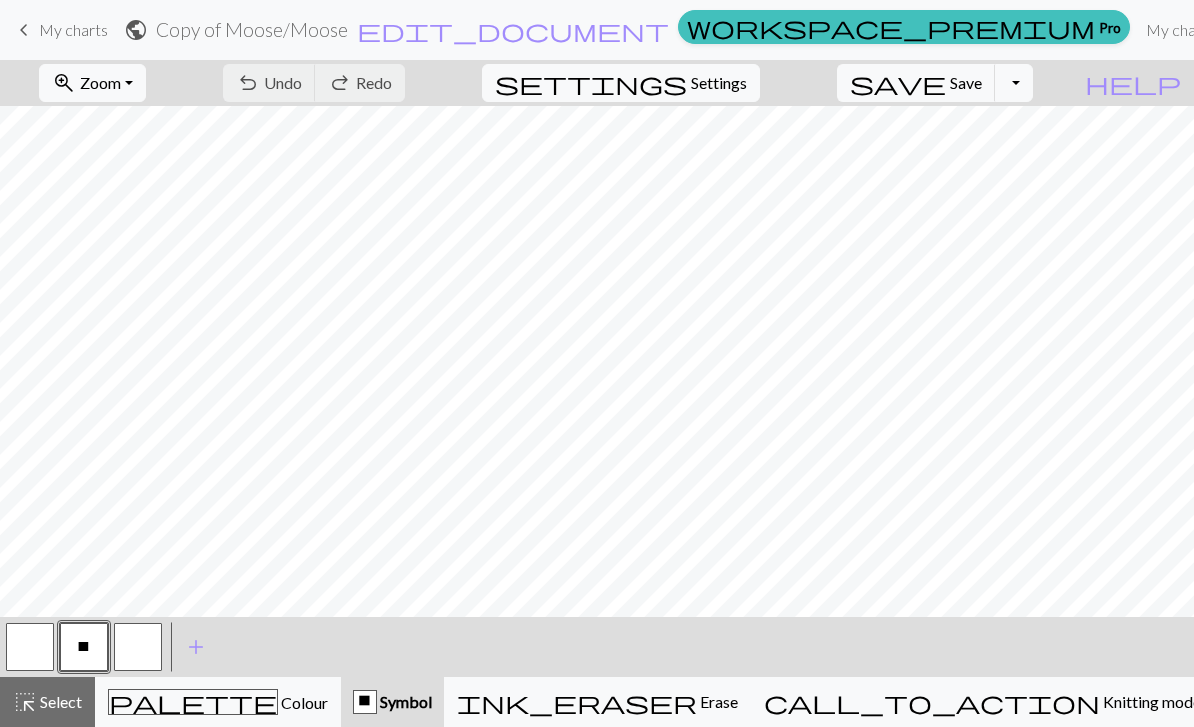 click on "save Save Save" at bounding box center [916, 83] 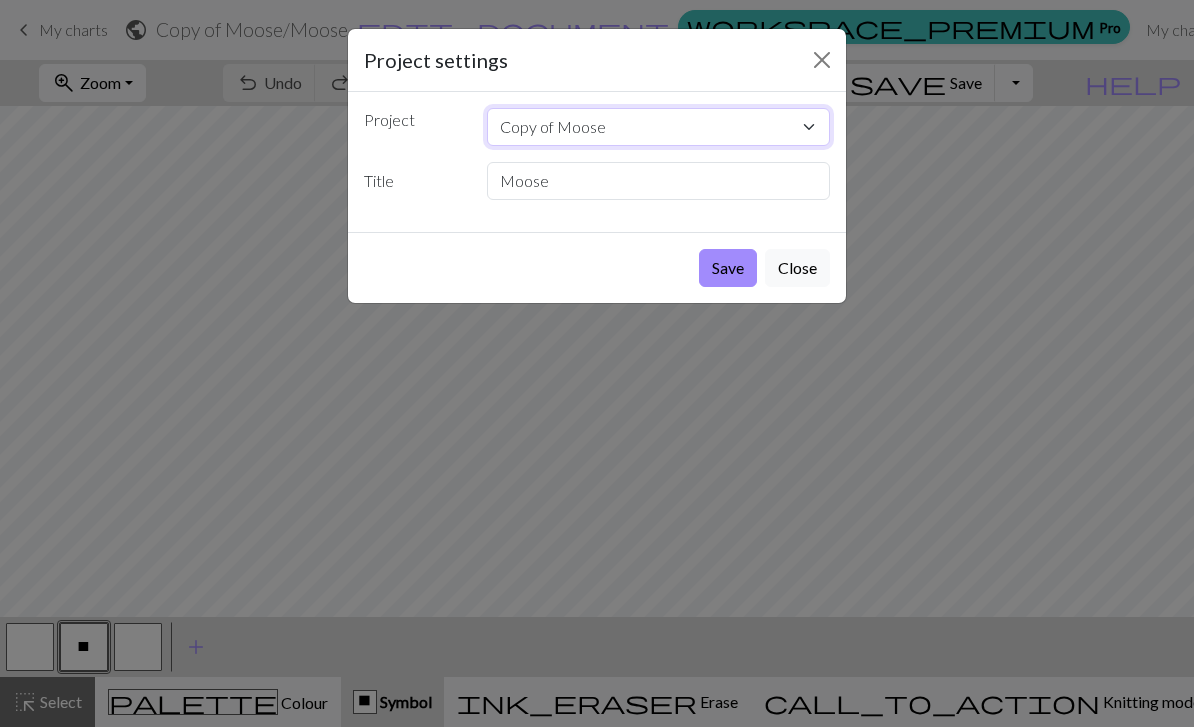 click on "Copy of Moose" at bounding box center (659, 127) 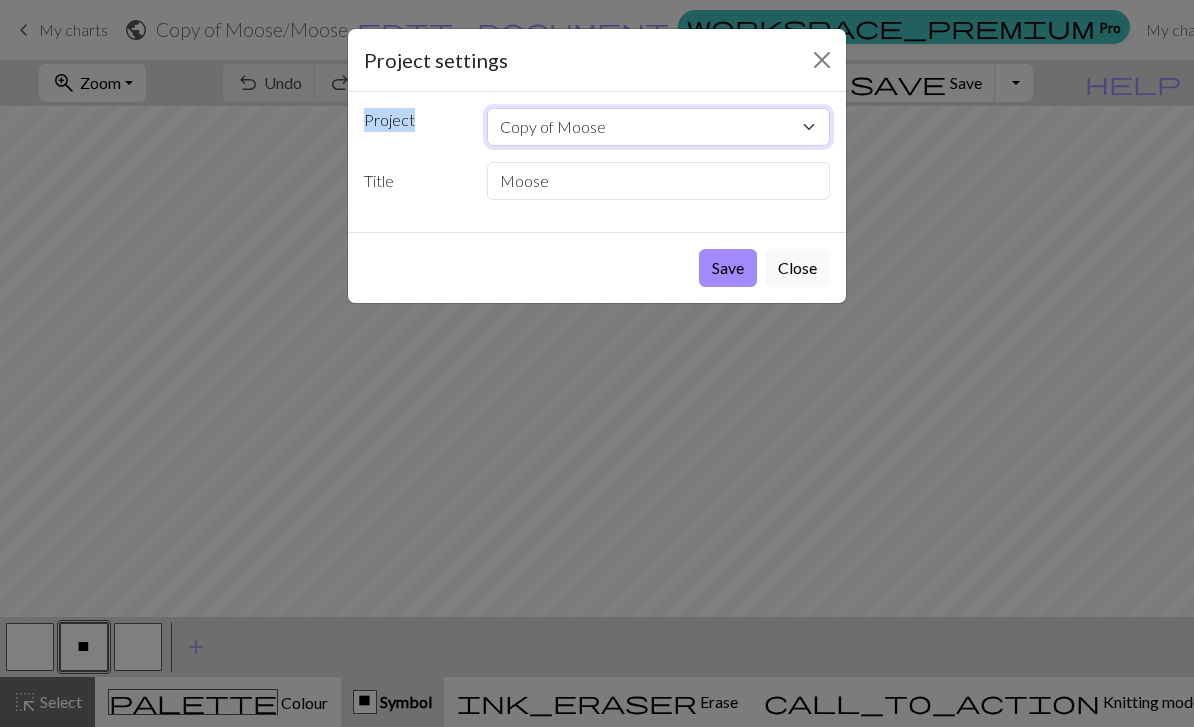 click on "Copy of Moose" at bounding box center (659, 127) 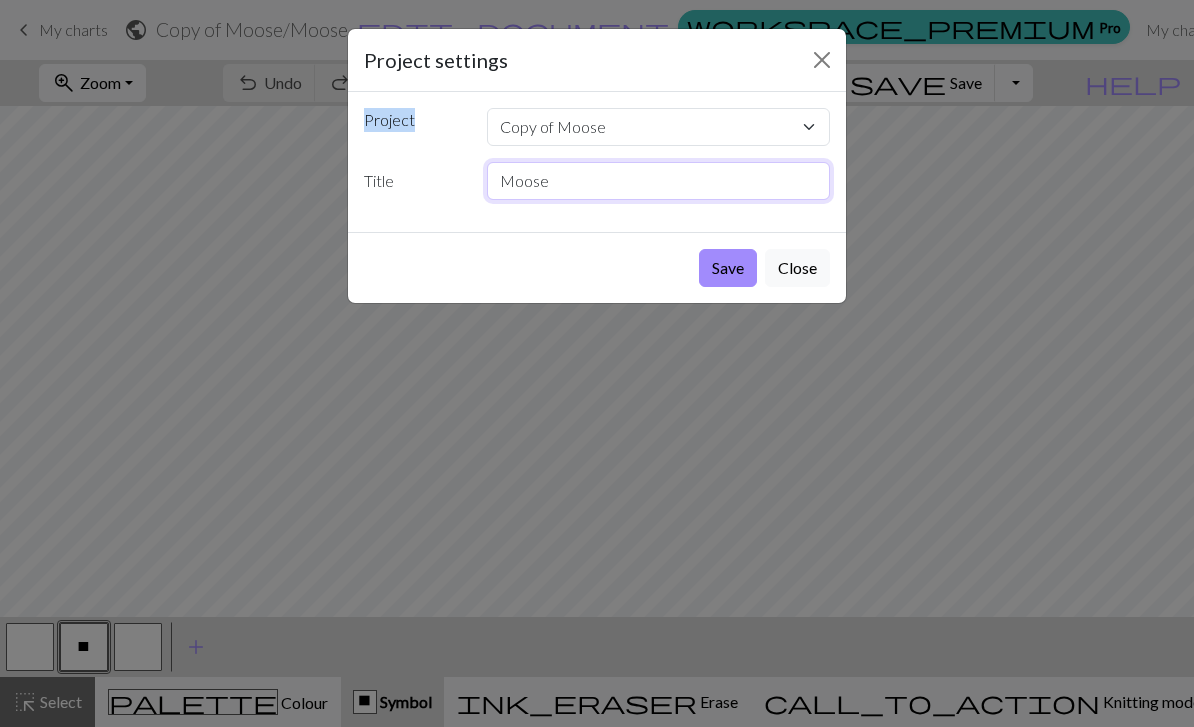 click on "Moose" at bounding box center (659, 181) 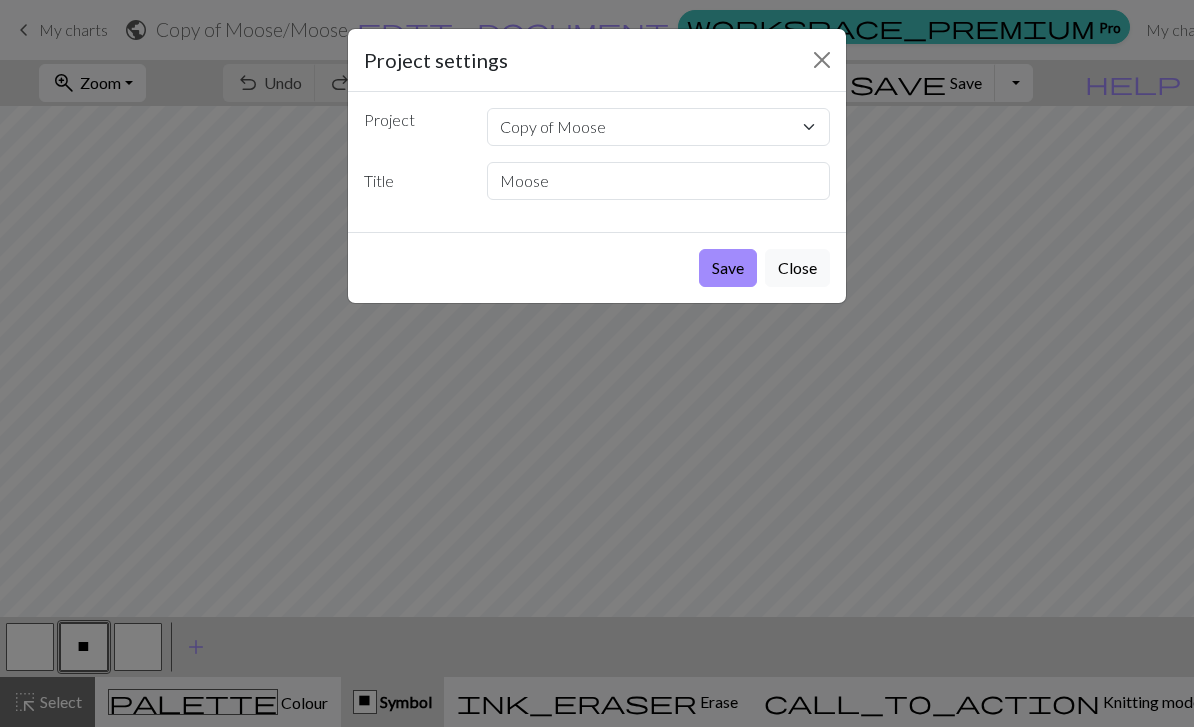 click on "Save" at bounding box center (728, 268) 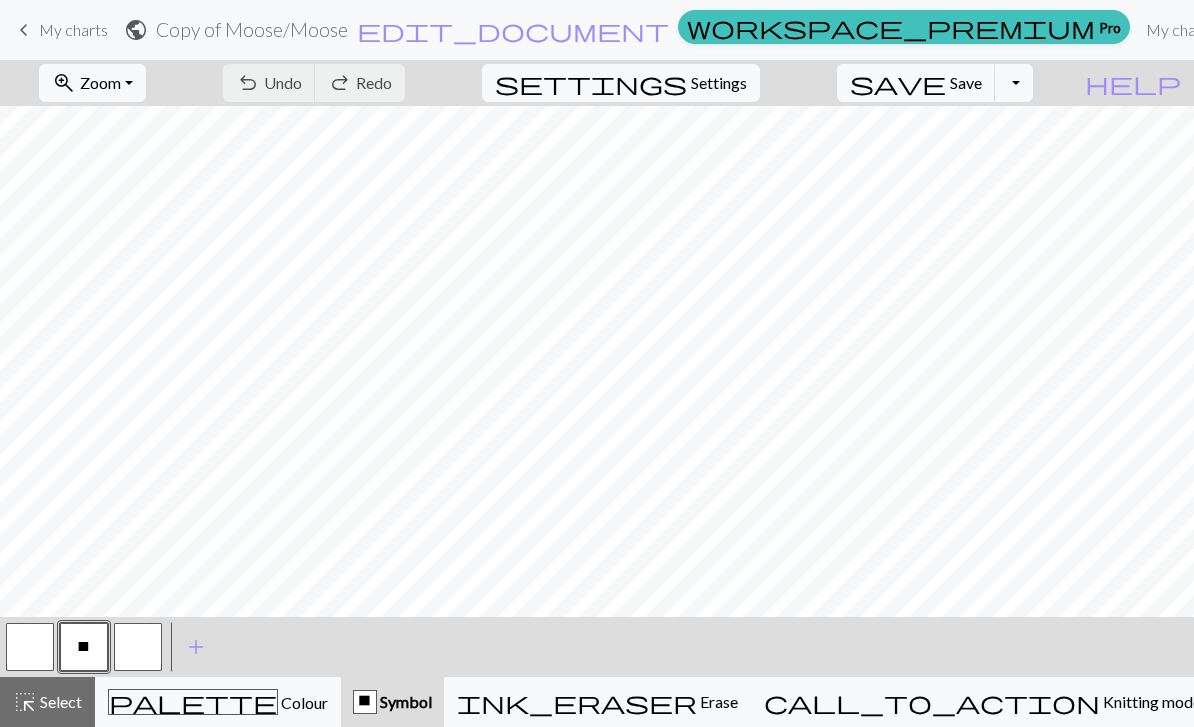 click on "My charts" at bounding box center [1180, 30] 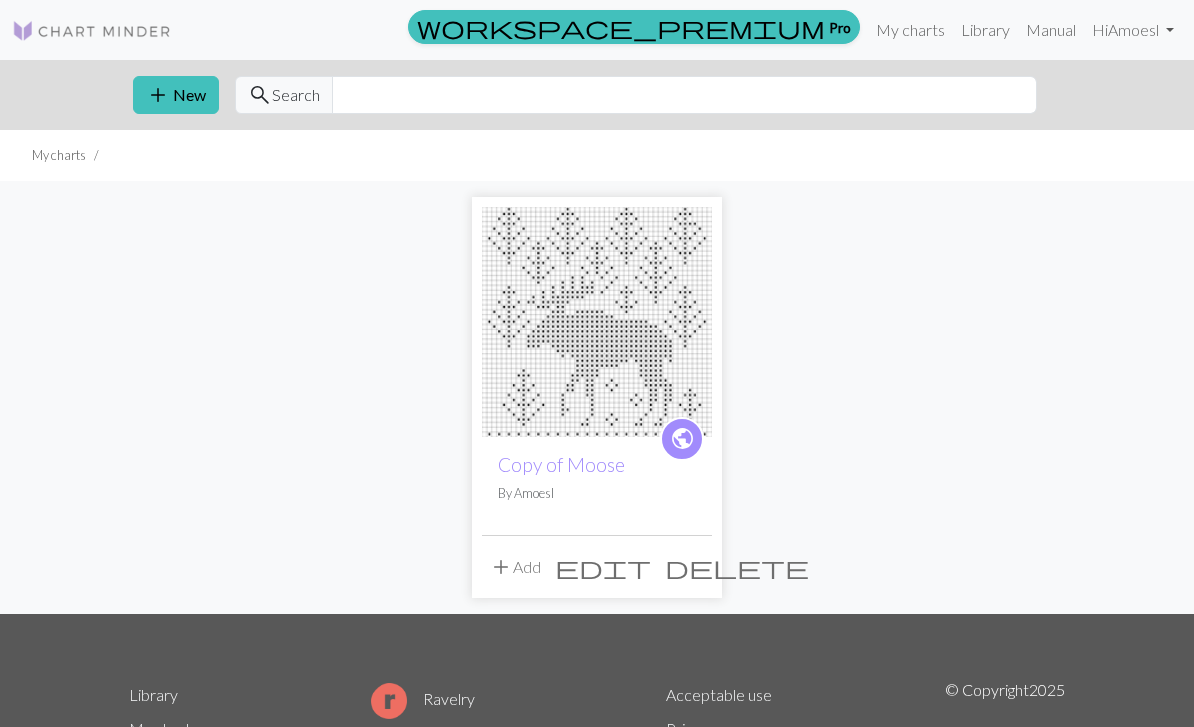 click on "public" at bounding box center [682, 438] 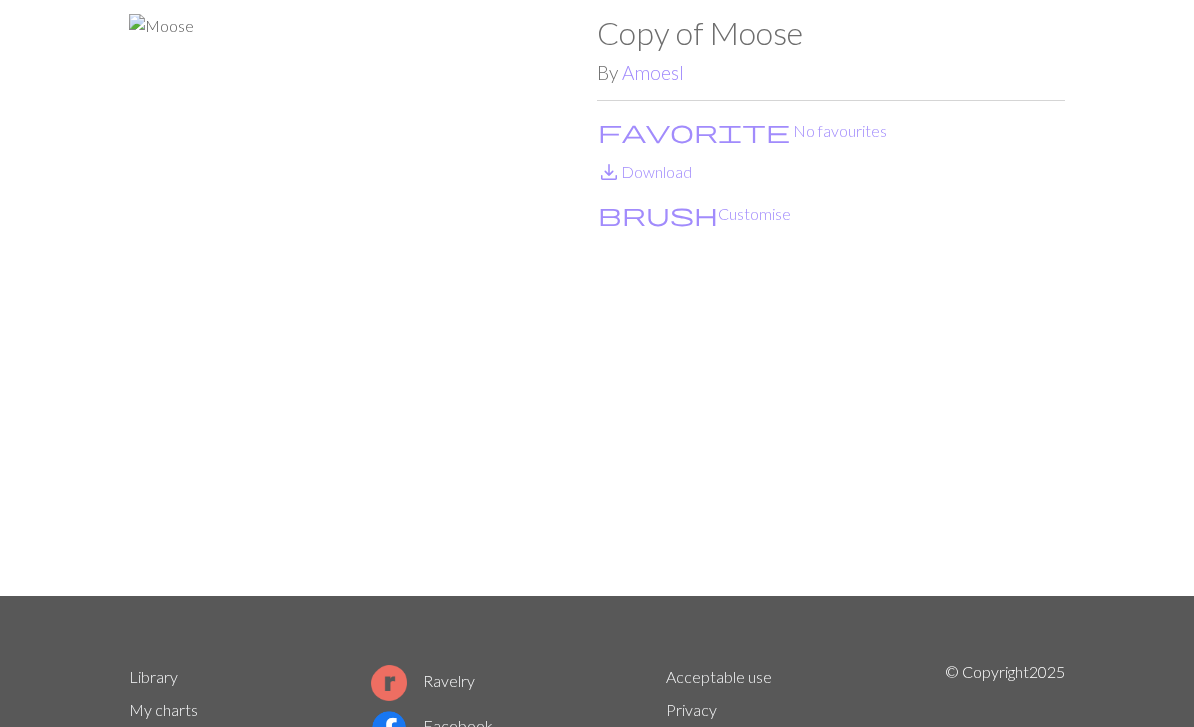 scroll, scrollTop: 0, scrollLeft: 0, axis: both 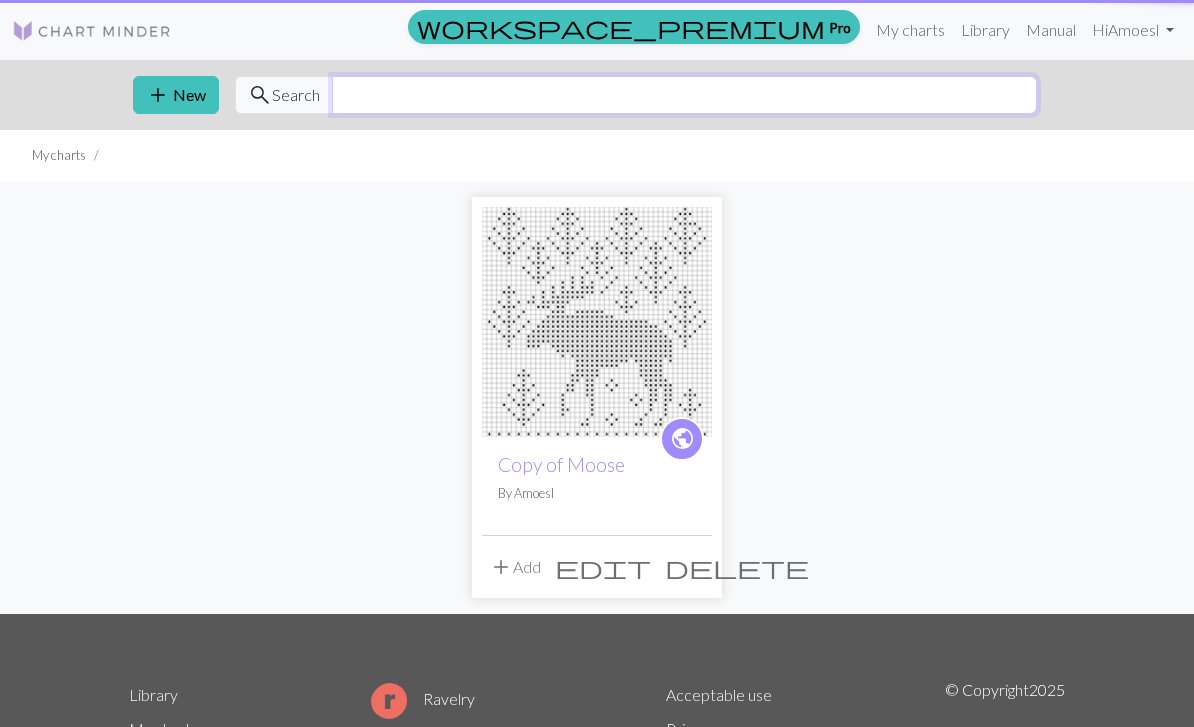 click at bounding box center (684, 95) 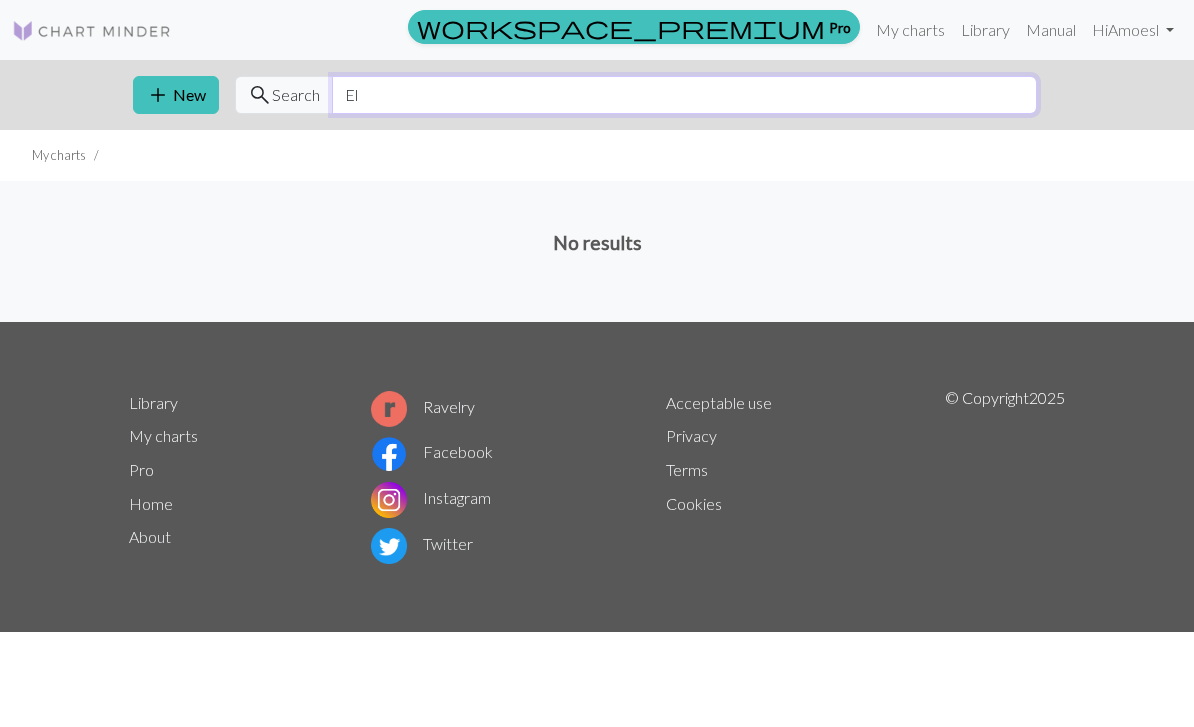type on "E" 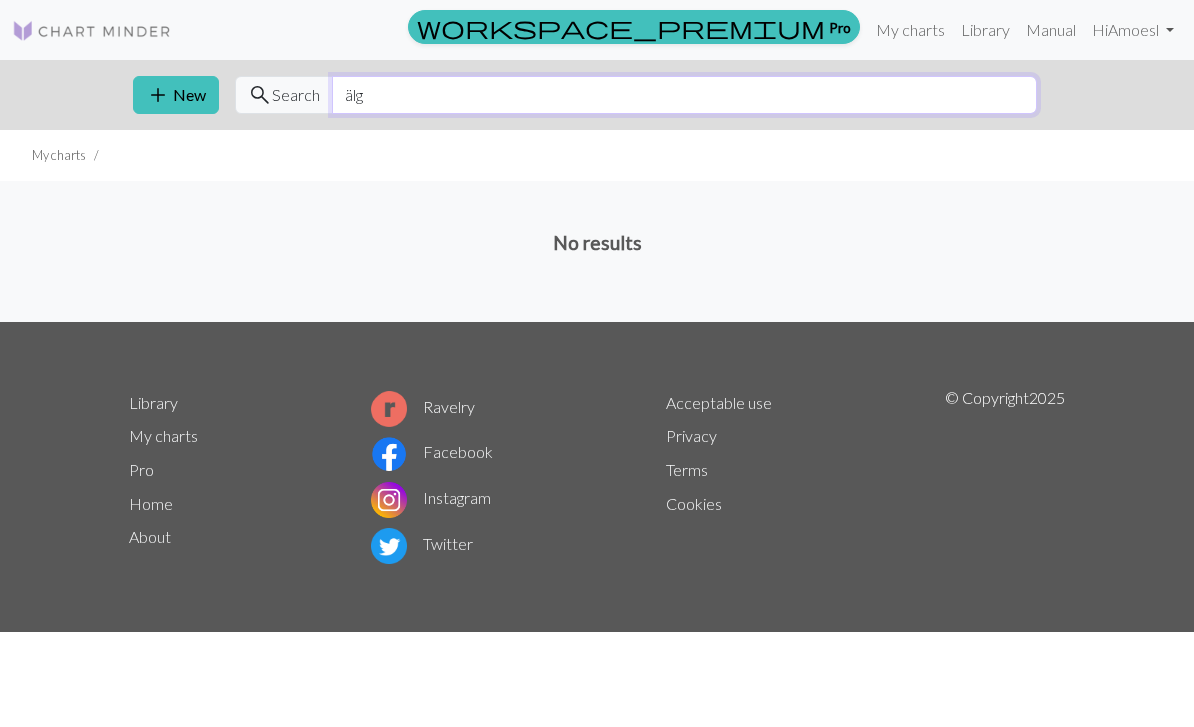 type on "älg" 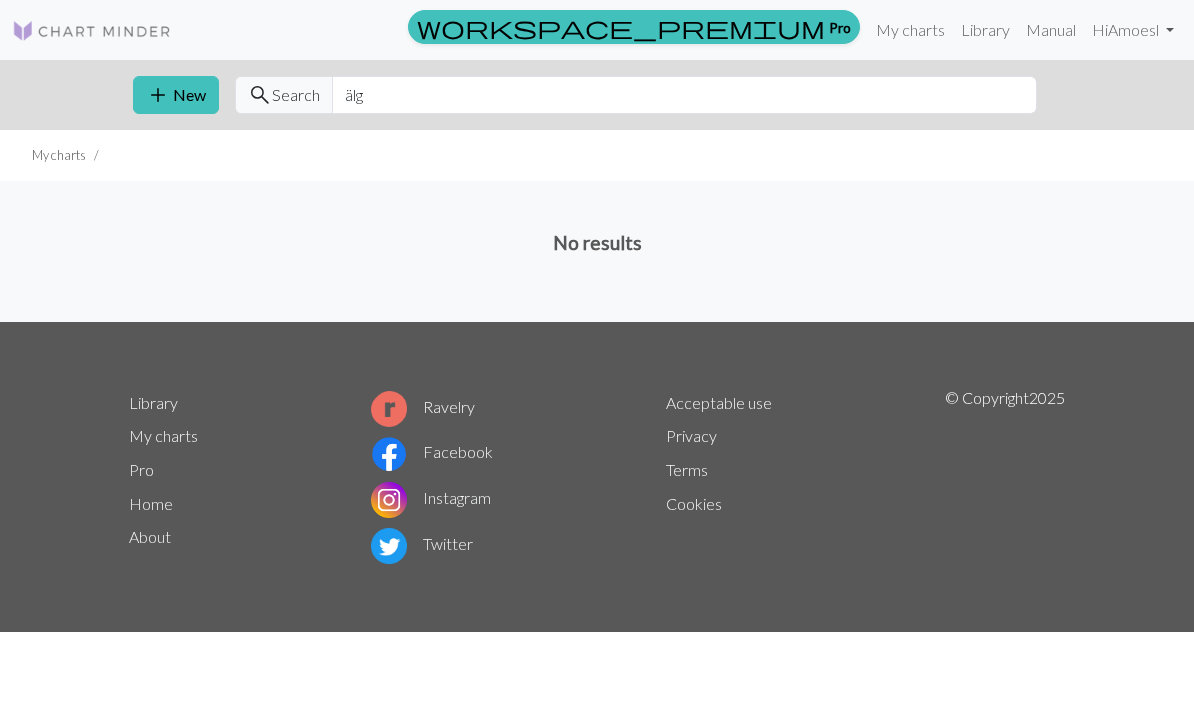 click on "No results" at bounding box center [597, 251] 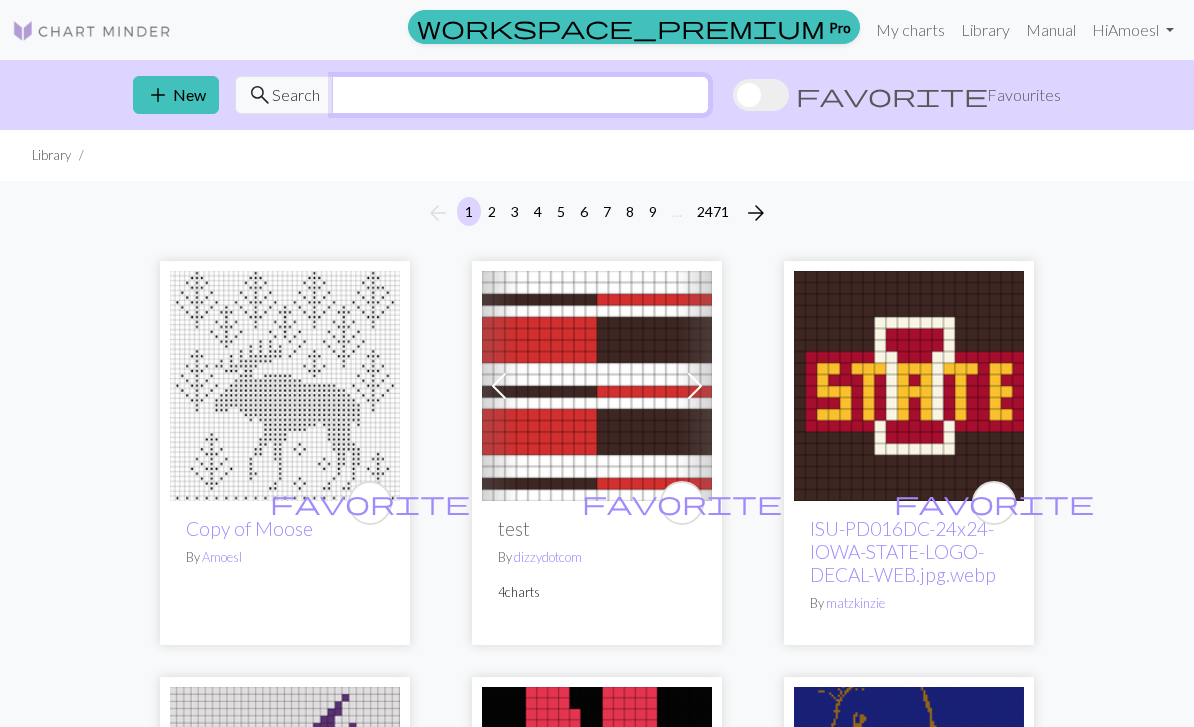 click at bounding box center (520, 95) 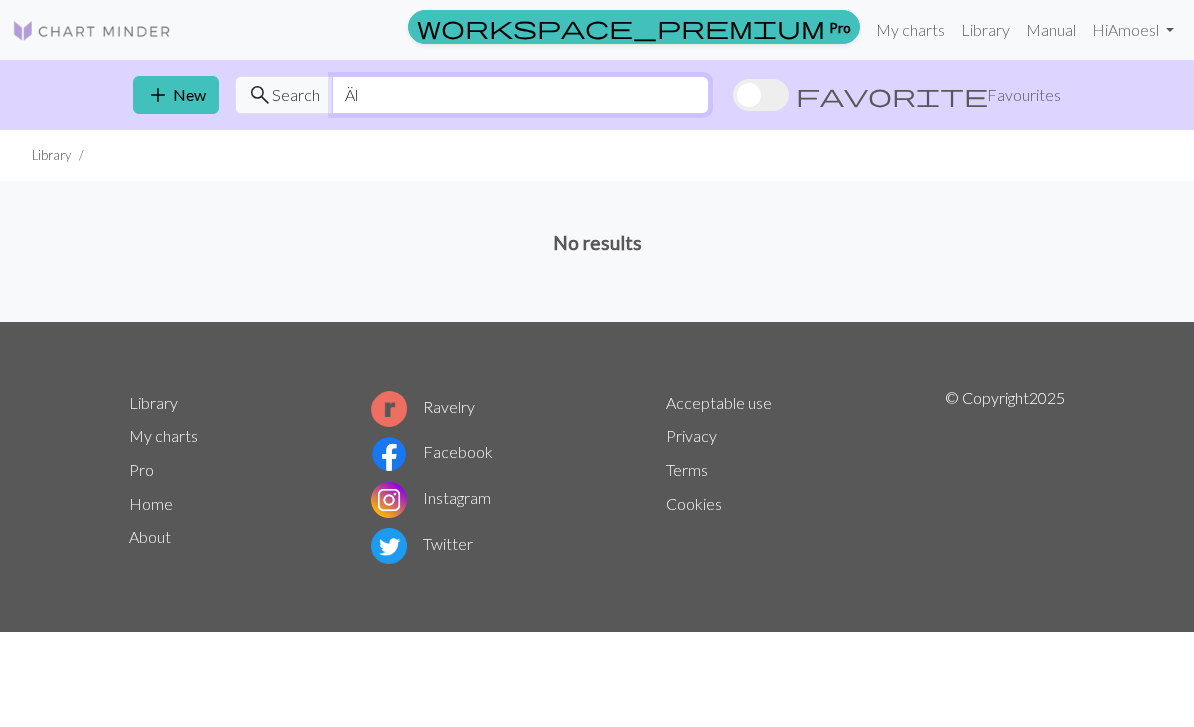 type on "Ä" 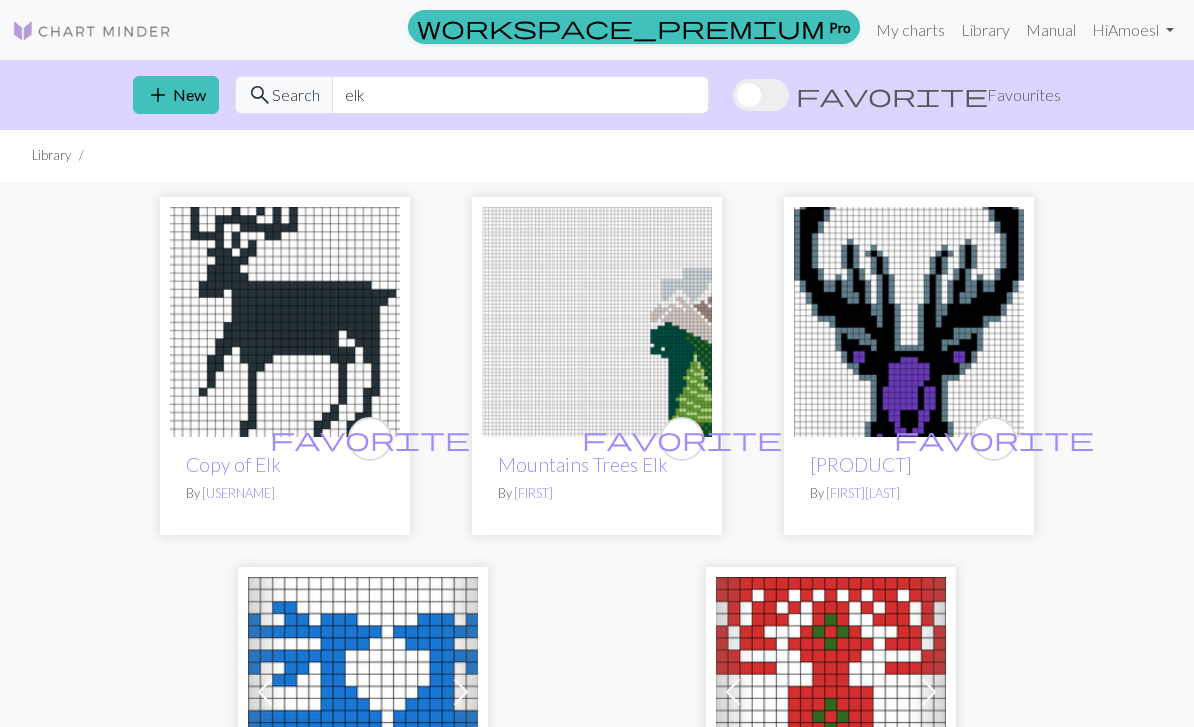 click on "favorite Copy of Elk By   AndieMI favorite Mountains Trees Elk By   Lukas favorite Elkins Elk By   KrystalLatiana Previous Next favorite nathan's elk sweater trim By   skiibunny 2  charts Previous Next favorite Elk revision  By   arcsource 2  charts" at bounding box center [597, 580] 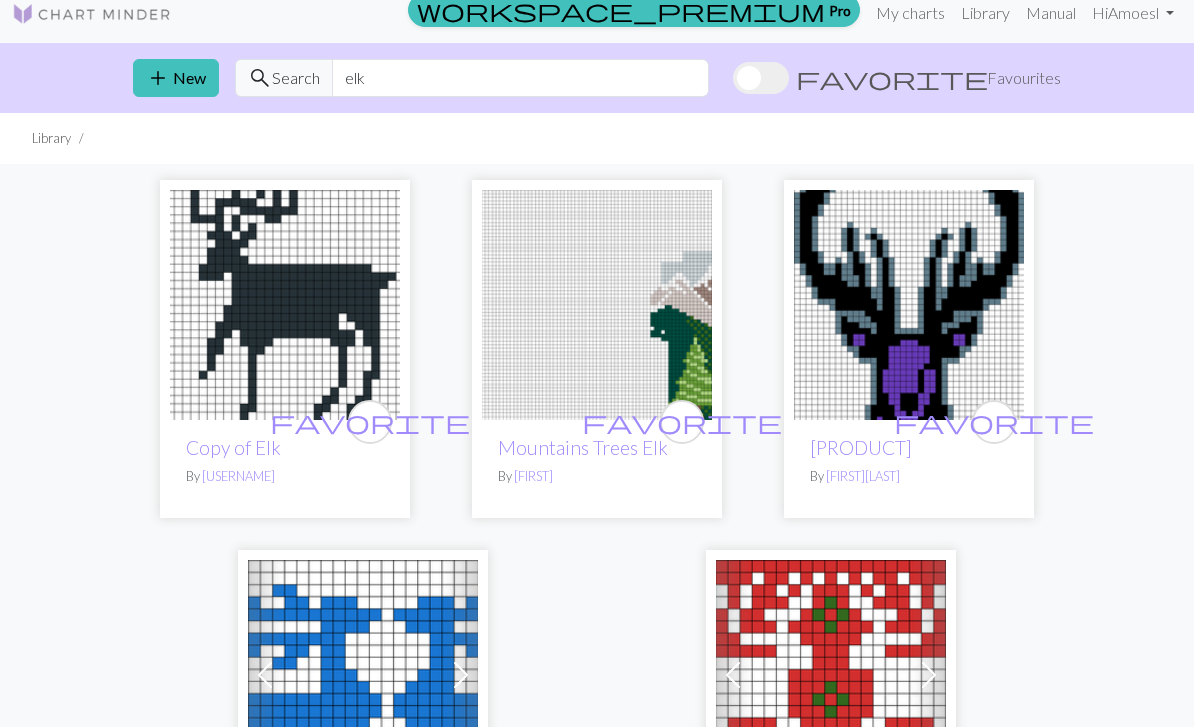 scroll, scrollTop: 0, scrollLeft: 0, axis: both 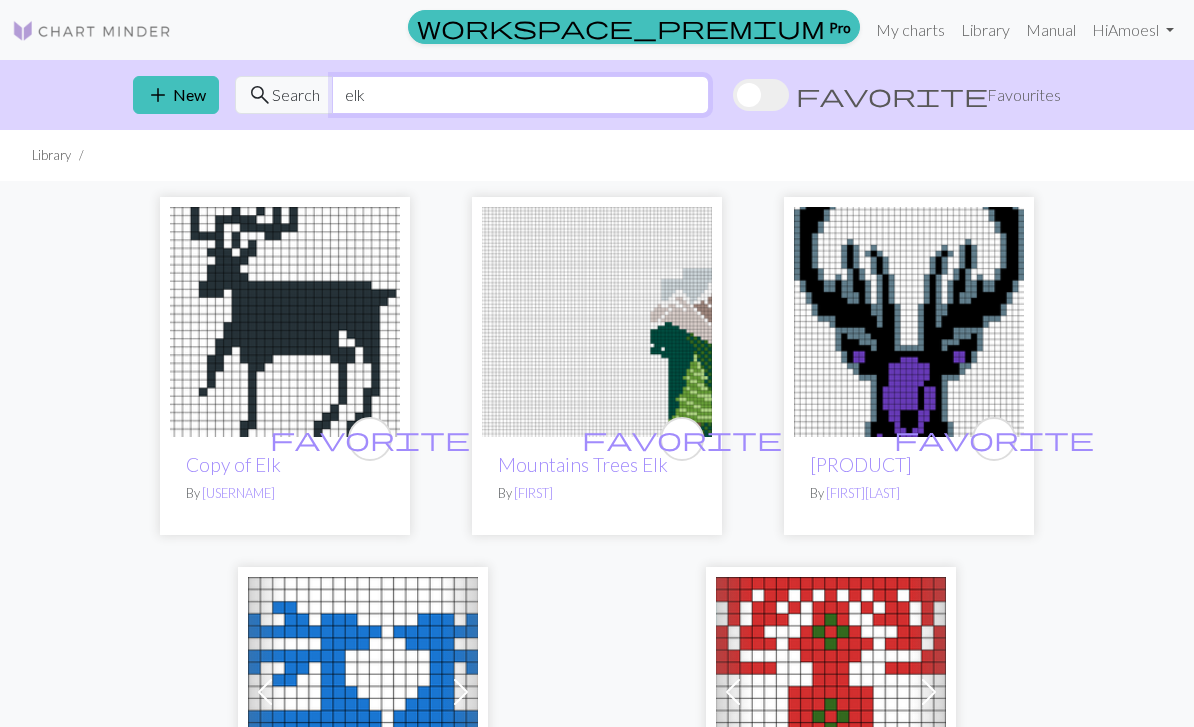 click on "elk" at bounding box center [520, 95] 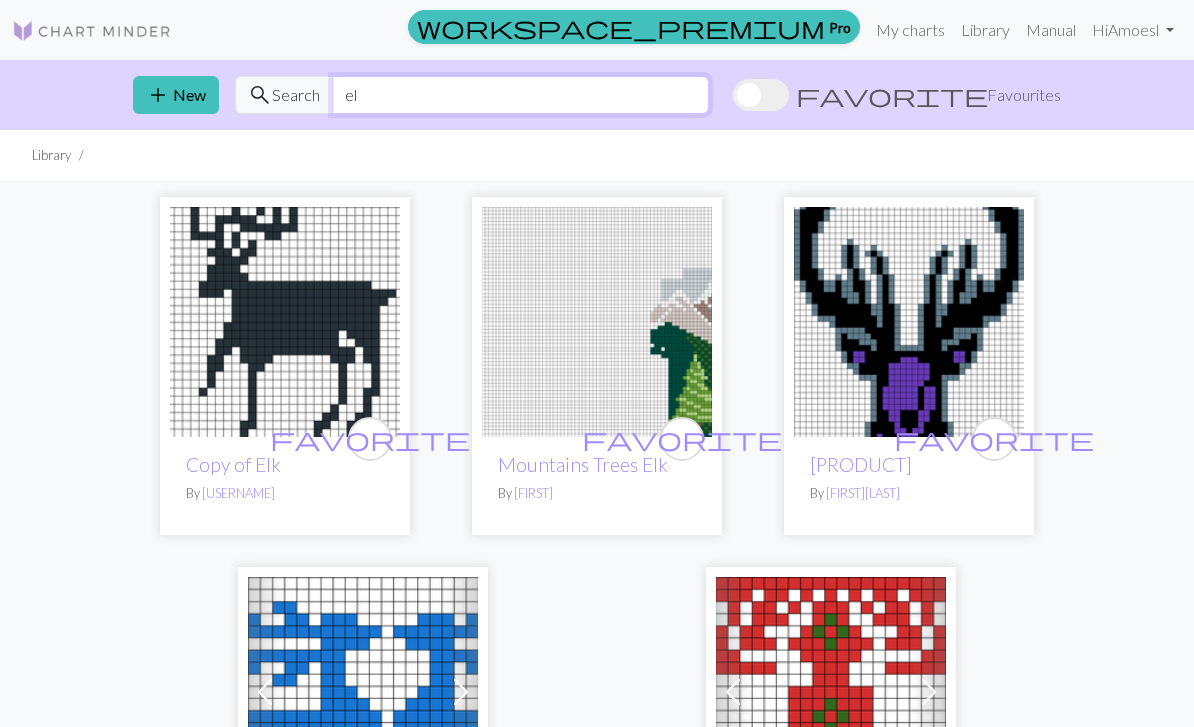 type on "e" 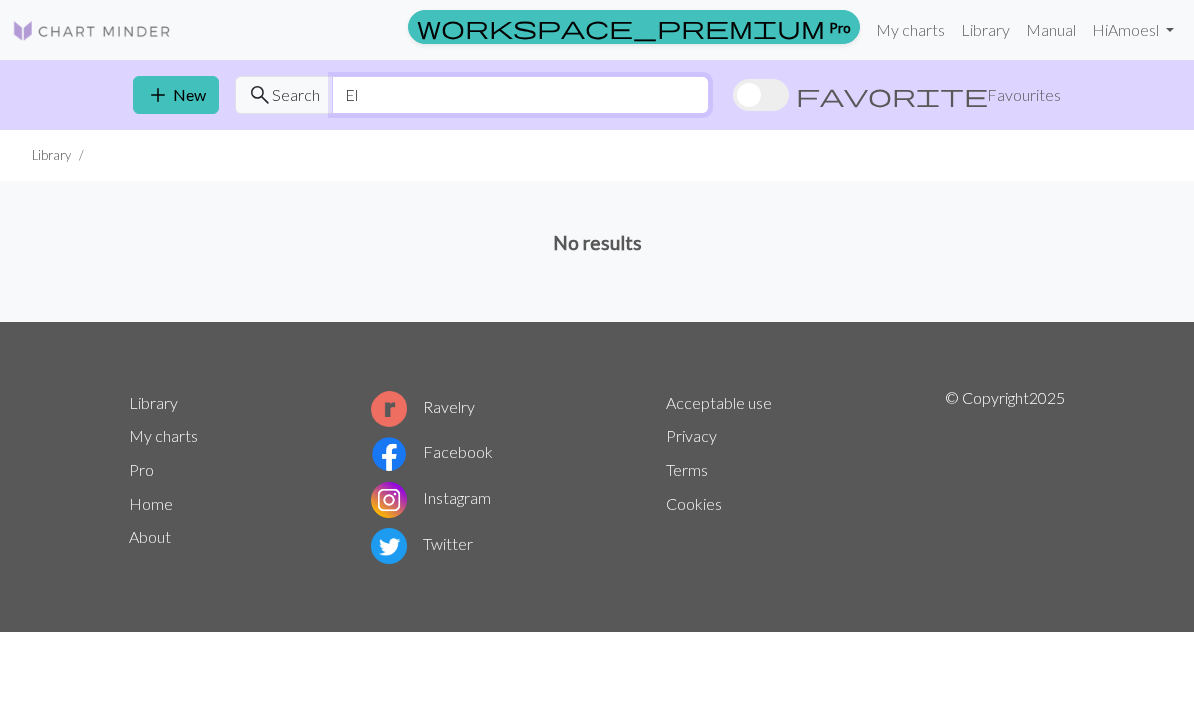 type on "E" 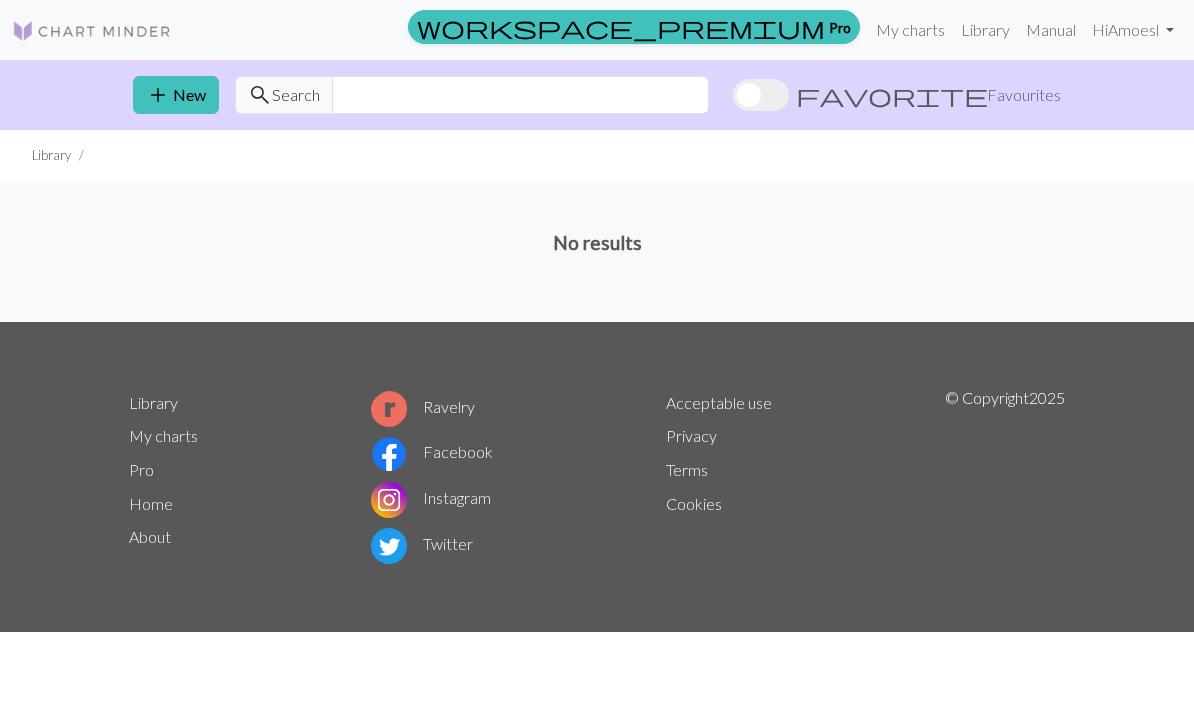 click on "No results" at bounding box center [597, 251] 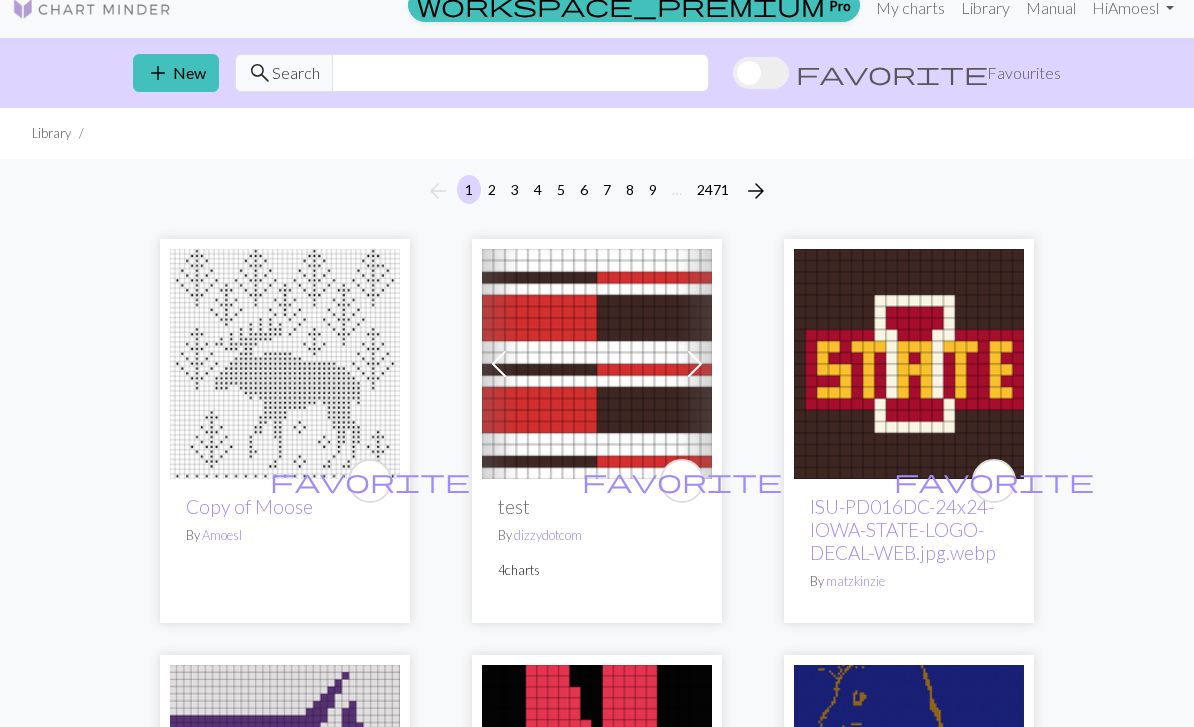 scroll, scrollTop: 0, scrollLeft: 0, axis: both 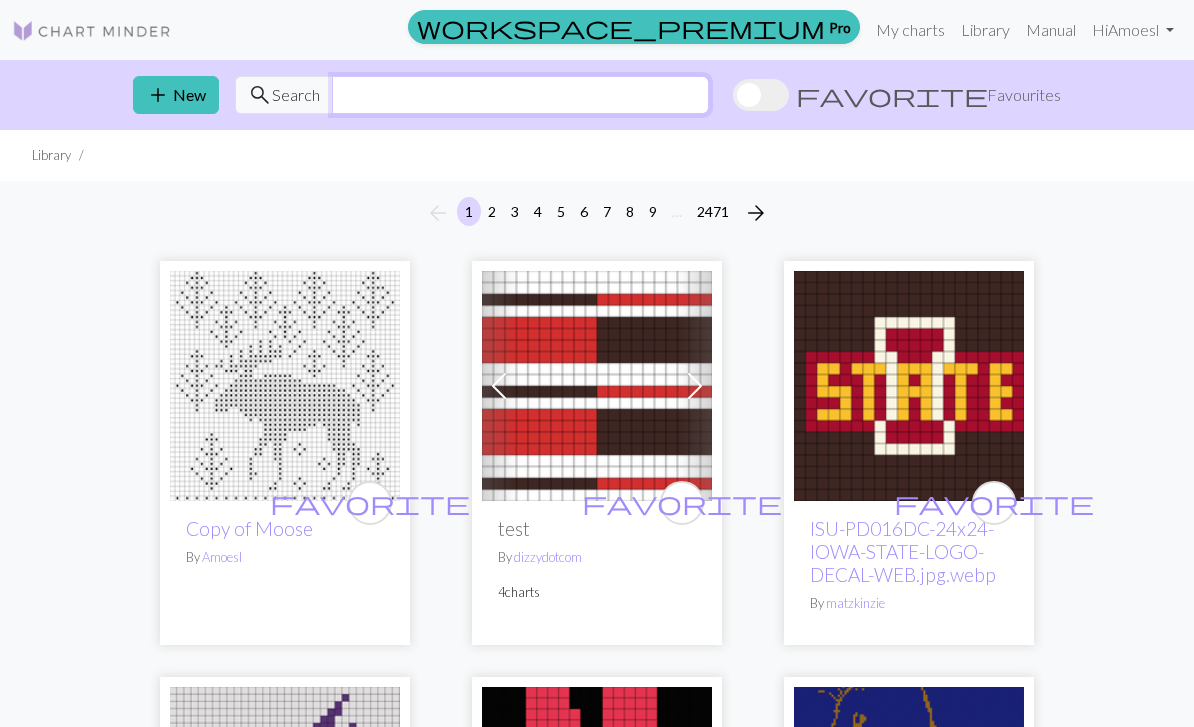 click at bounding box center (520, 95) 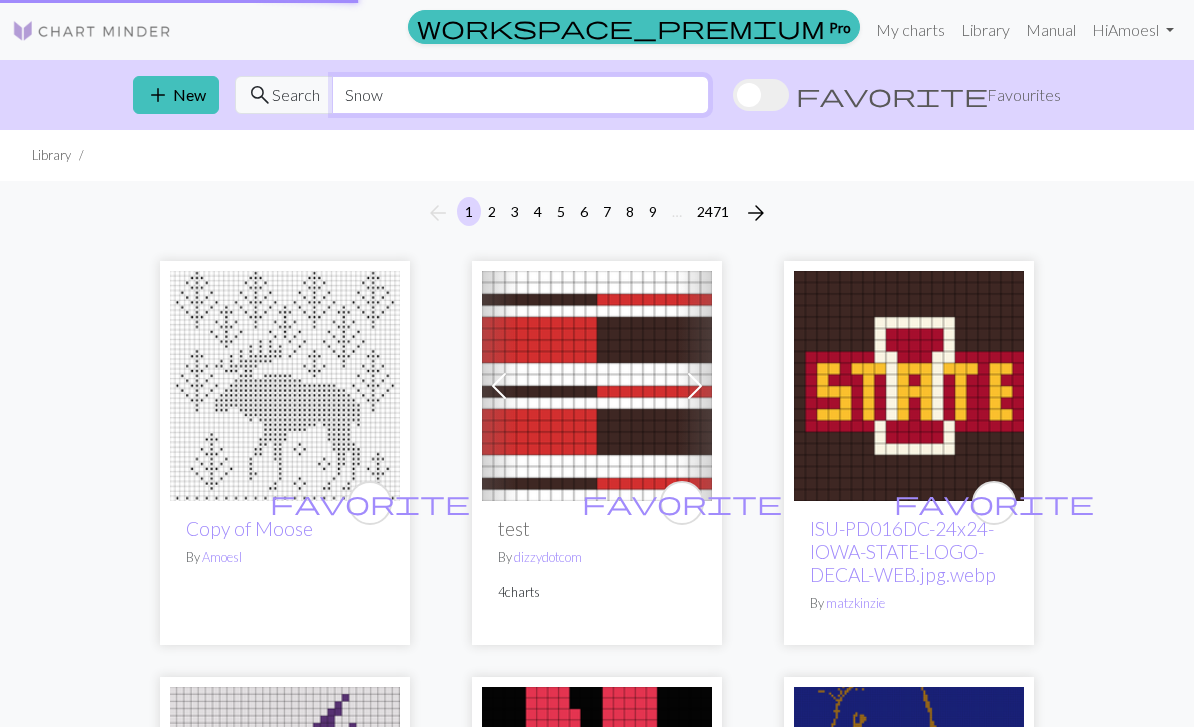 type on "Snow" 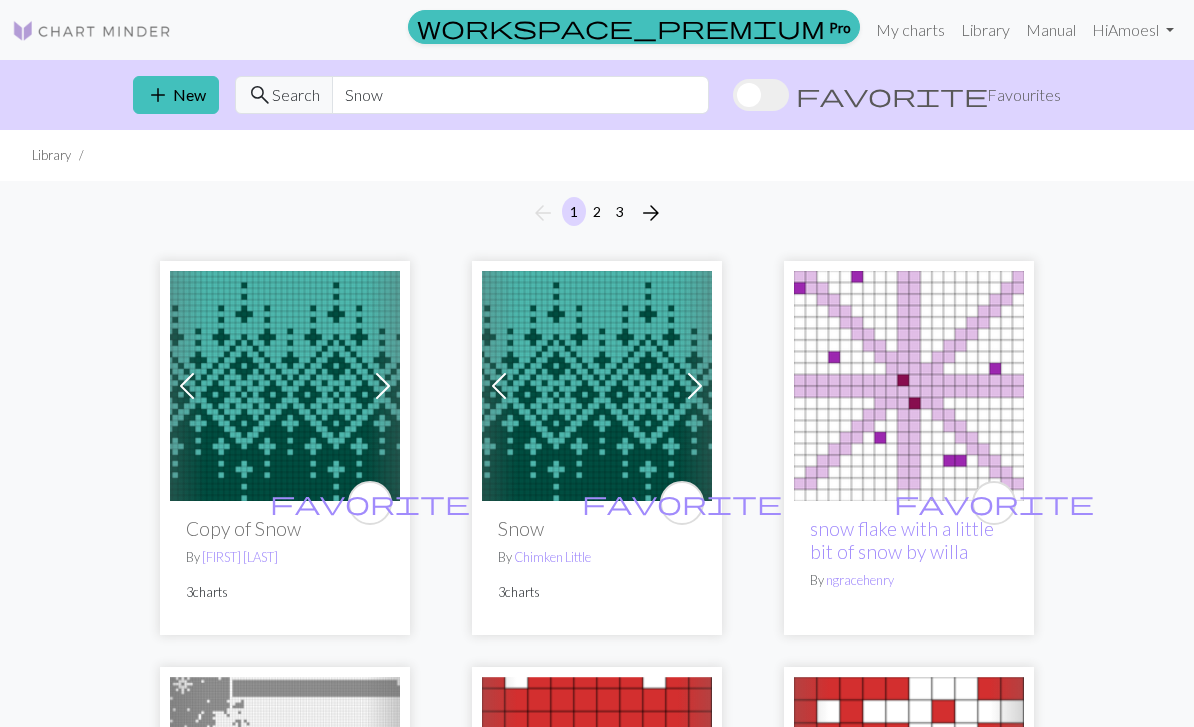 click on "arrow_back 1 2 3 arrow_forward" at bounding box center [597, 213] 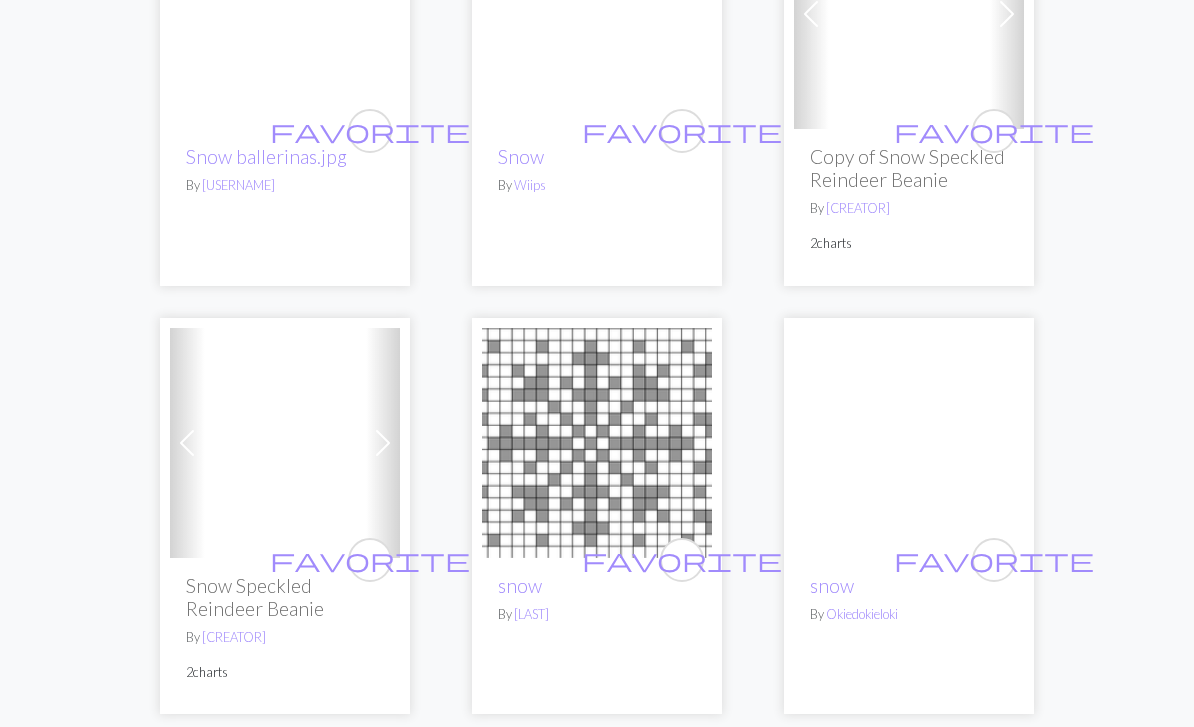 scroll, scrollTop: 4779, scrollLeft: 0, axis: vertical 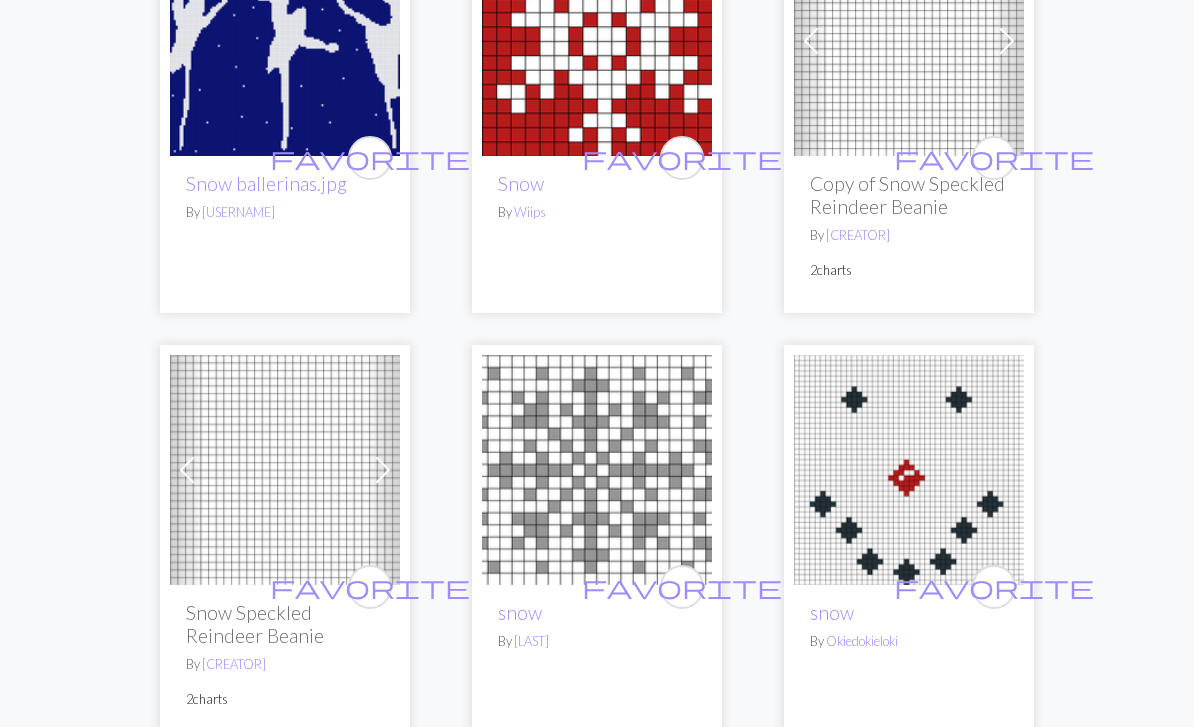 click at bounding box center [285, 470] 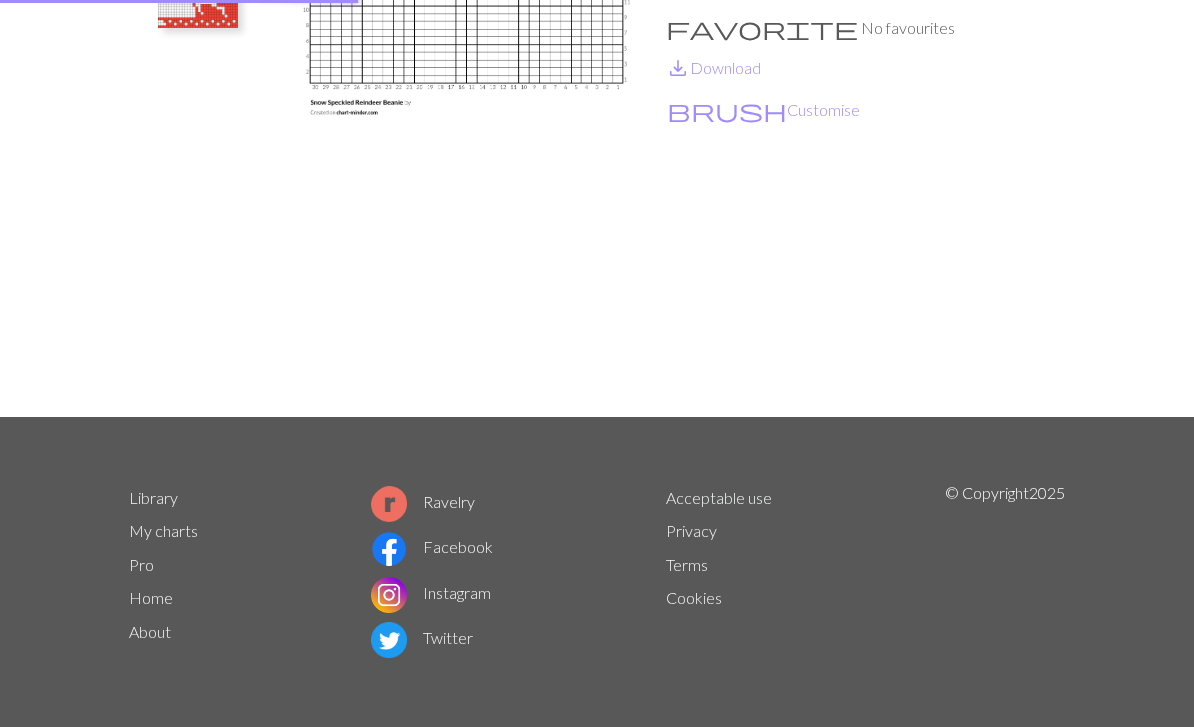 scroll, scrollTop: 0, scrollLeft: 0, axis: both 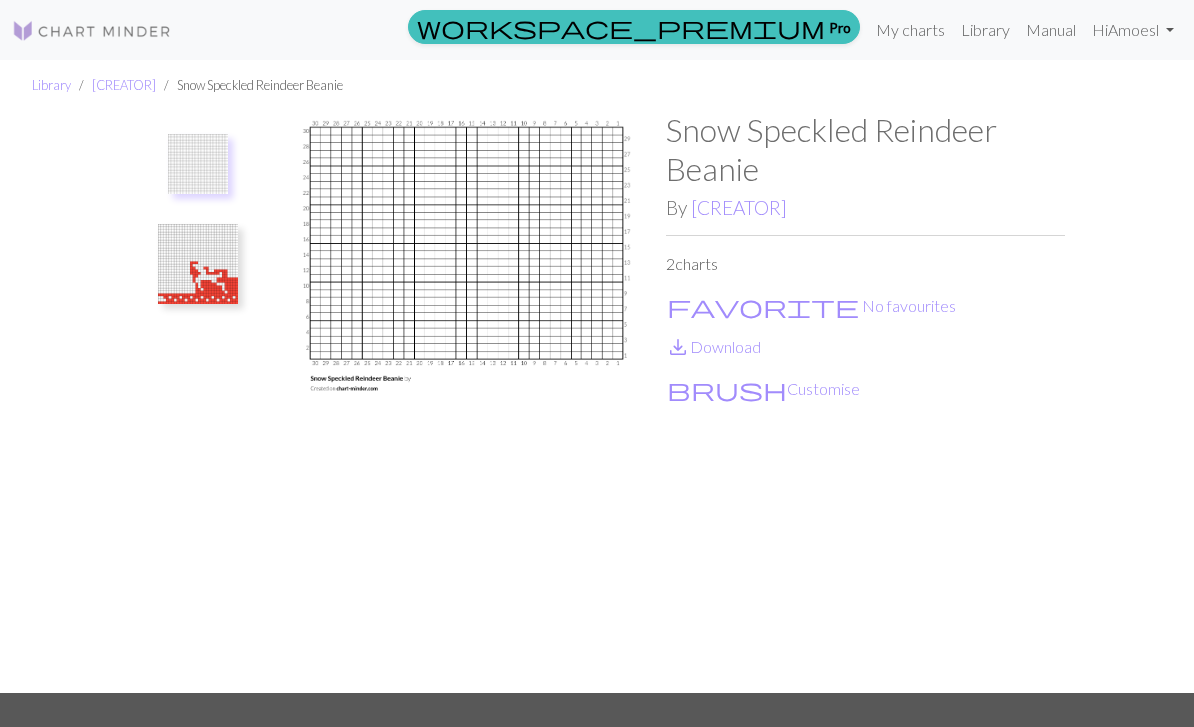 click at bounding box center [198, 264] 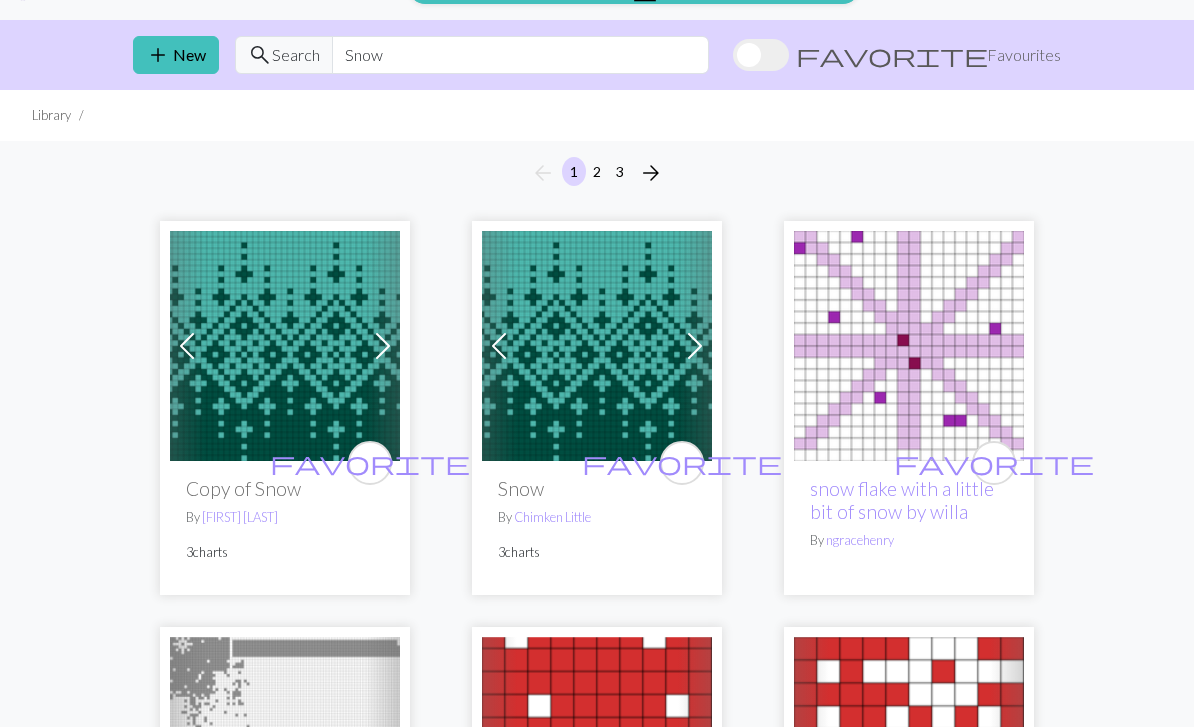 scroll, scrollTop: 46, scrollLeft: 0, axis: vertical 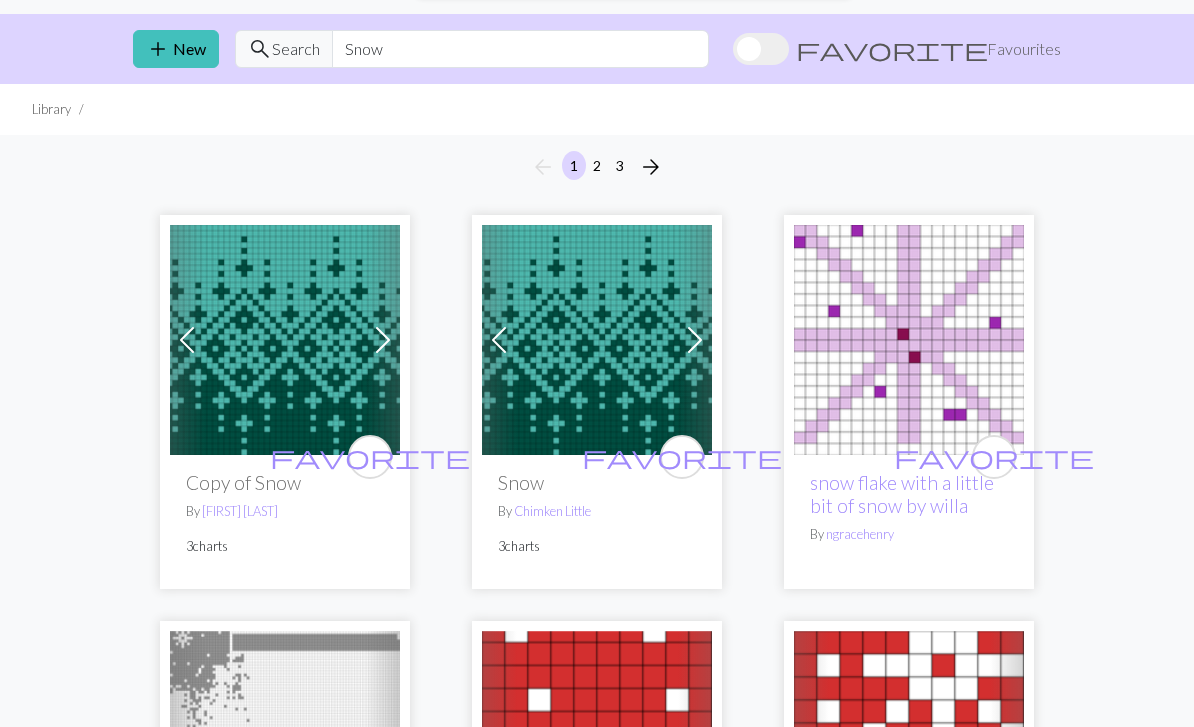 click at bounding box center [597, 340] 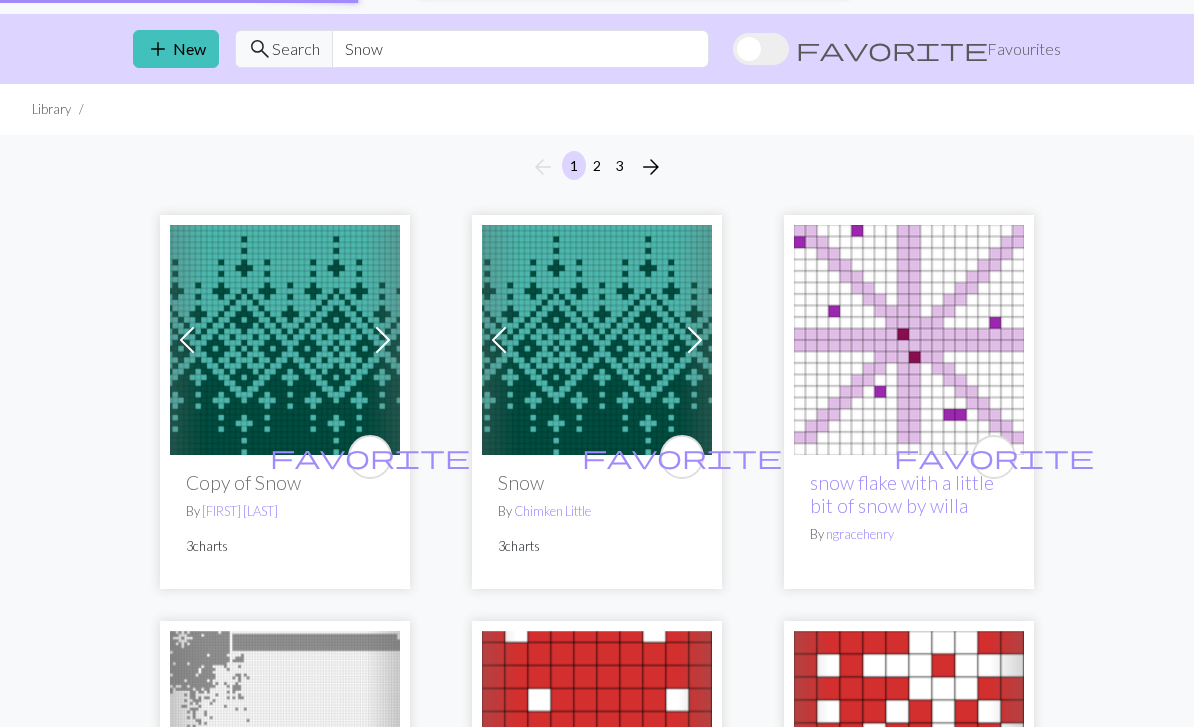 scroll, scrollTop: 0, scrollLeft: 0, axis: both 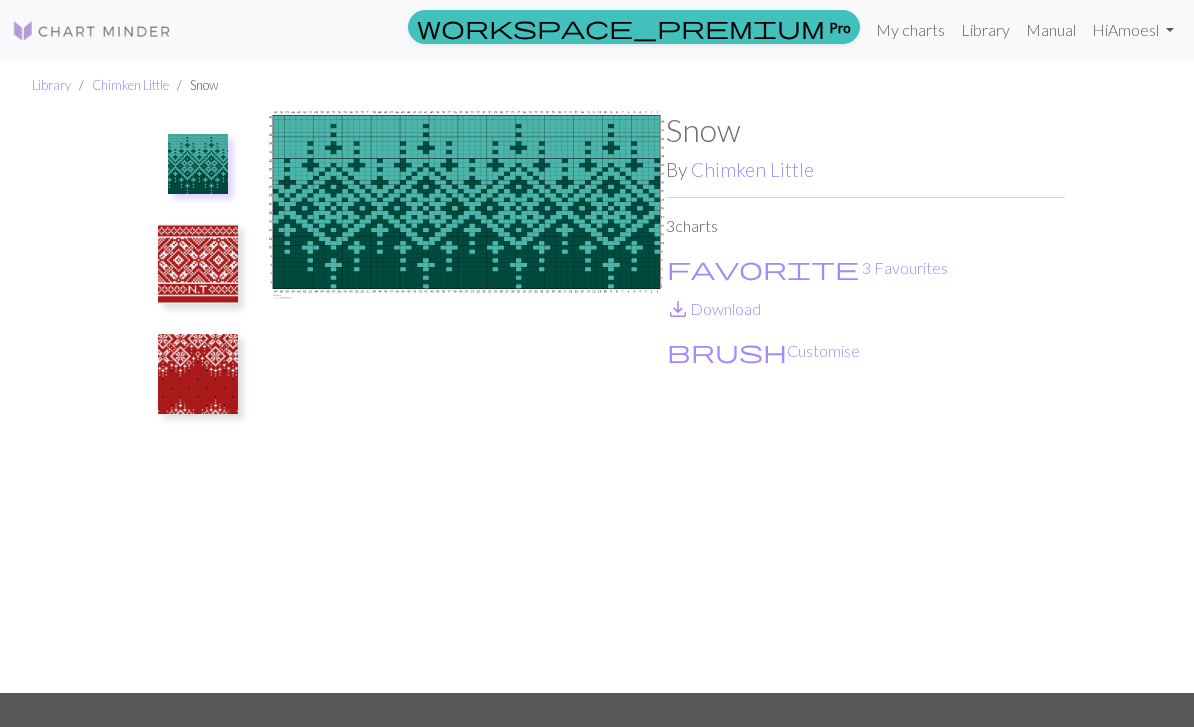 click on "brush Customise" at bounding box center (763, 351) 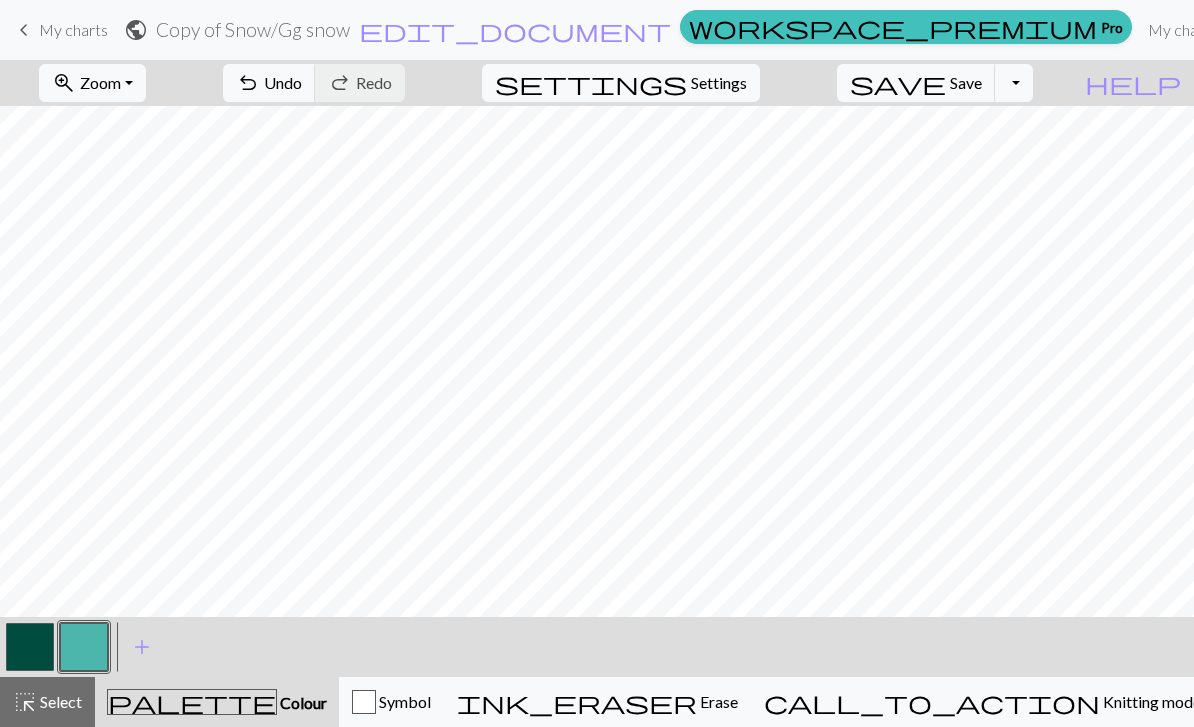 scroll, scrollTop: 0, scrollLeft: 0, axis: both 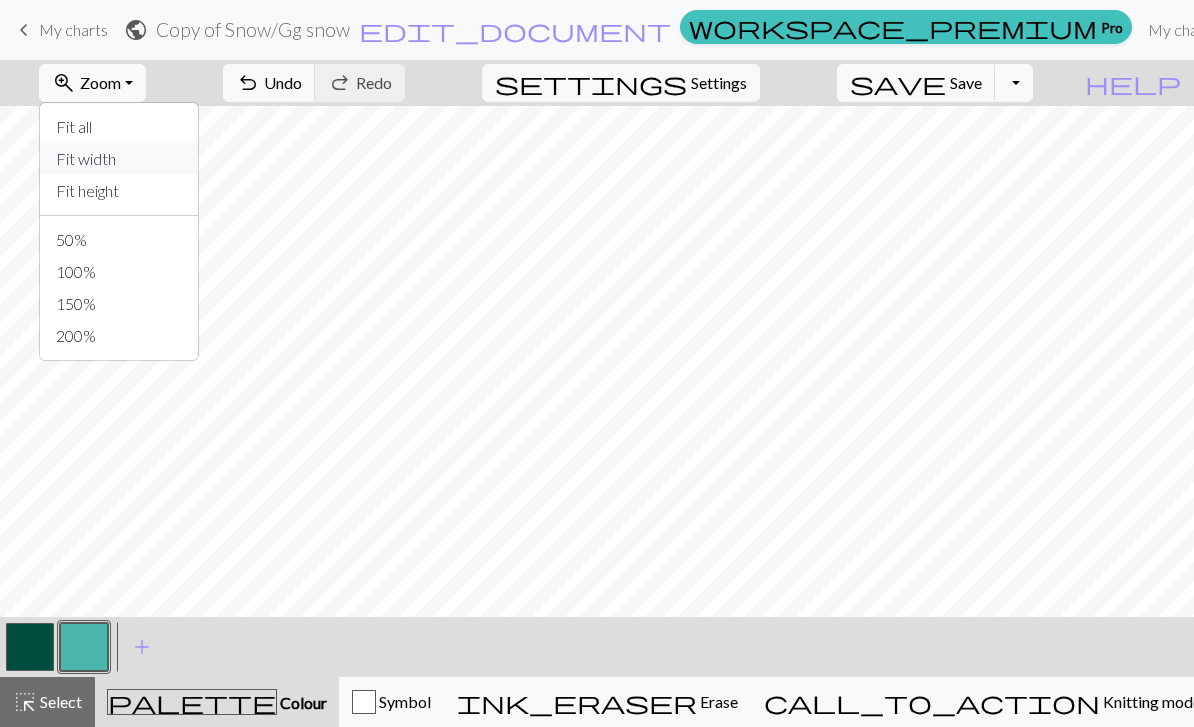 click on "Fit width" at bounding box center (119, 159) 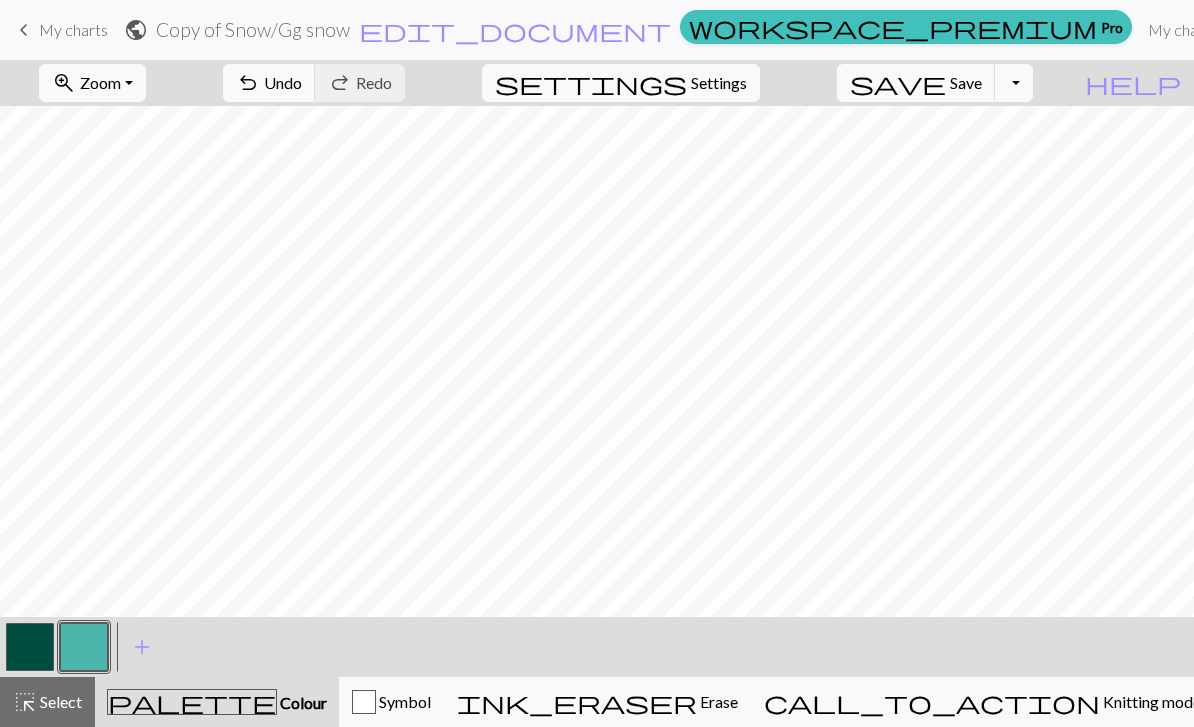click on "Settings" at bounding box center (719, 83) 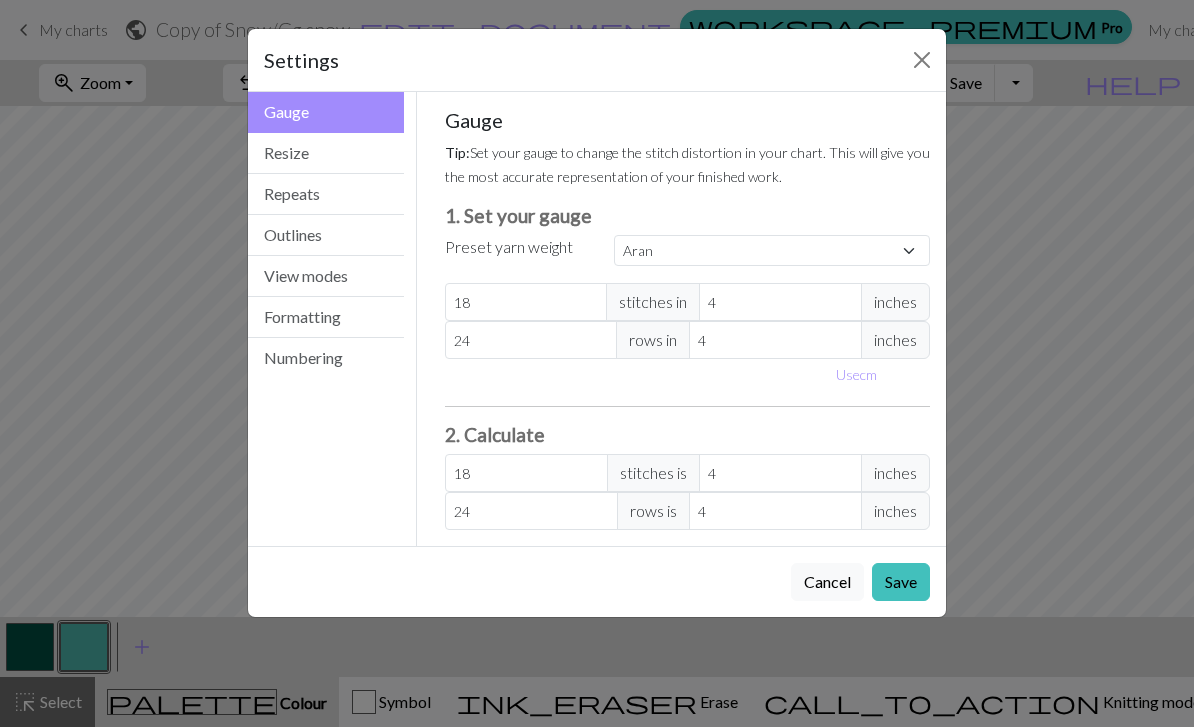 click on "Resize" at bounding box center (326, 153) 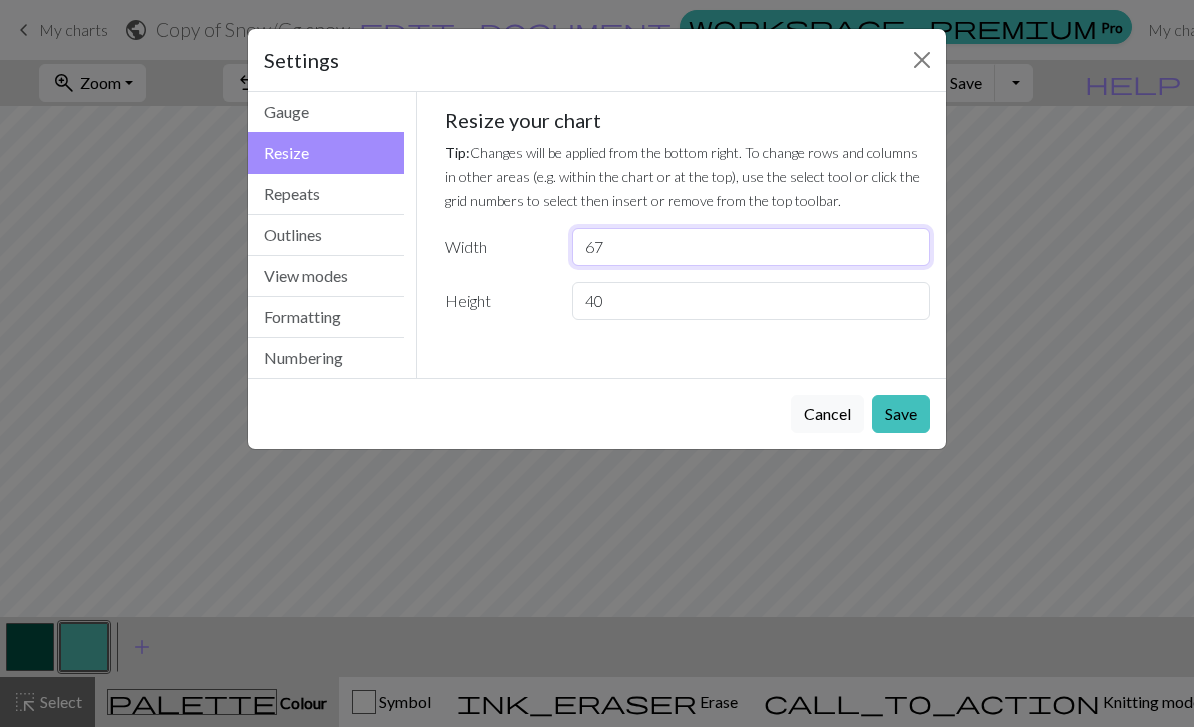 click on "67" at bounding box center [751, 247] 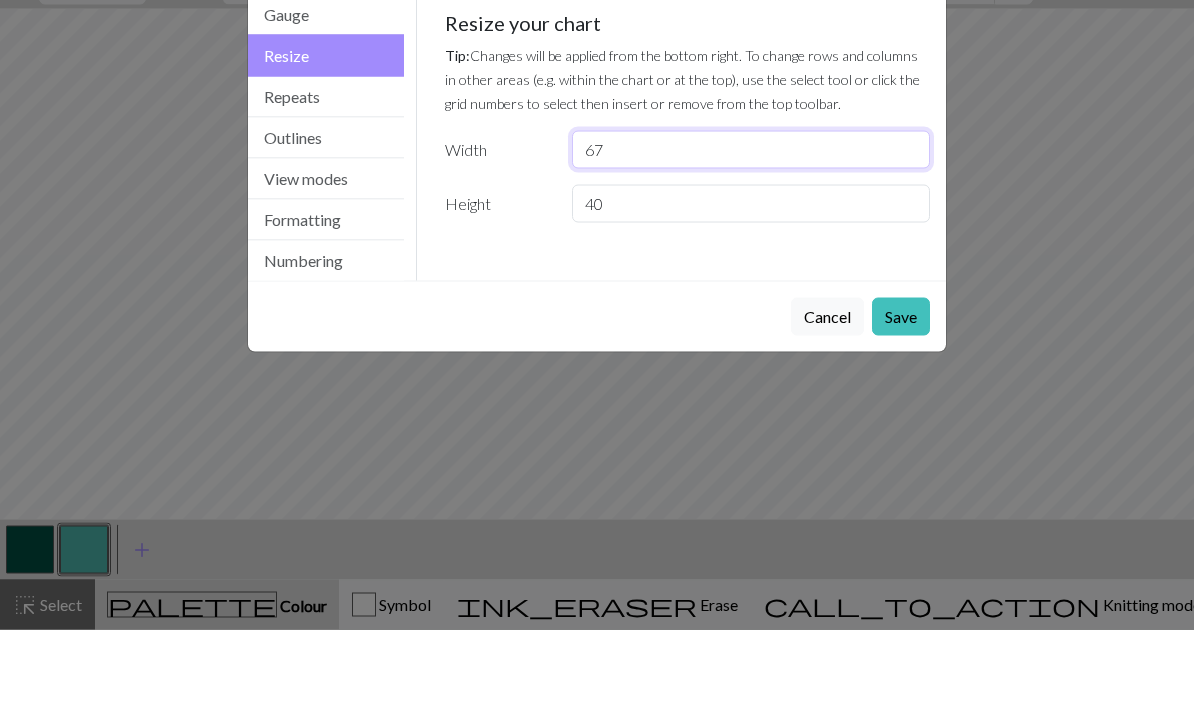 type on "6" 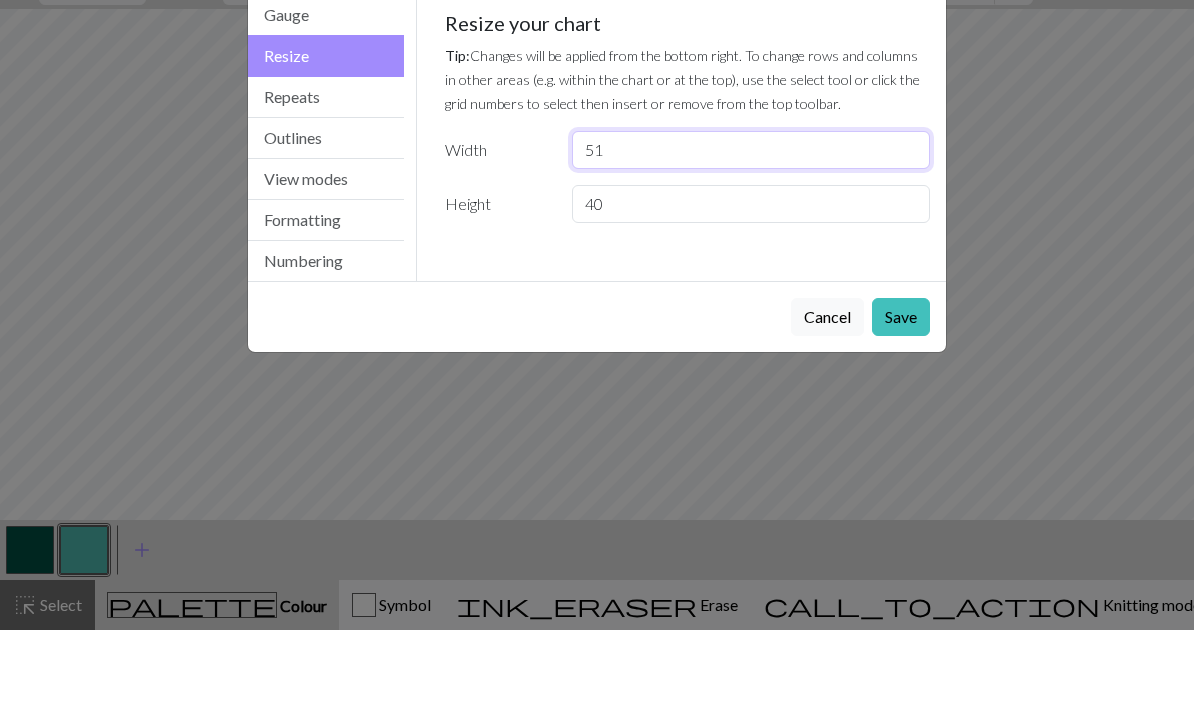 type on "51" 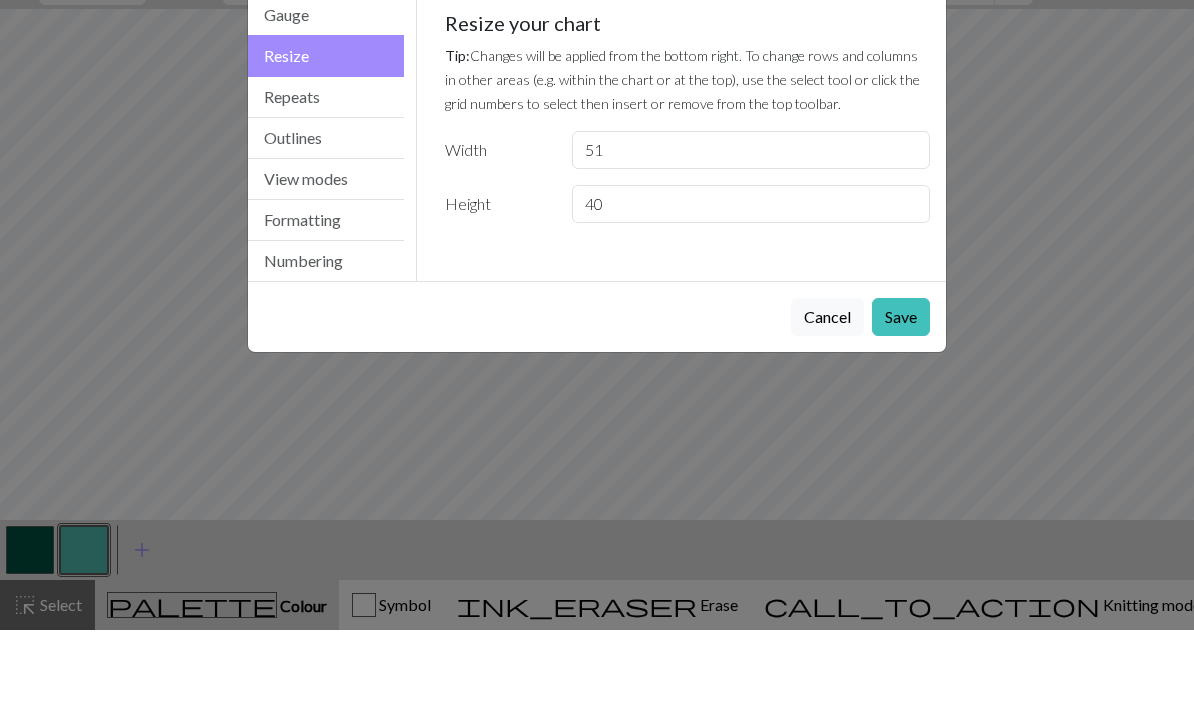 click on "Gauge Tip:  Set your gauge to change the stitch distortion in your chart. This will give you the most accurate representation of your finished work. 1. Set your gauge Preset yarn weight Custom Square Lace Light Fingering Fingering Sport Double knit Worsted Aran Bulky Super Bulky 18 stitches in  4 inches 24 rows in  4 inches Use  cm 2. Calculate 18 stitches is 4 inches 24 rows is 4 inches Resize your chart Tip:  Changes will be applied from the bottom right. To change rows and columns in other areas (e.g. within the chart or at the top), use the select tool or click the grid numbers to select then insert or remove from the top toolbar. Width 51 Height 40 Repeats workspace_premium Become a Pro user   to  visualise repeats Tip:   This will show your entire chart repeated, so you can preview what joining panels look like together. arrow_forward  Horizontal 1 arrow_downward  Vertical 1 Outlines Tip:  Click on row/stitch numbers, or long-press and drag to add section outlines directly in your workspace View modes" at bounding box center [688, 222] 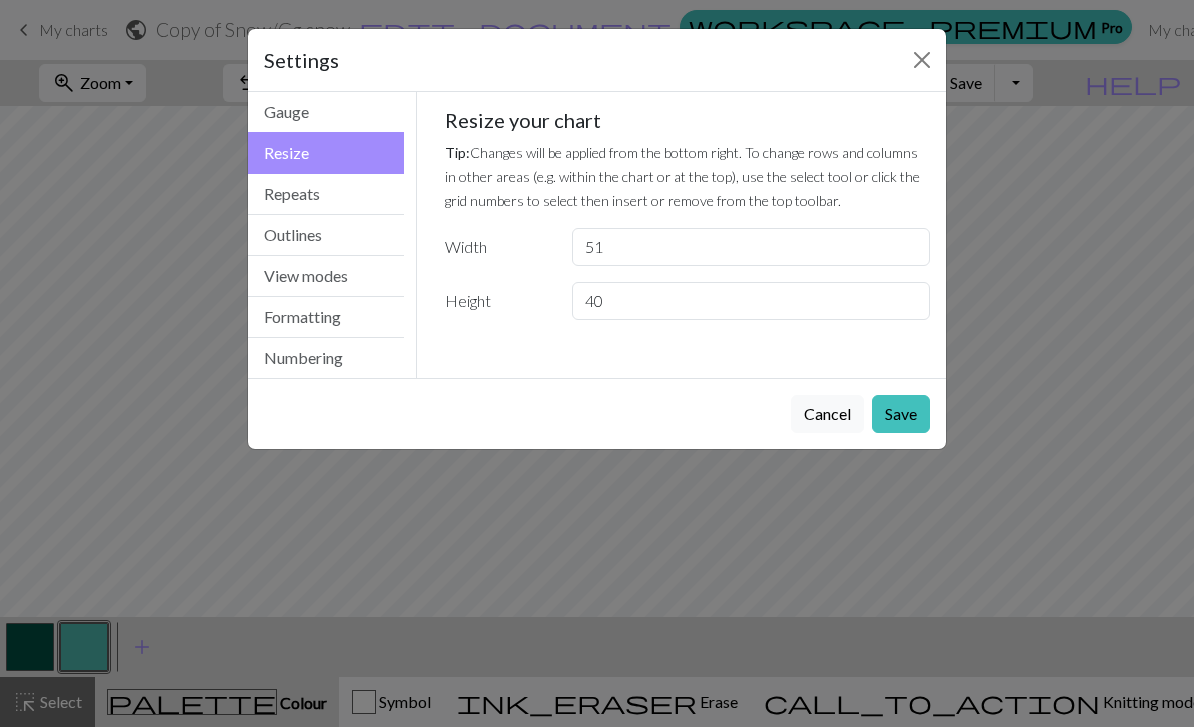 click on "Save" at bounding box center (901, 414) 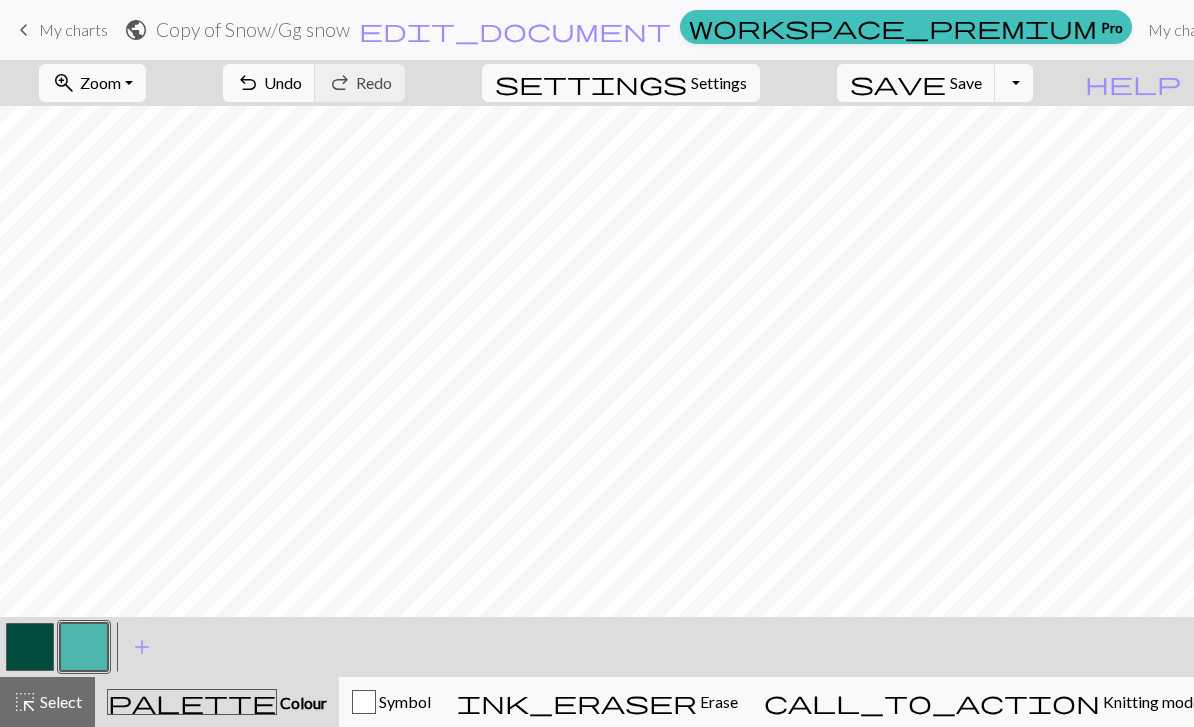 click on "Knitting mode" at bounding box center (1150, 701) 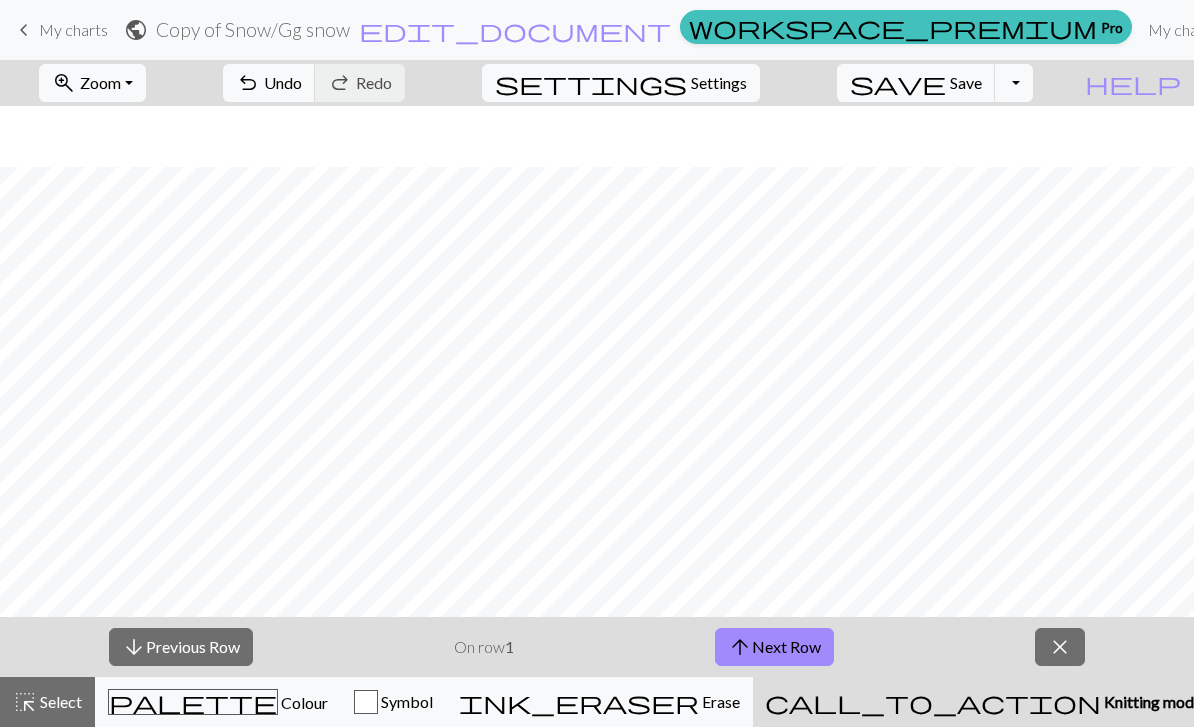scroll, scrollTop: 61, scrollLeft: 0, axis: vertical 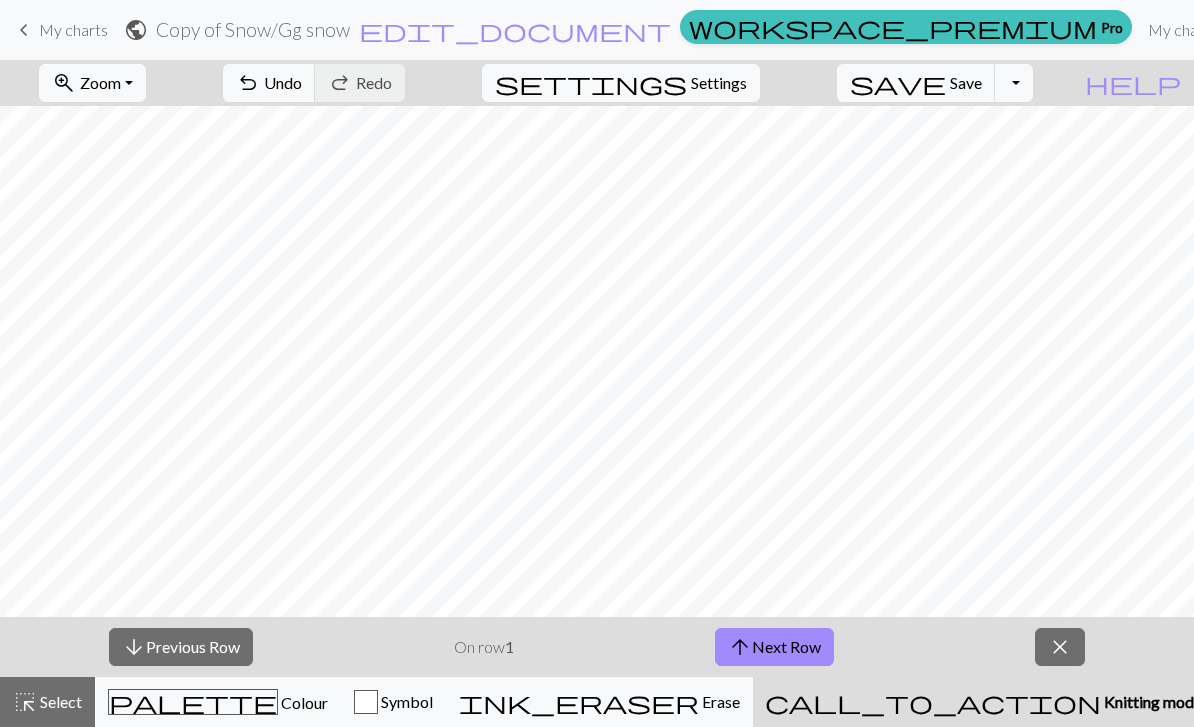 click on "arrow_upward  Next Row" at bounding box center [774, 647] 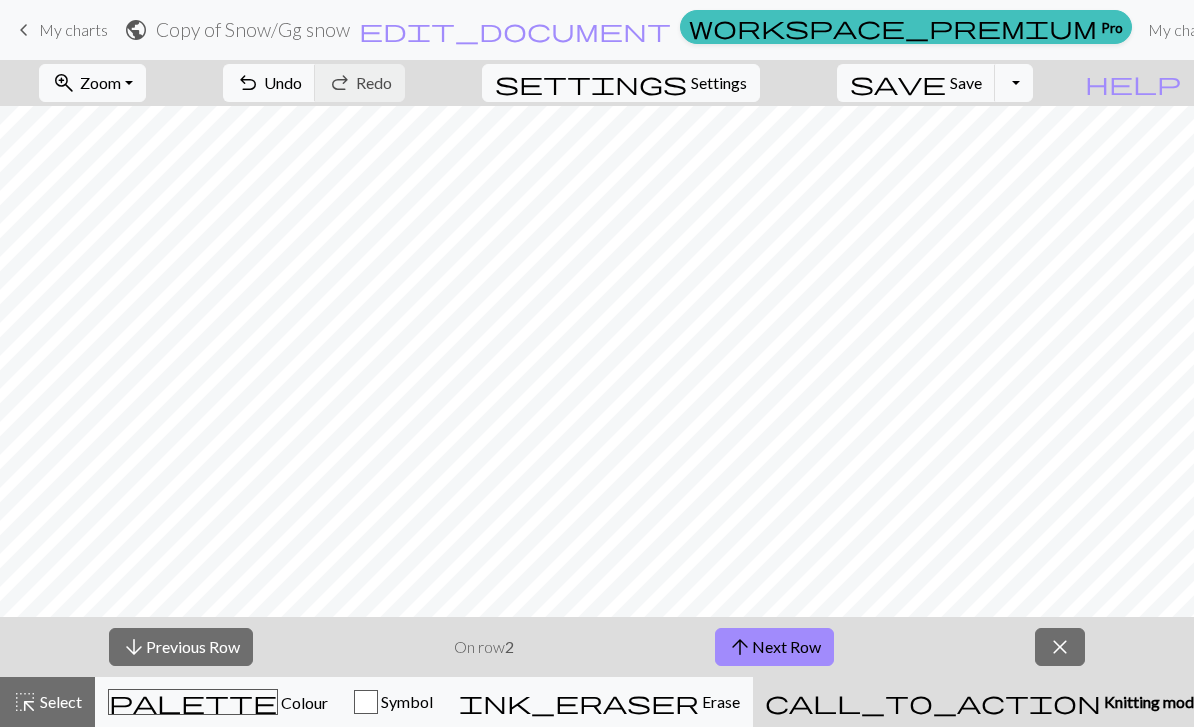 click on "arrow_upward  Next Row" at bounding box center [774, 647] 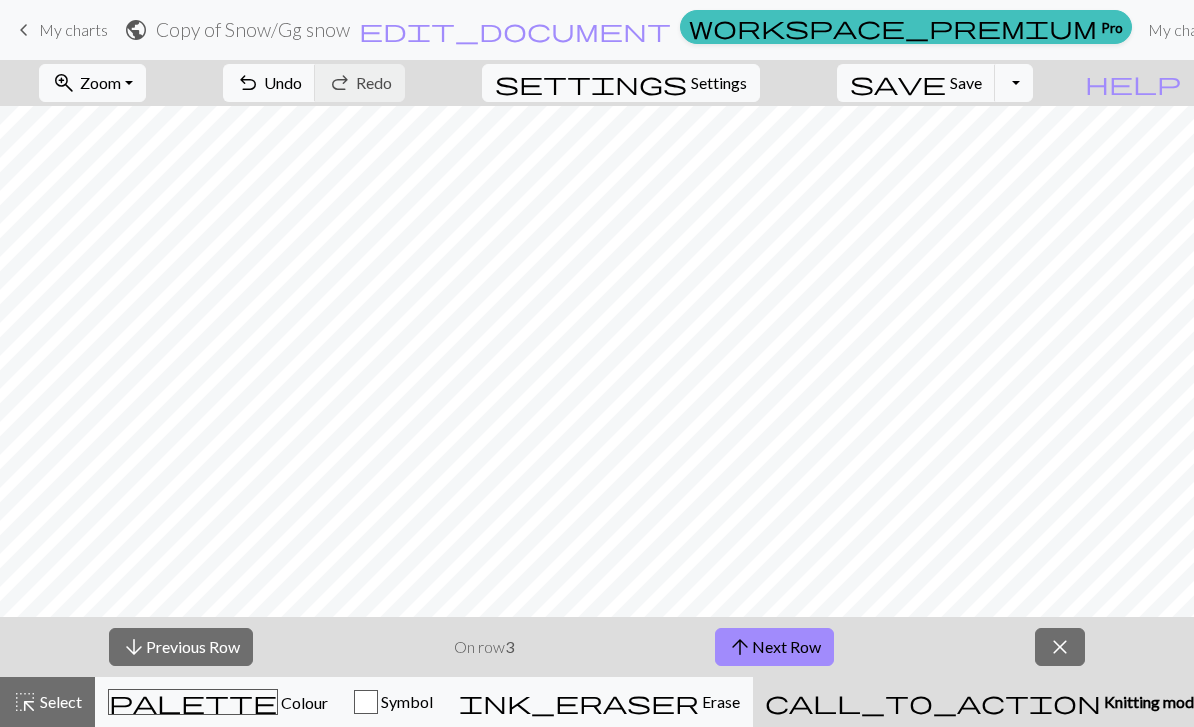 click on "arrow_upward  Next Row" at bounding box center (774, 647) 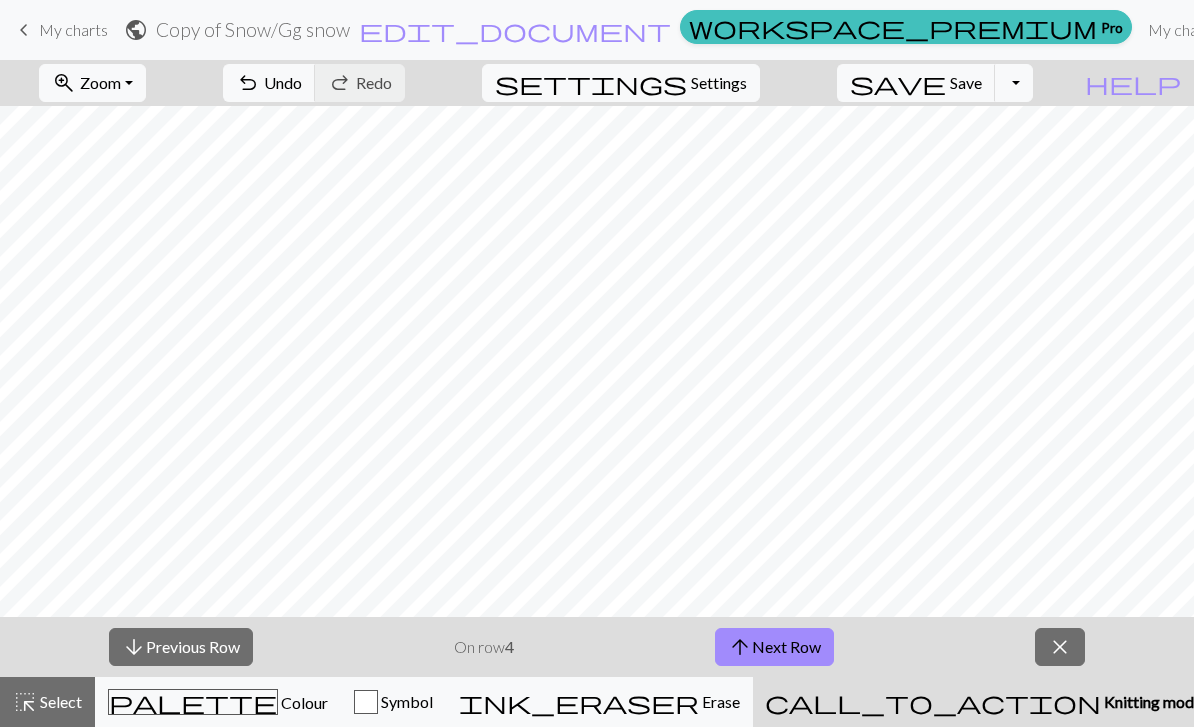 click on "arrow_upward  Next Row" at bounding box center [774, 647] 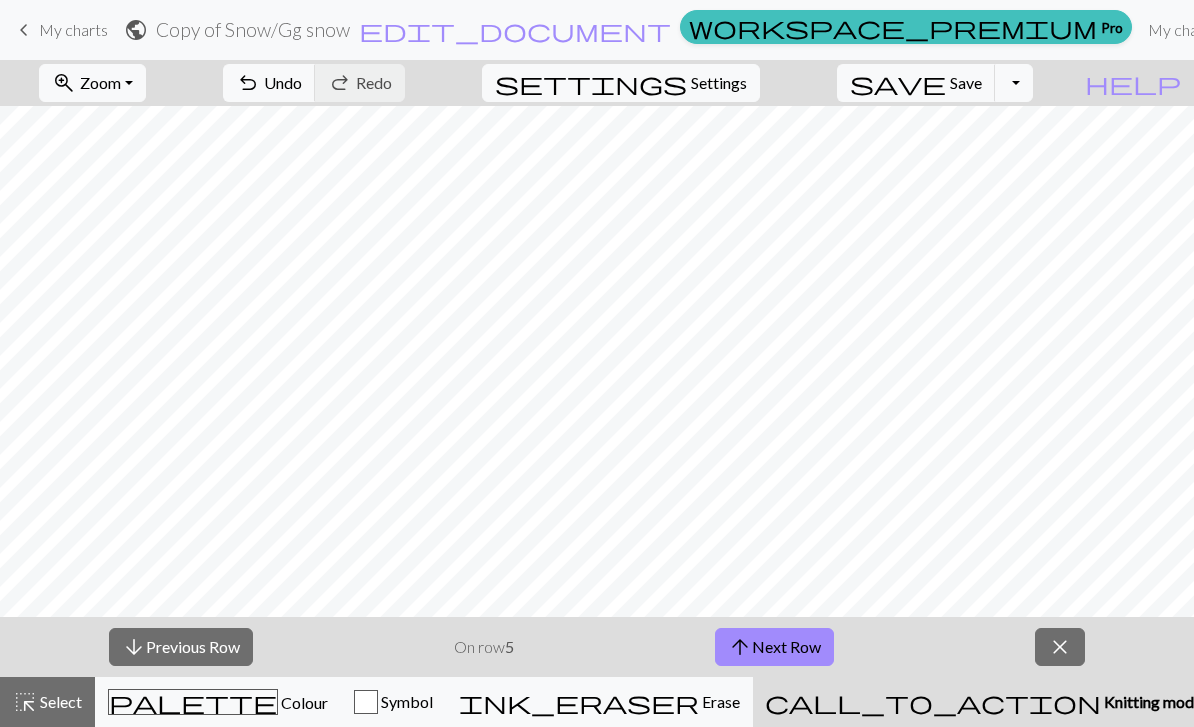 click on "arrow_upward  Next Row" at bounding box center [774, 647] 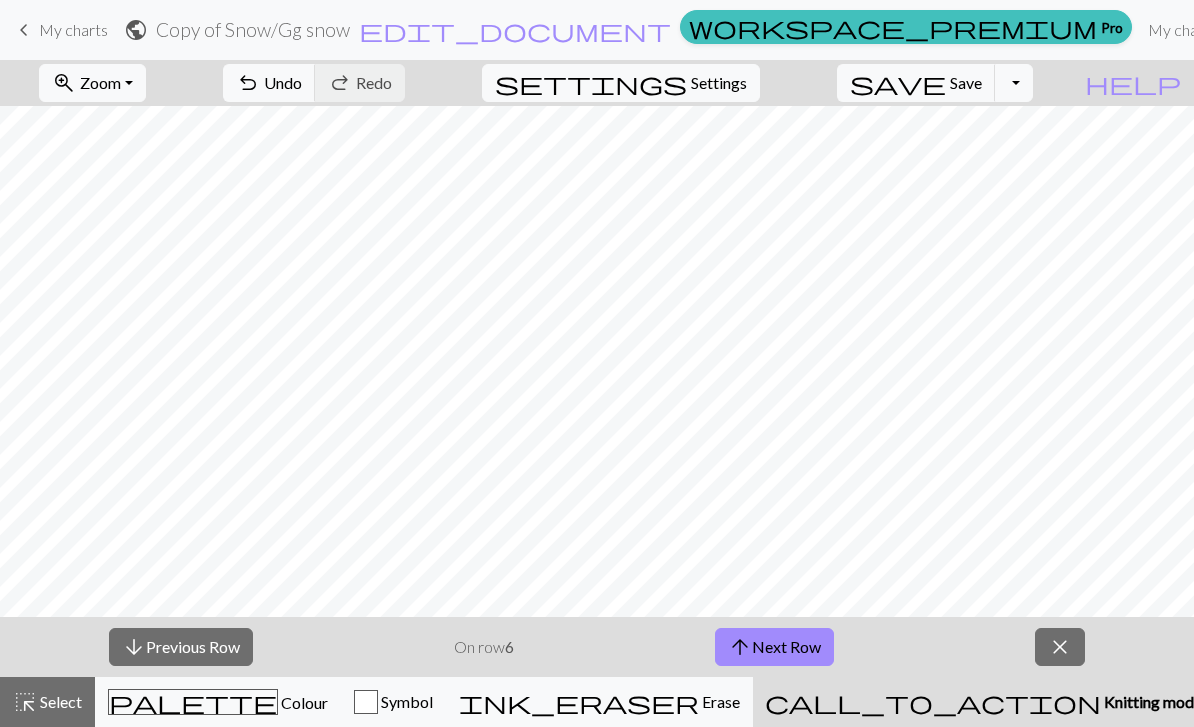 click on "arrow_upward  Next Row" at bounding box center (774, 647) 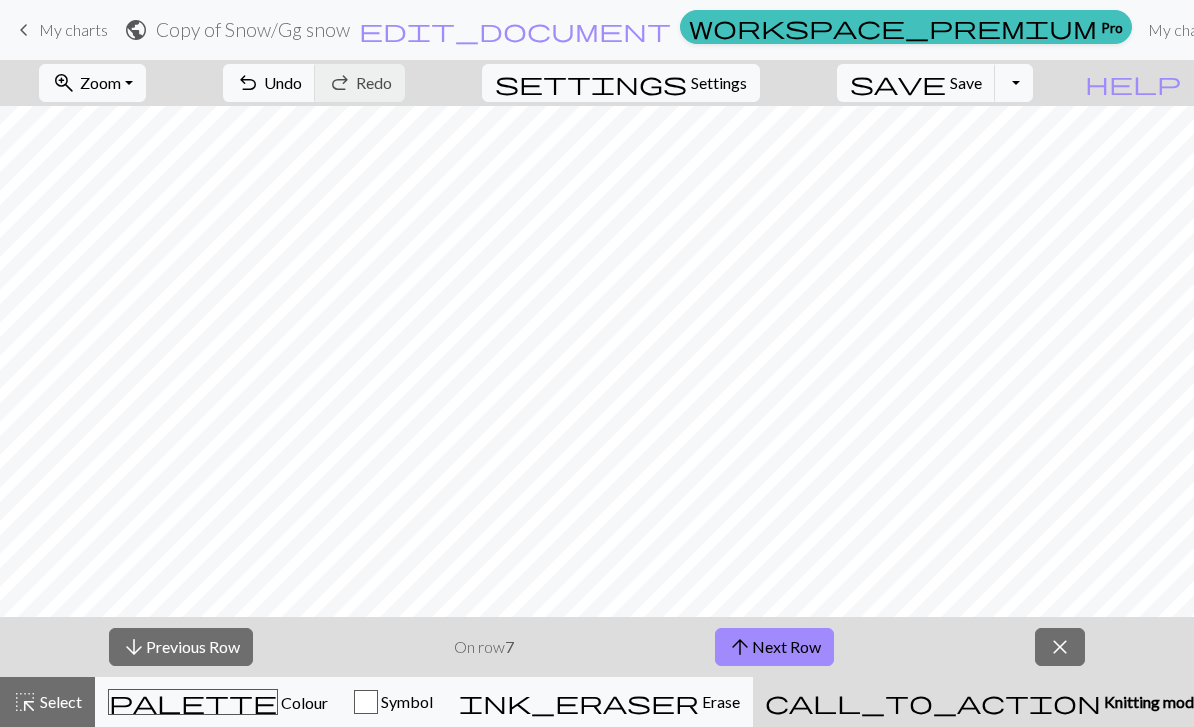 click on "arrow_upward  Next Row" at bounding box center [774, 647] 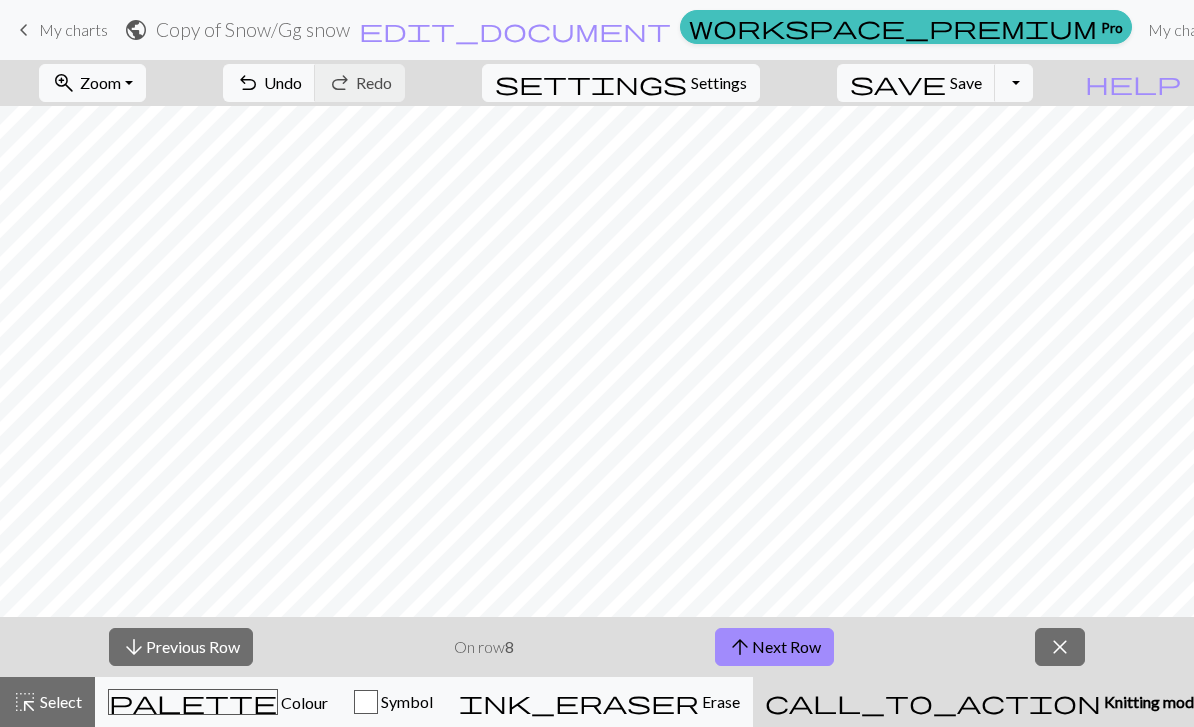 click on "arrow_upward  Next Row" at bounding box center [774, 647] 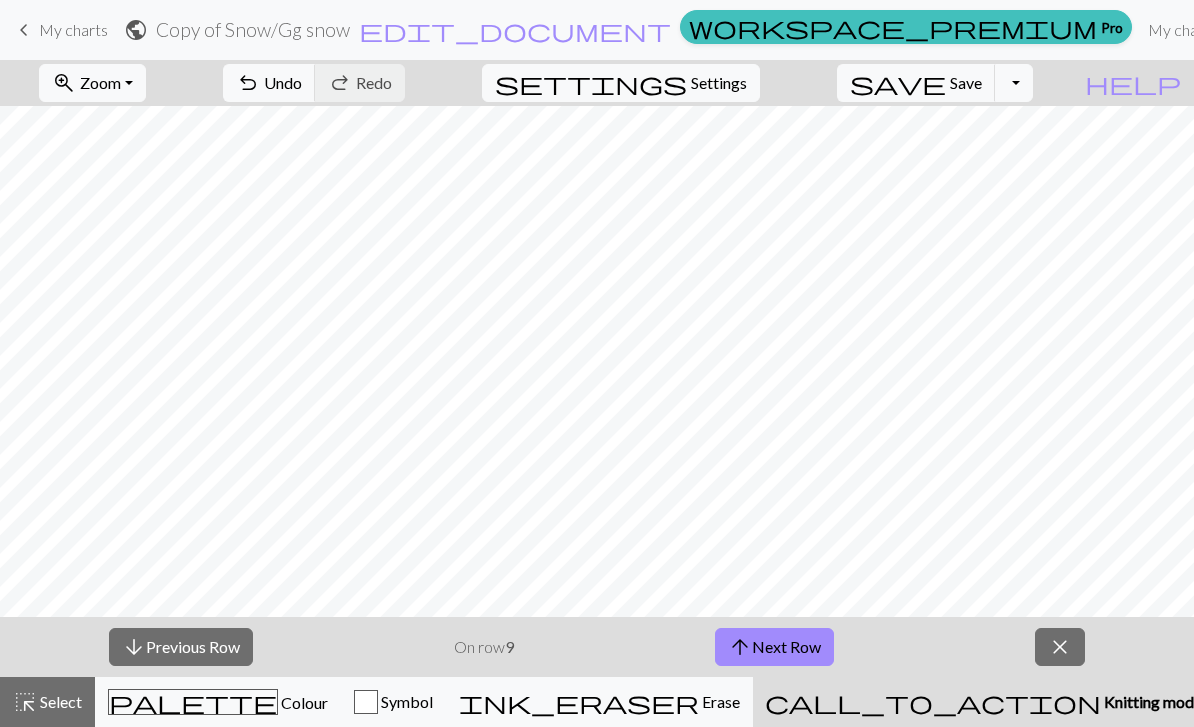 click on "settings  Settings" at bounding box center [621, 83] 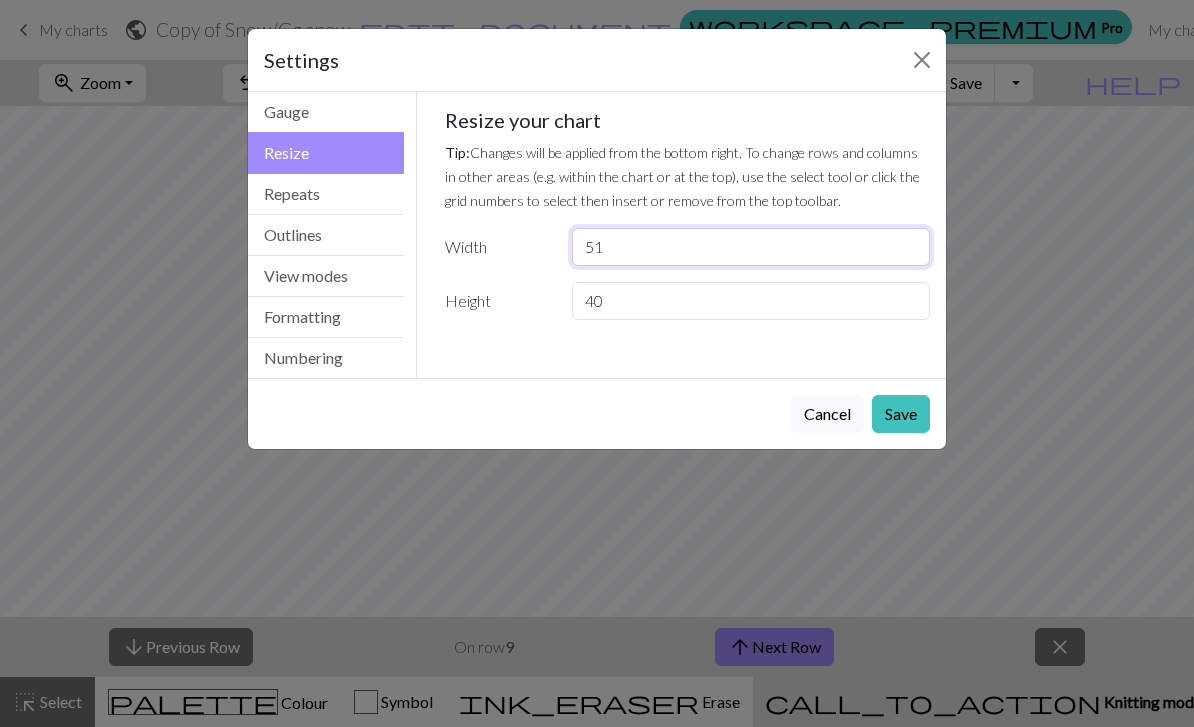 click on "51" at bounding box center [751, 247] 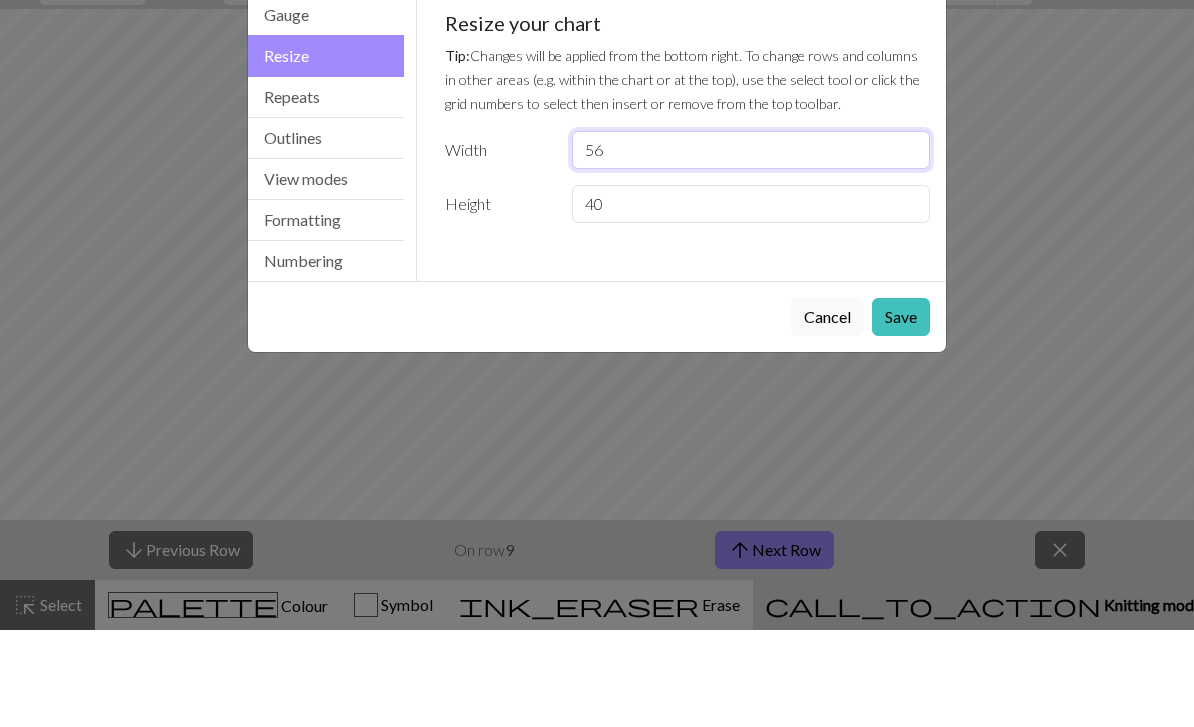 type on "56" 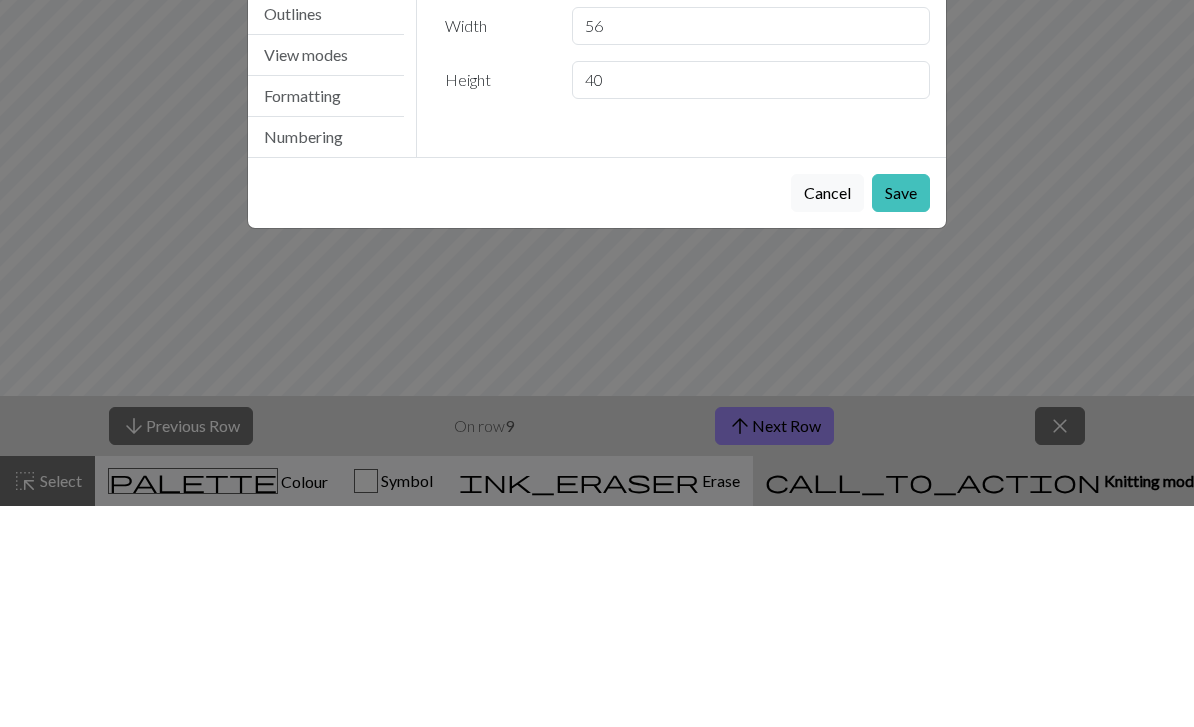click on "Save" at bounding box center [901, 414] 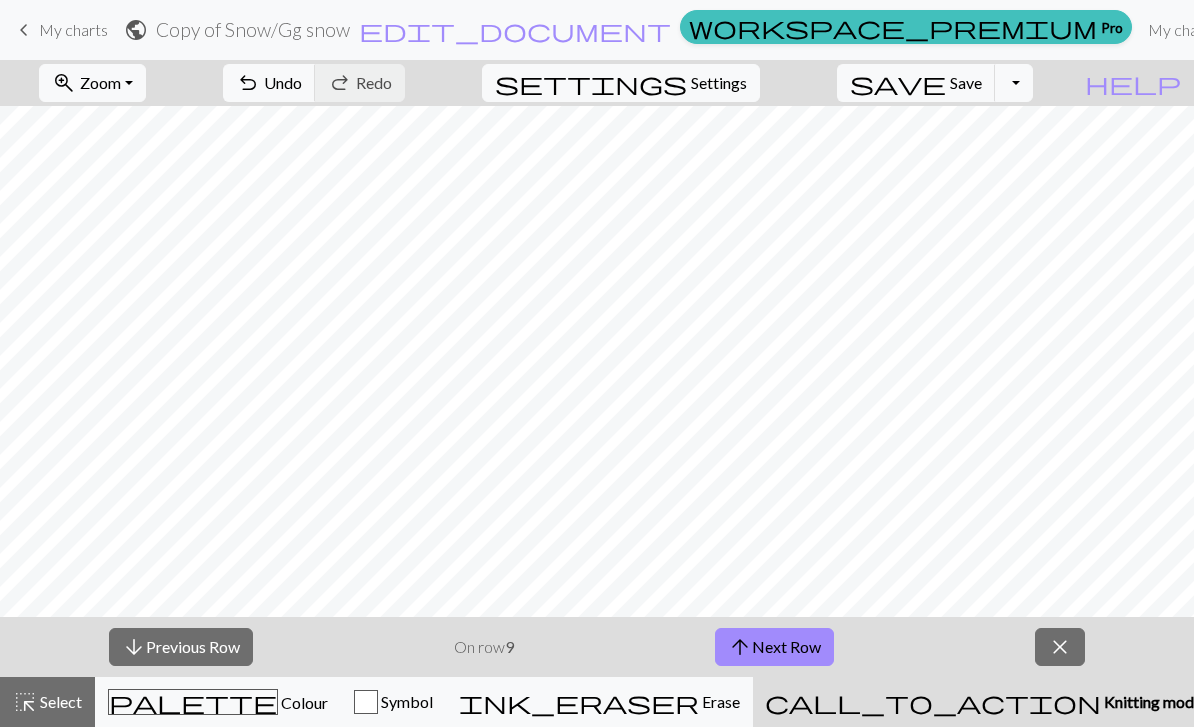 click on "Knitting mode" at bounding box center (1151, 701) 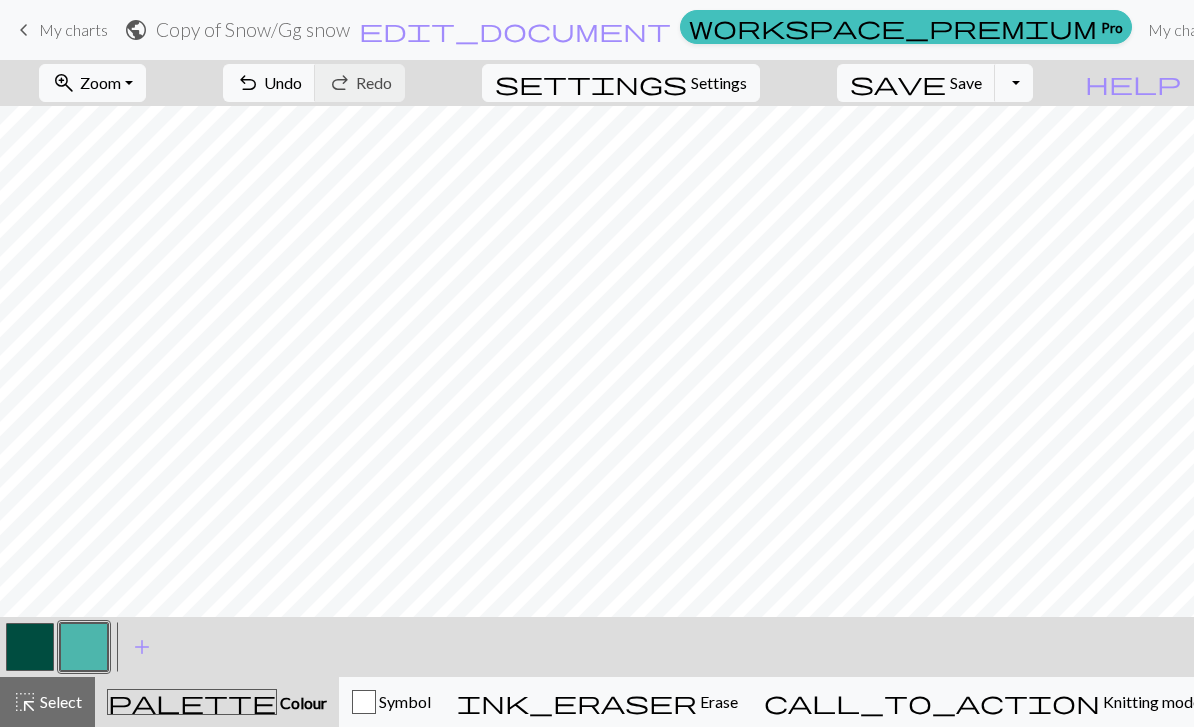 click at bounding box center (30, 647) 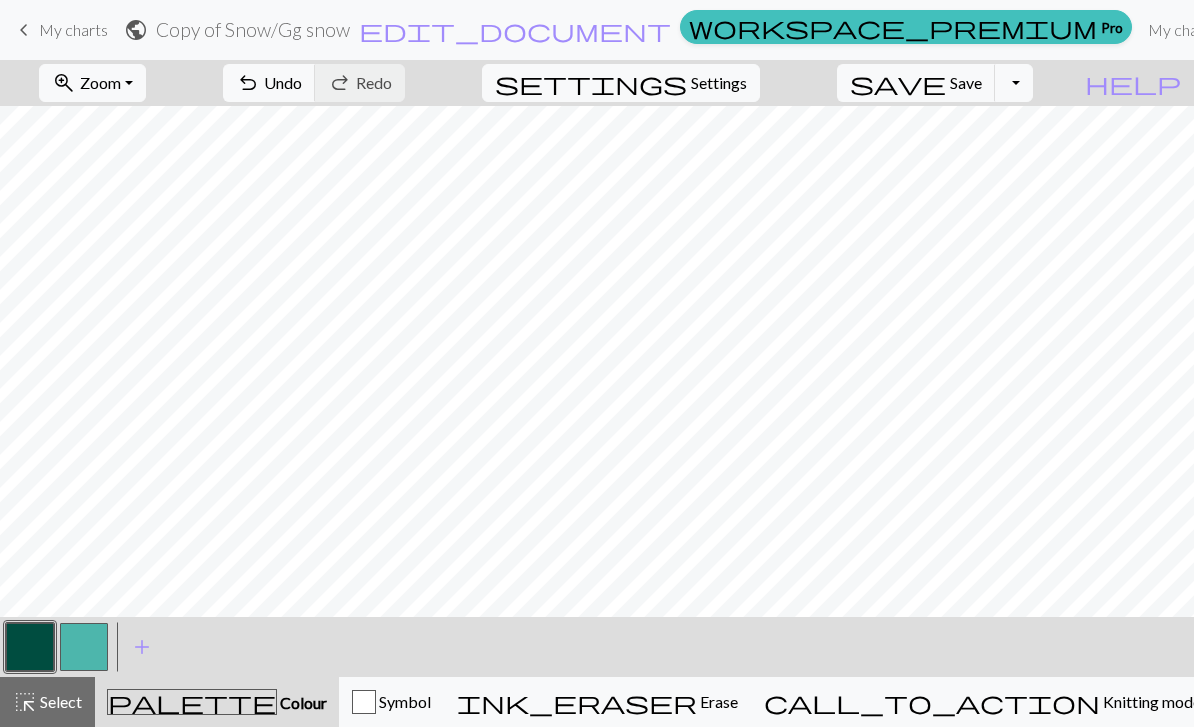 click at bounding box center (84, 647) 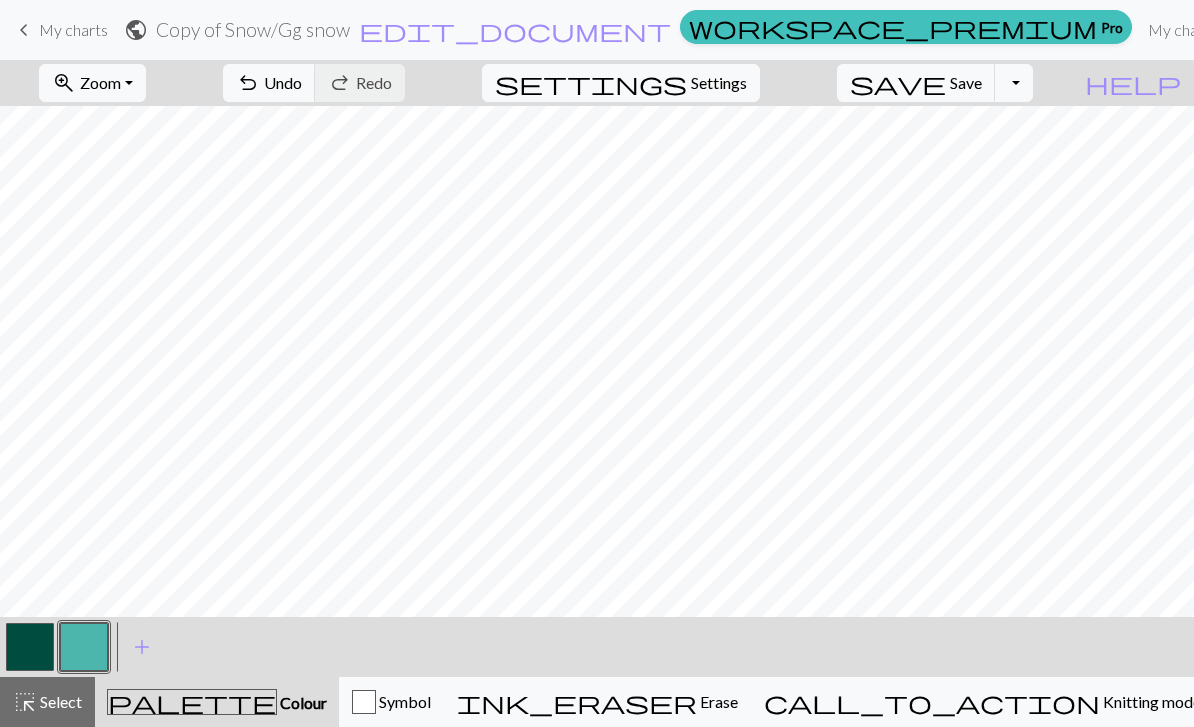 click at bounding box center (30, 647) 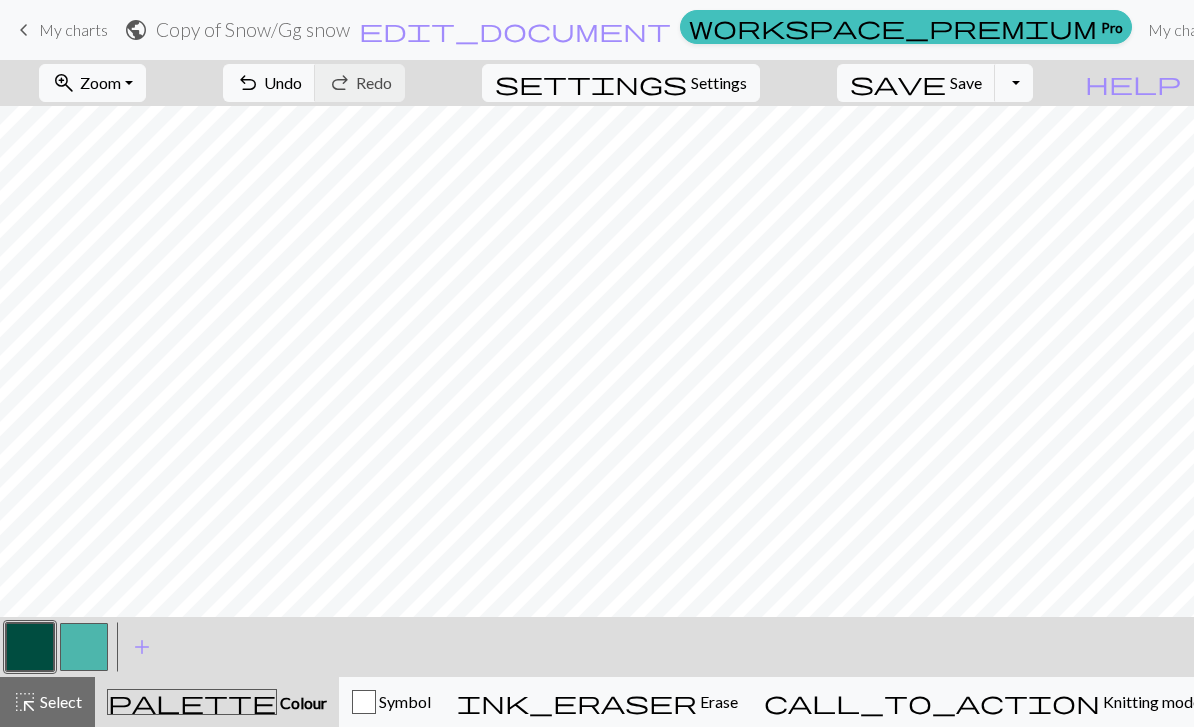 click on "Select" at bounding box center (59, 701) 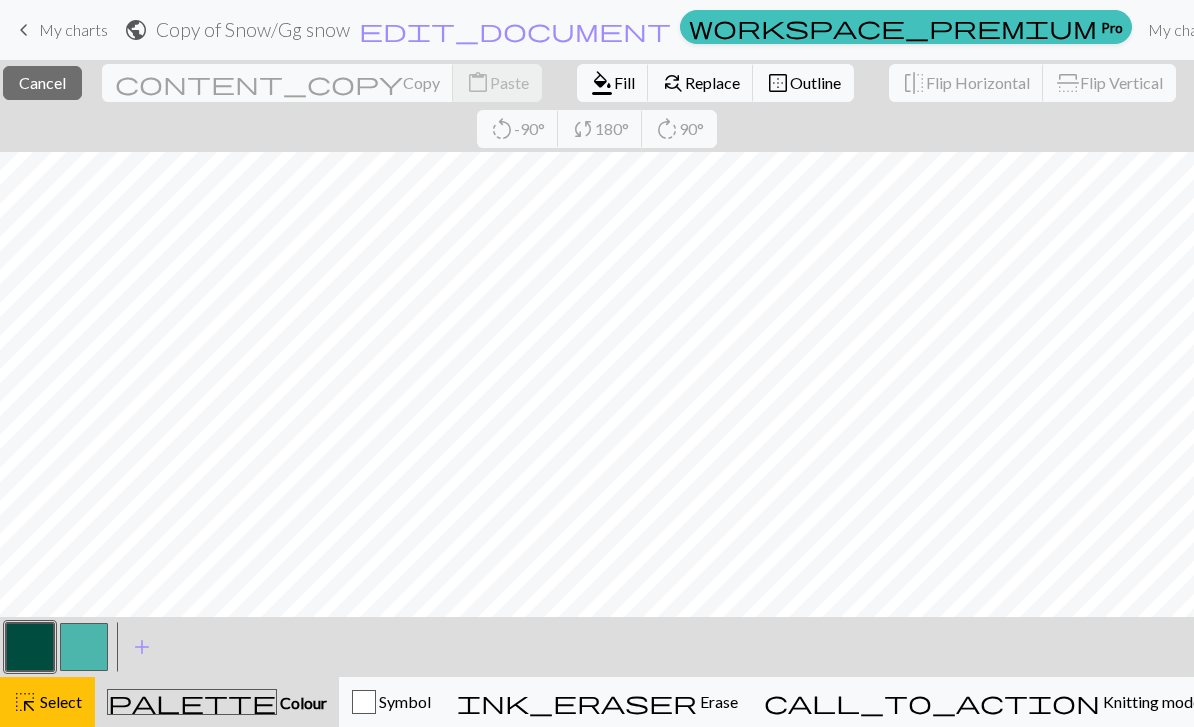 scroll, scrollTop: 107, scrollLeft: 0, axis: vertical 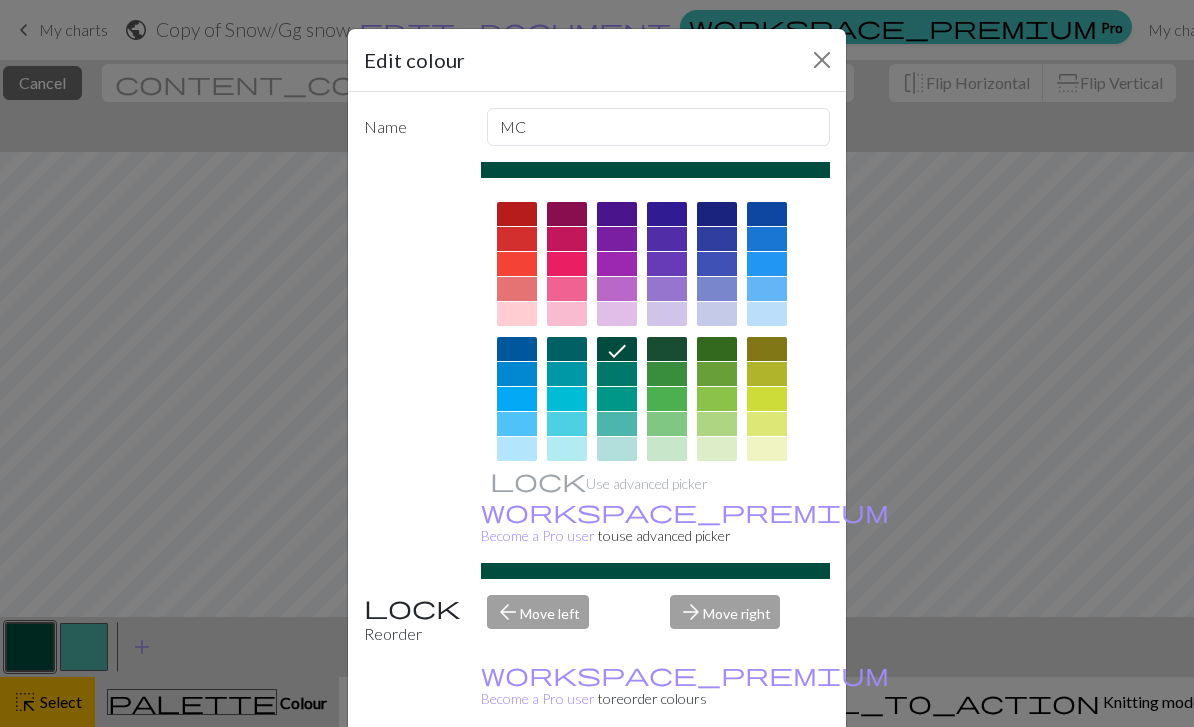 click at bounding box center [822, 60] 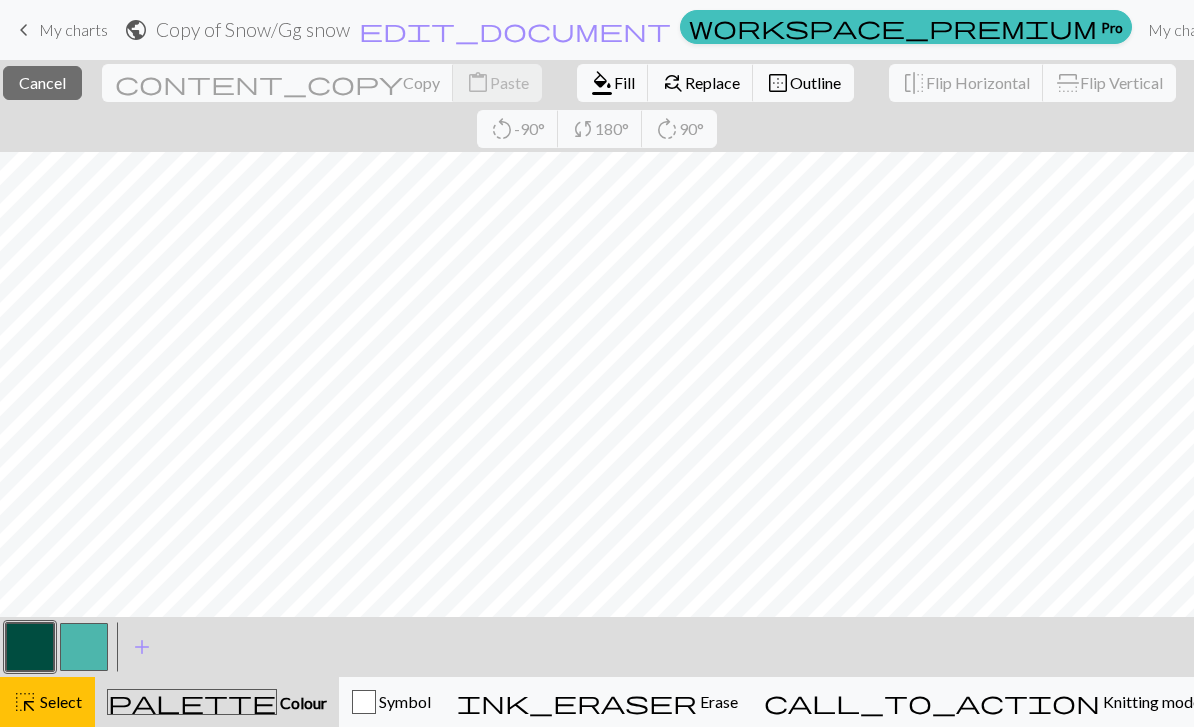 click on "Colour" at bounding box center [302, 702] 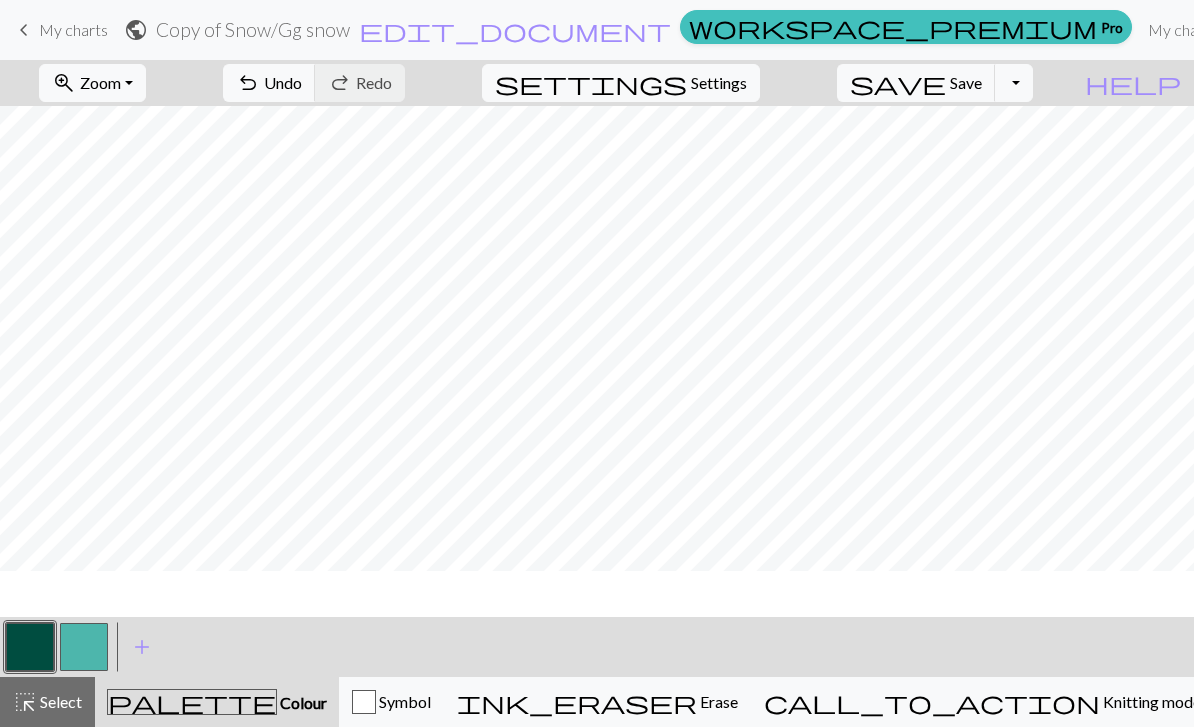 scroll, scrollTop: 61, scrollLeft: 0, axis: vertical 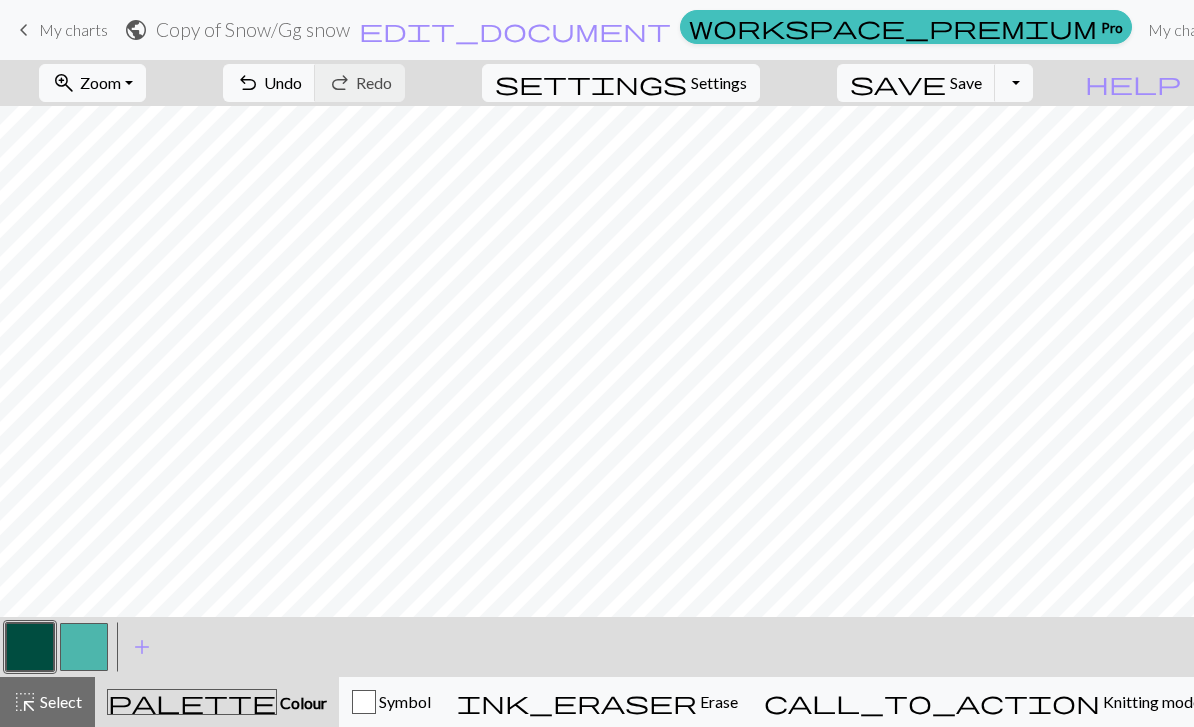 click at bounding box center (84, 647) 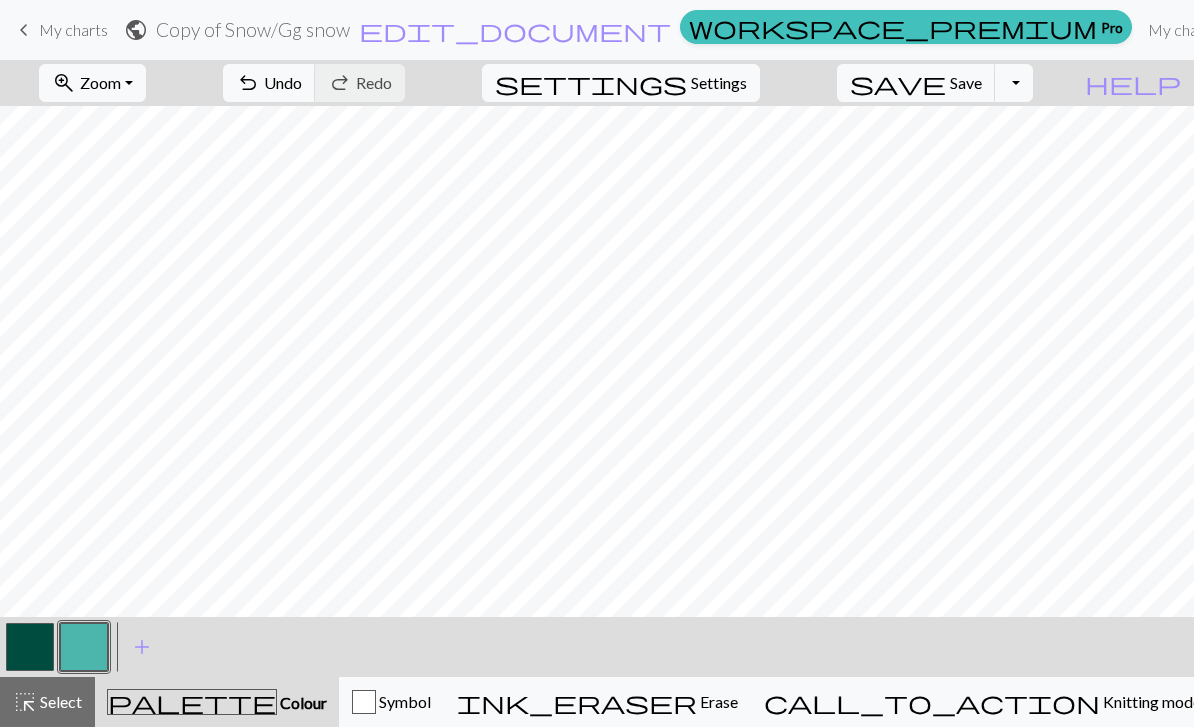 click at bounding box center (30, 647) 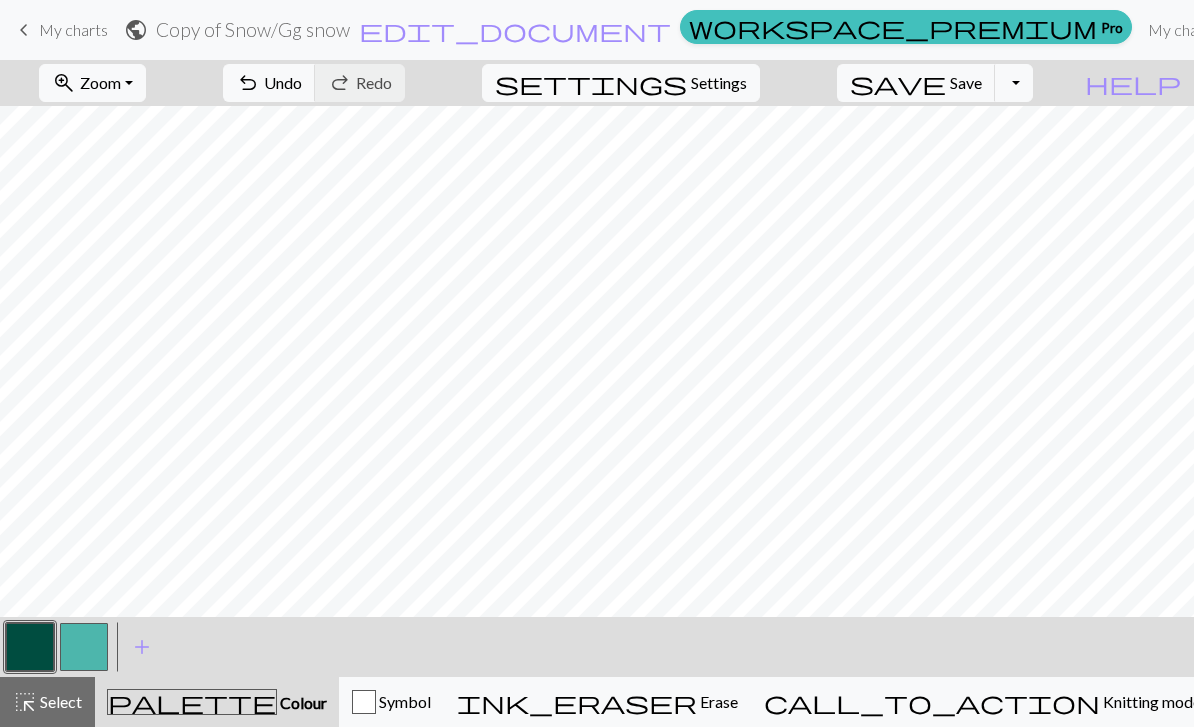 click at bounding box center (84, 647) 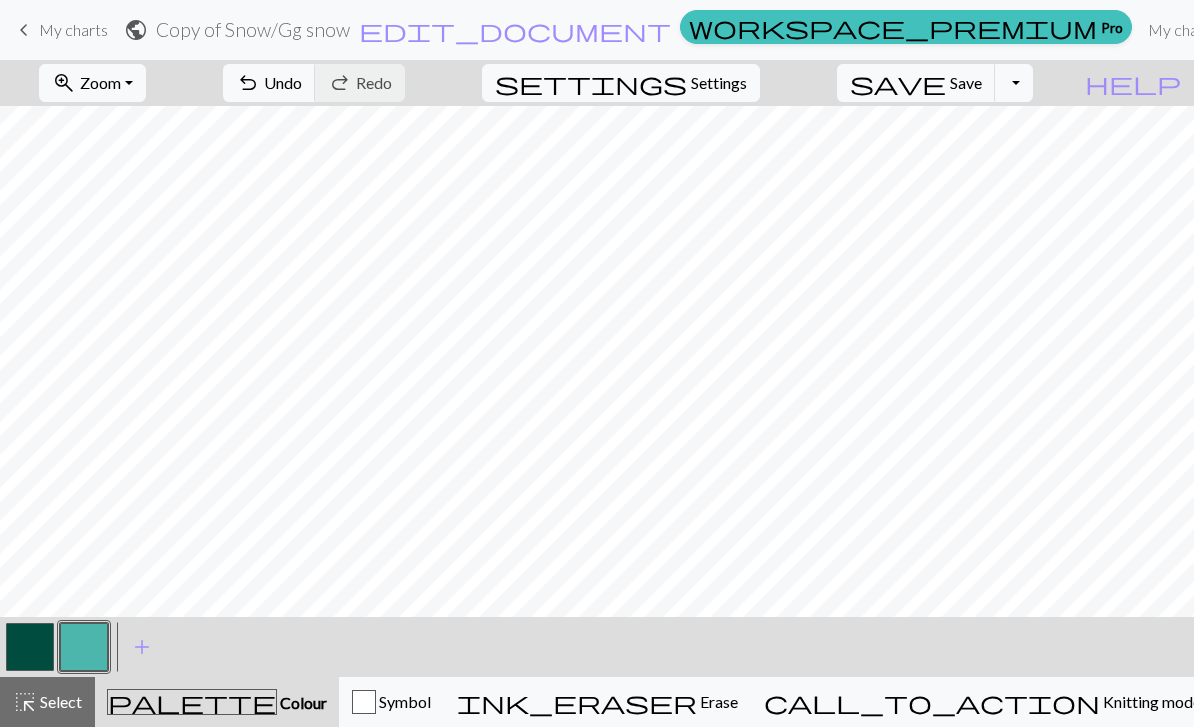 click at bounding box center (30, 647) 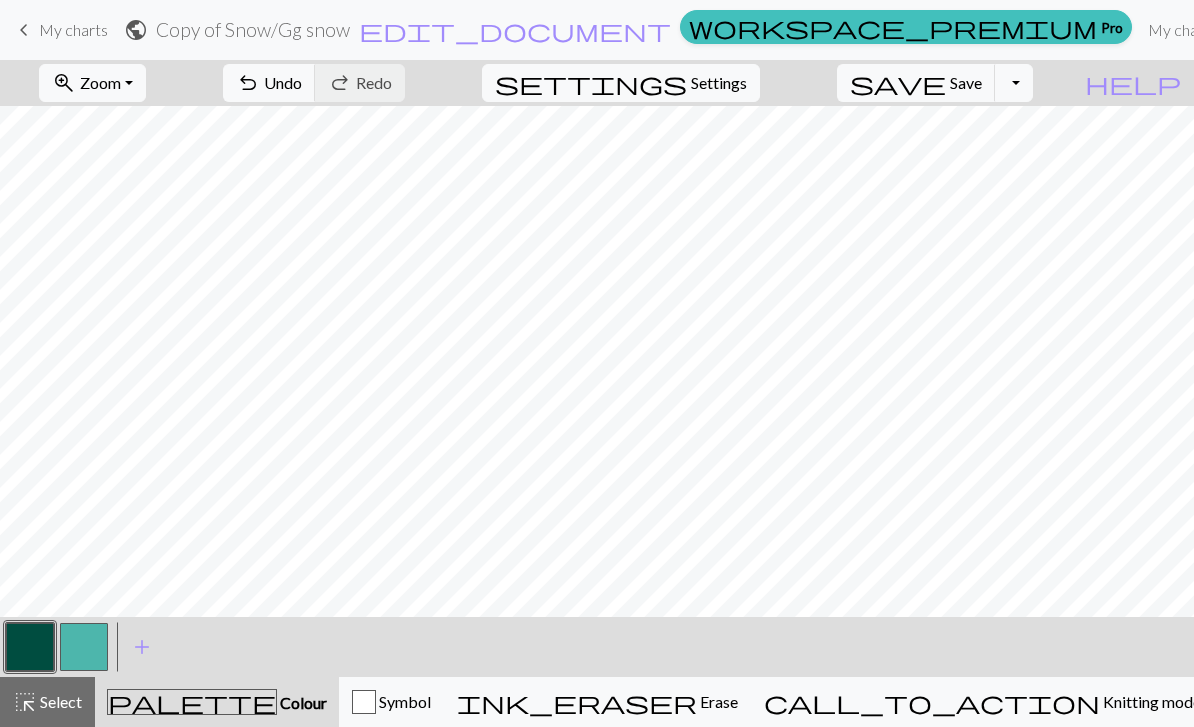click at bounding box center [84, 647] 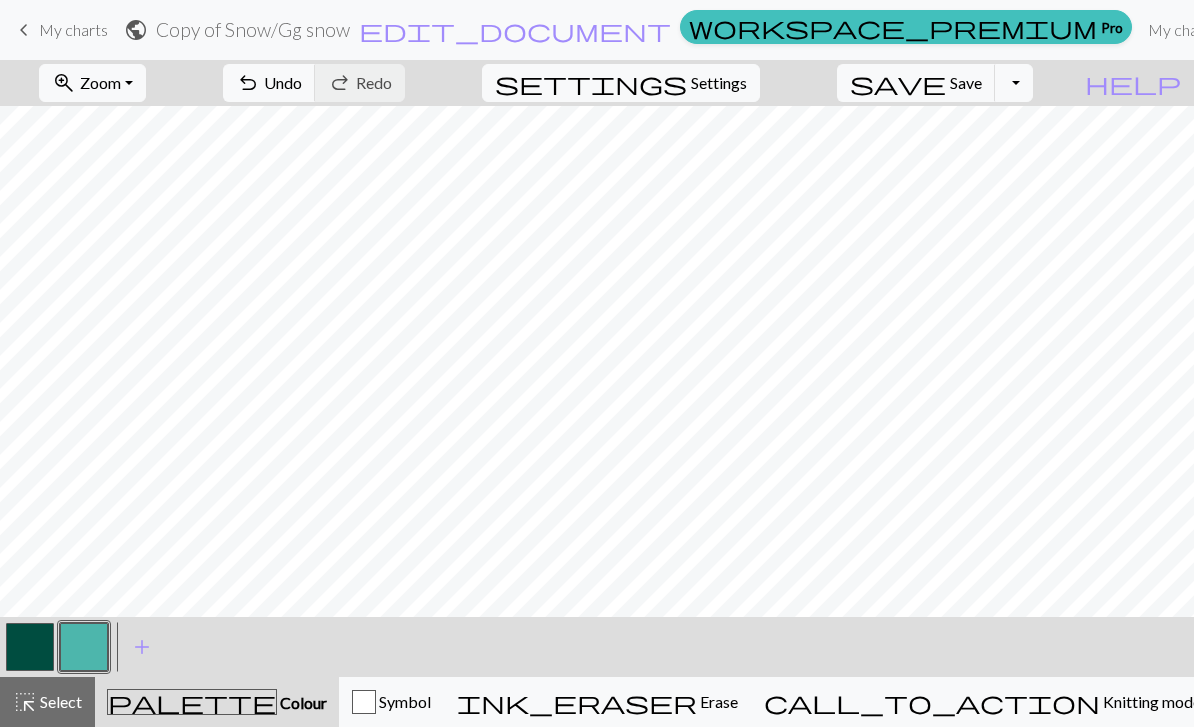 click at bounding box center (30, 647) 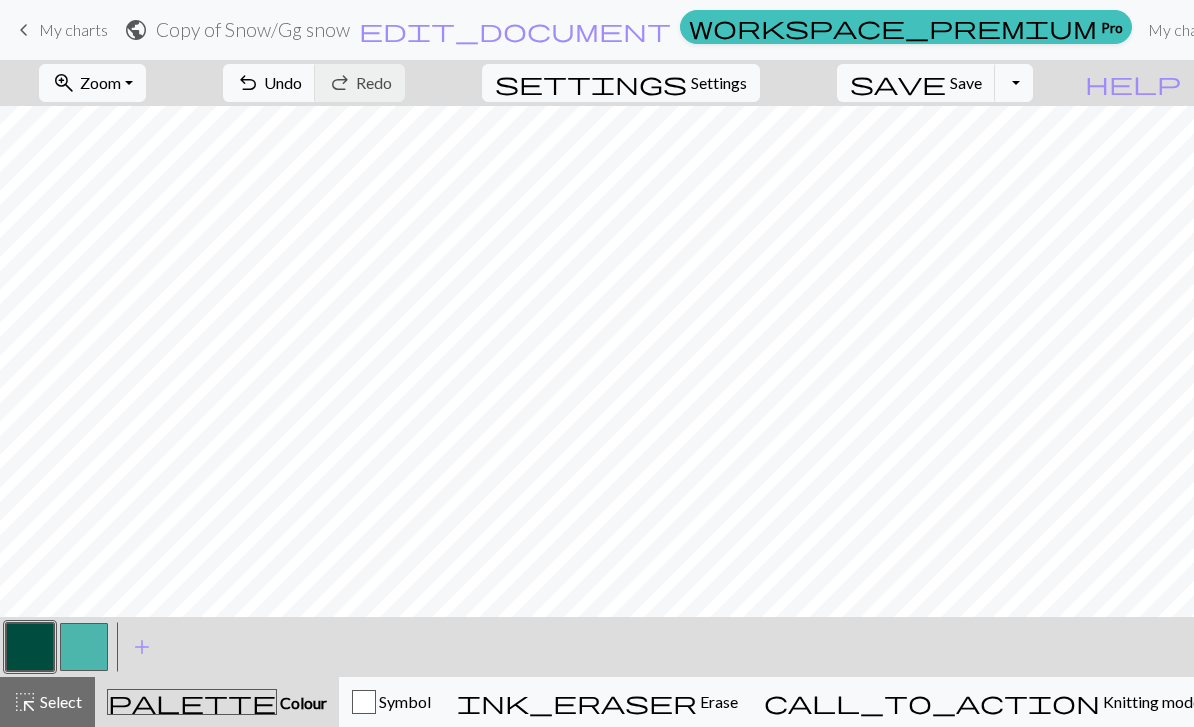 click at bounding box center (84, 647) 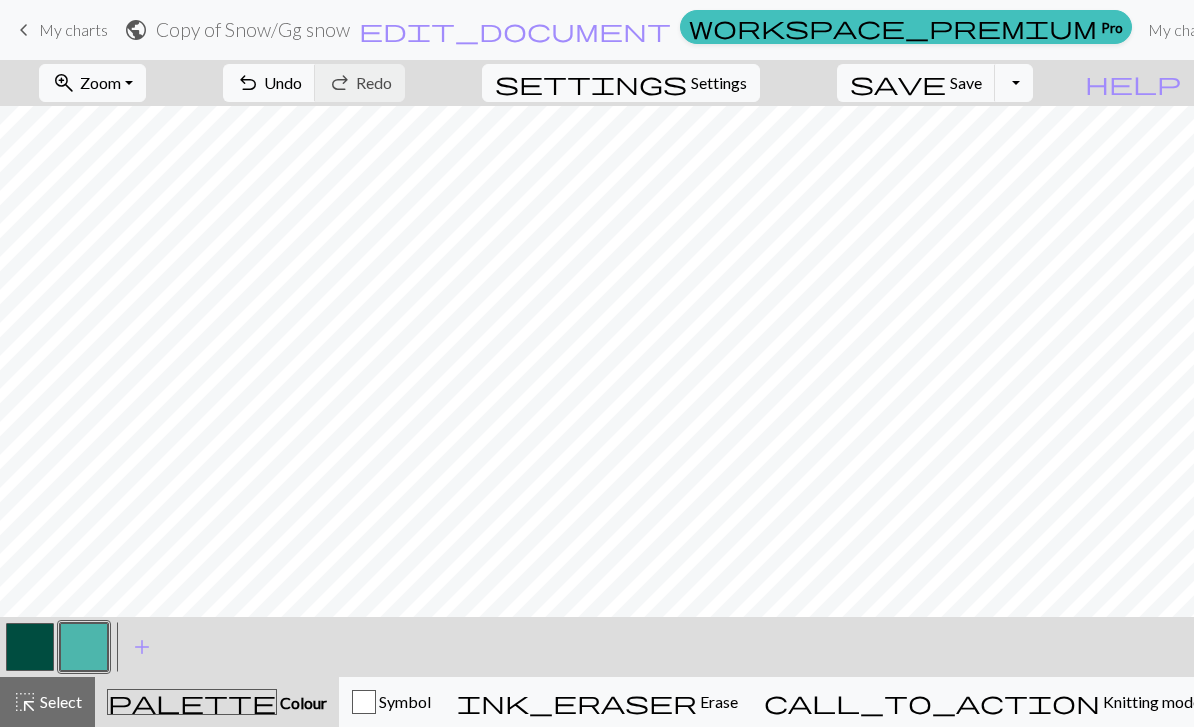 click on "Undo" at bounding box center [283, 82] 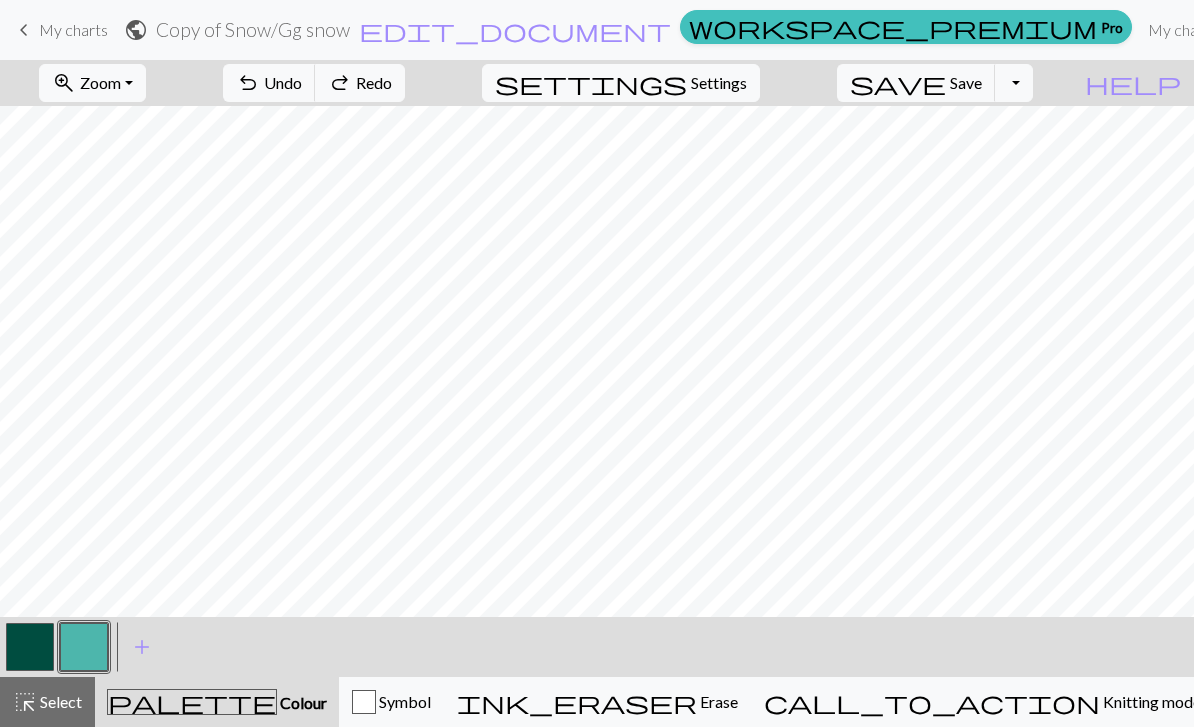 click on "Undo" at bounding box center (283, 82) 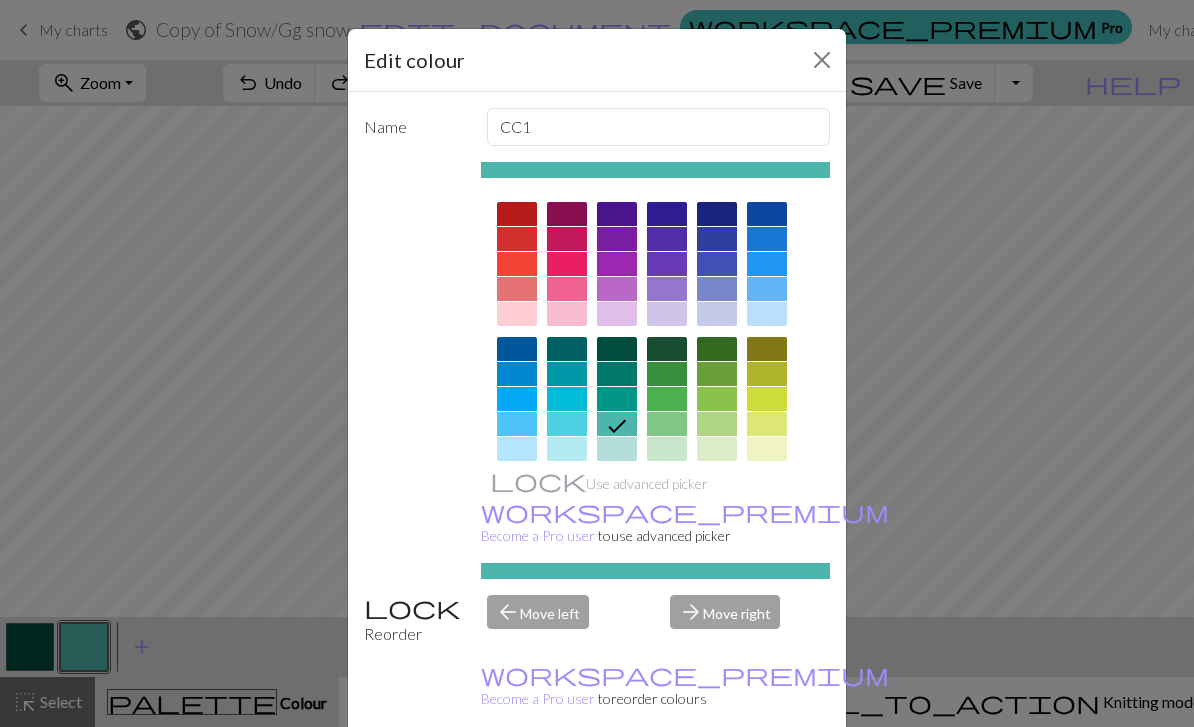 click at bounding box center [822, 60] 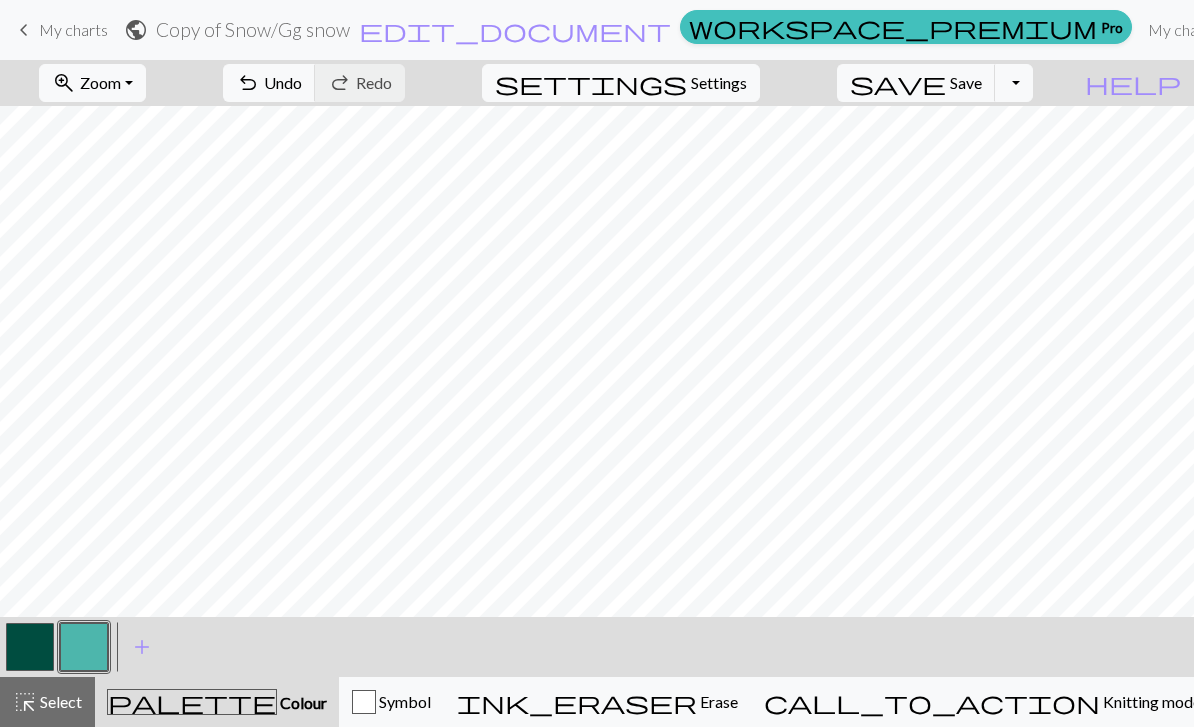 click at bounding box center (30, 647) 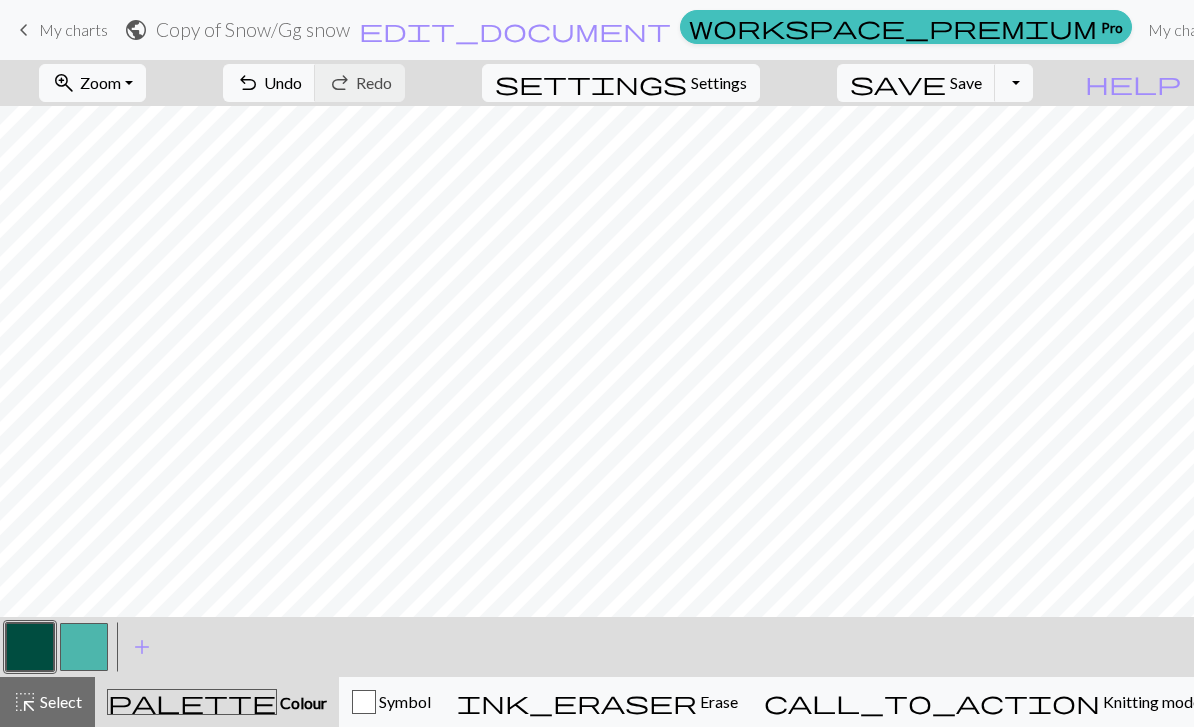 click on "highlight_alt   Select   Select" at bounding box center (47, 702) 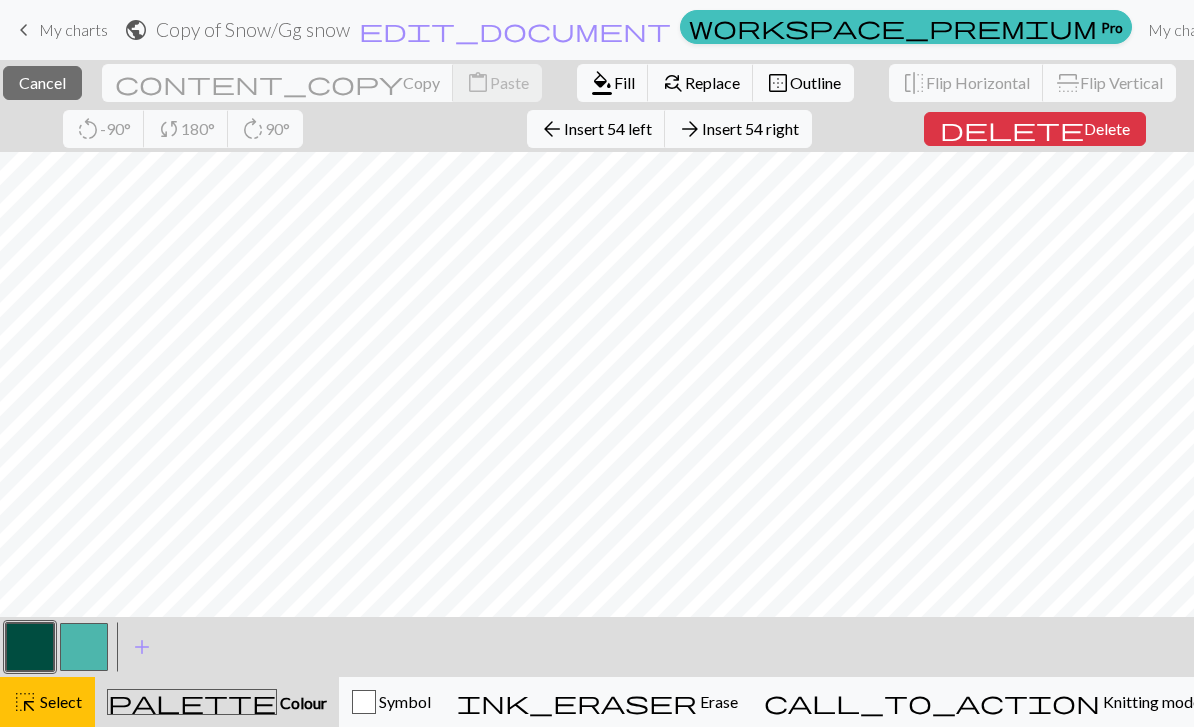 scroll, scrollTop: 54, scrollLeft: 0, axis: vertical 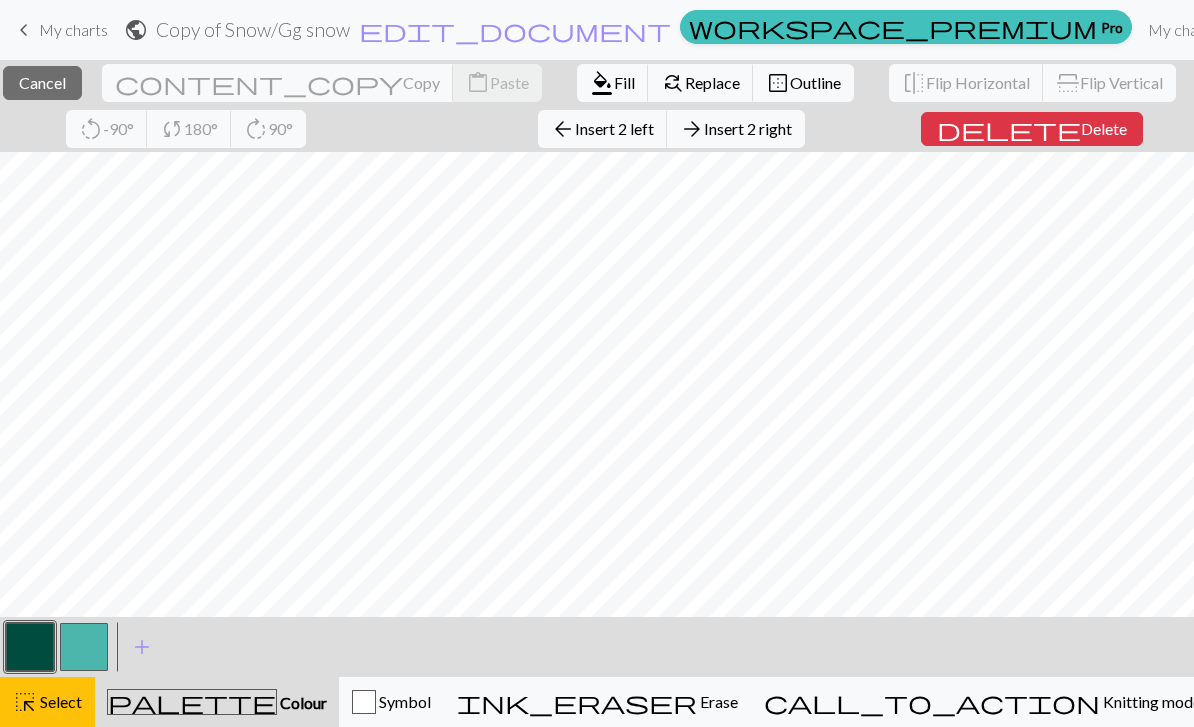 click on "format_color_fill" at bounding box center (602, 83) 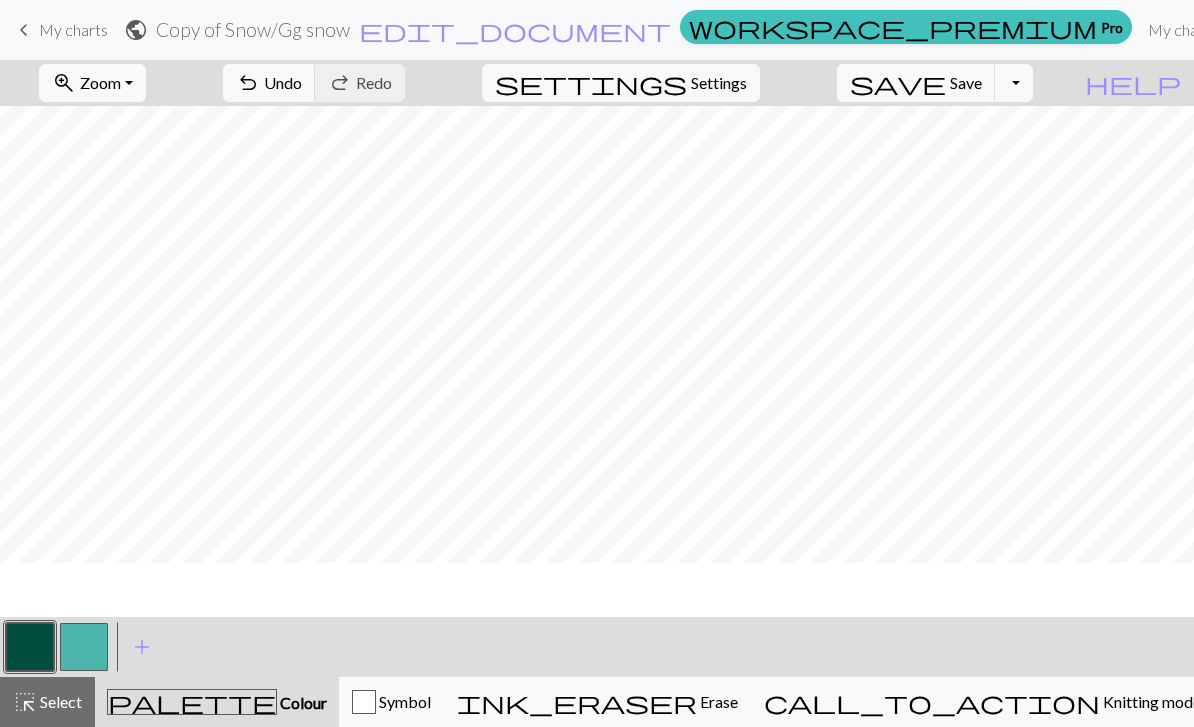 scroll, scrollTop: 0, scrollLeft: 0, axis: both 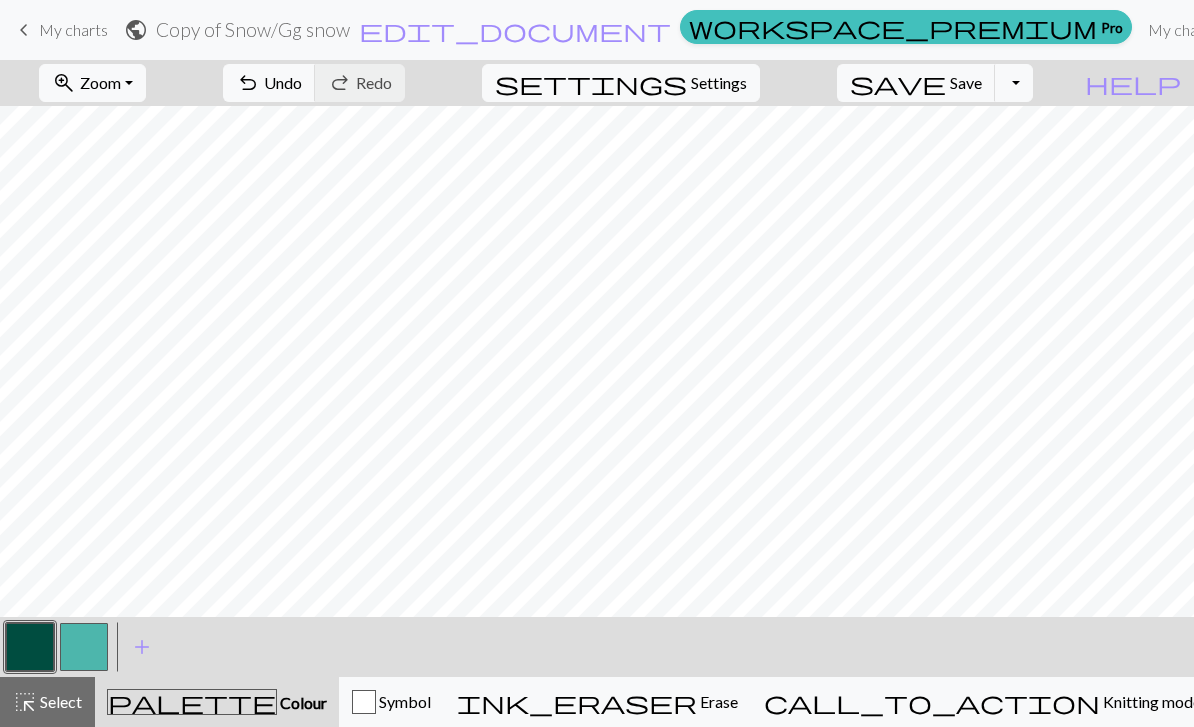 click at bounding box center [84, 647] 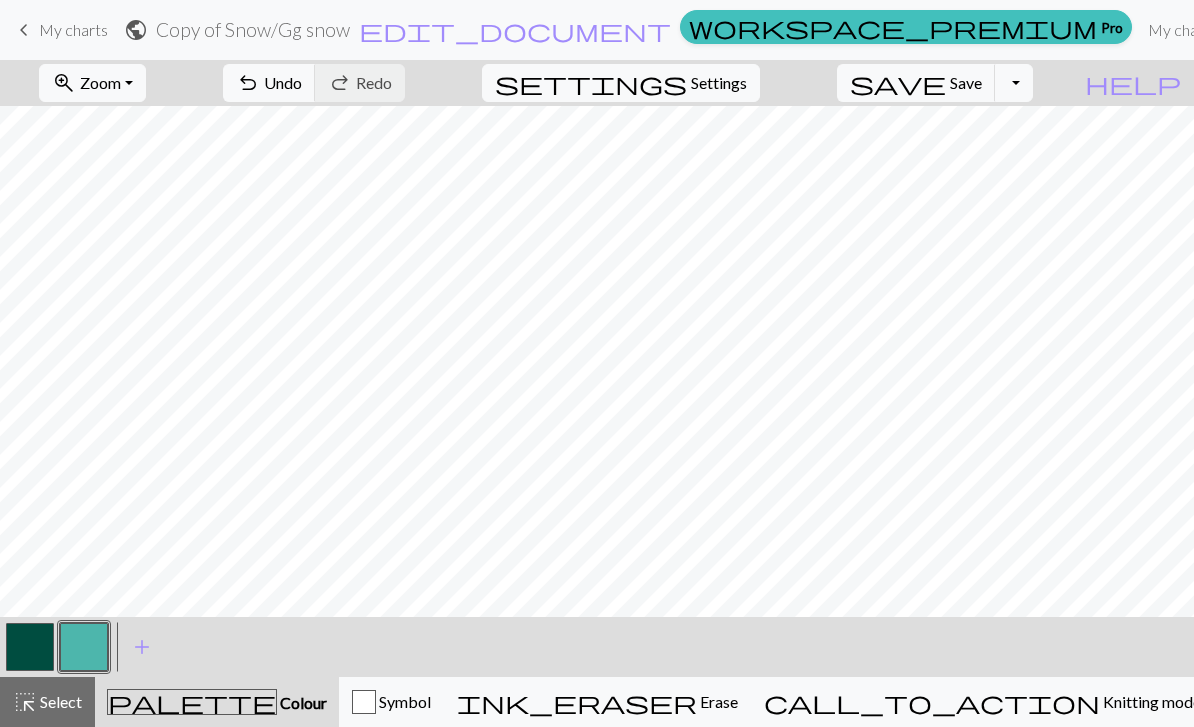 click at bounding box center [30, 647] 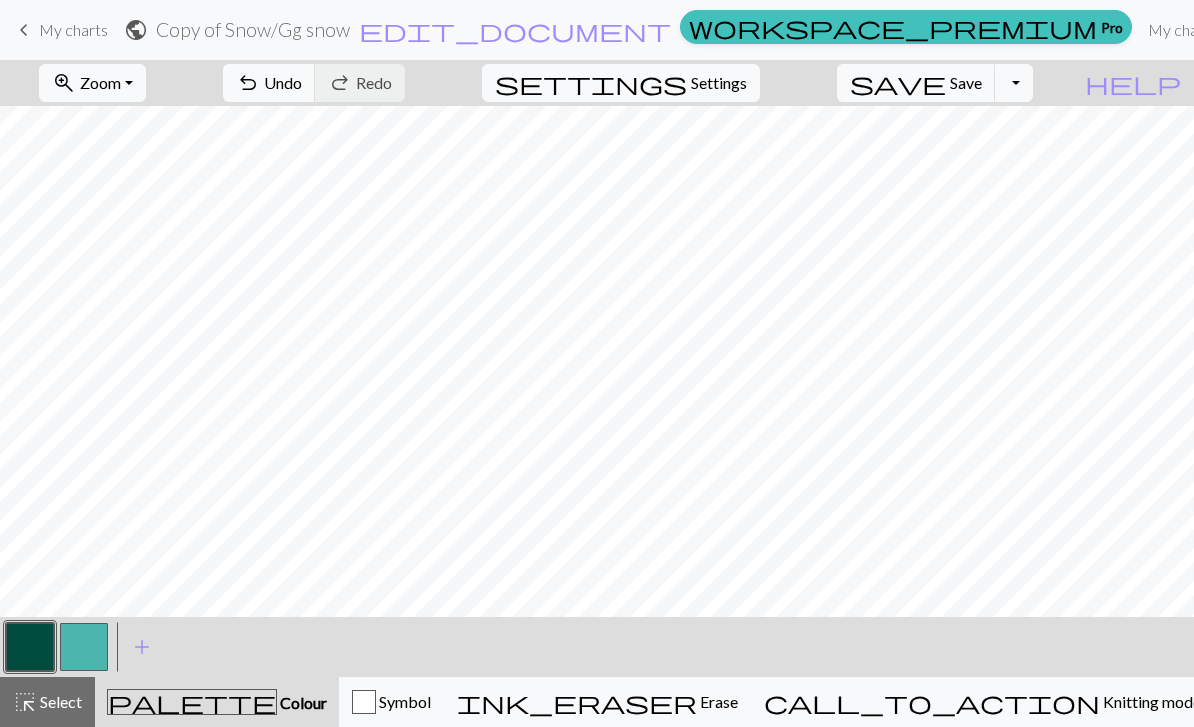 click at bounding box center [84, 647] 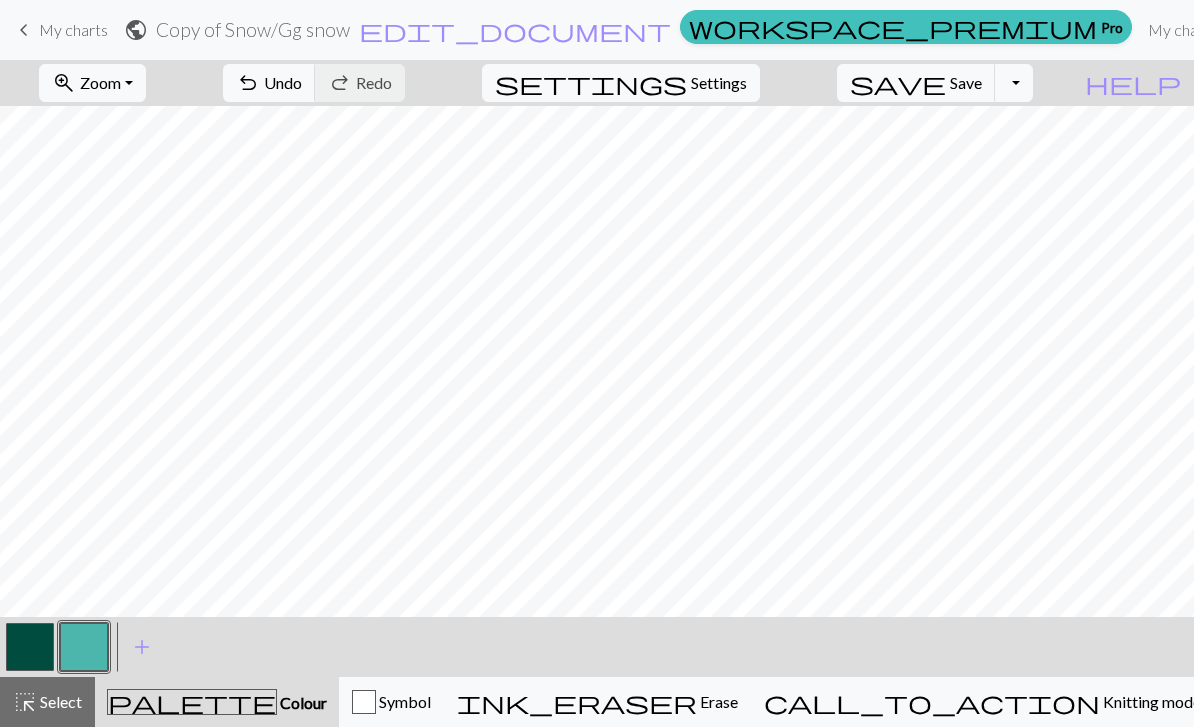 click at bounding box center [30, 647] 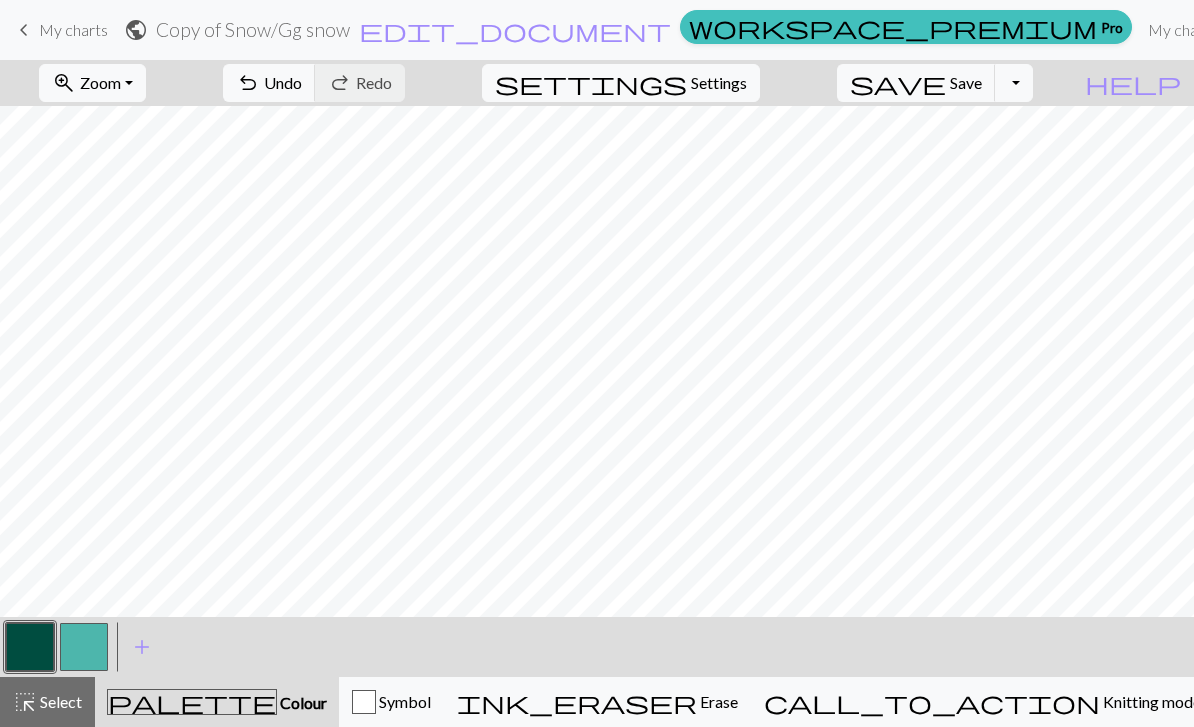 click on "Symbol" at bounding box center (391, 702) 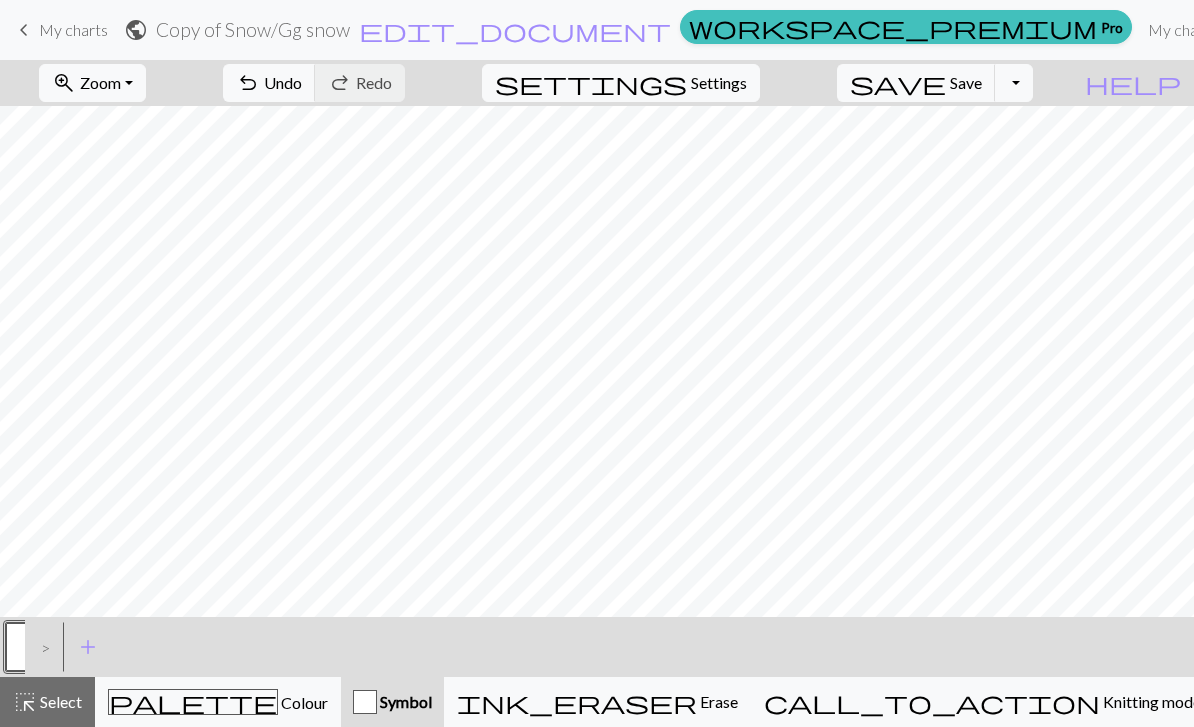 click on "Knitting mode" at bounding box center (1150, 701) 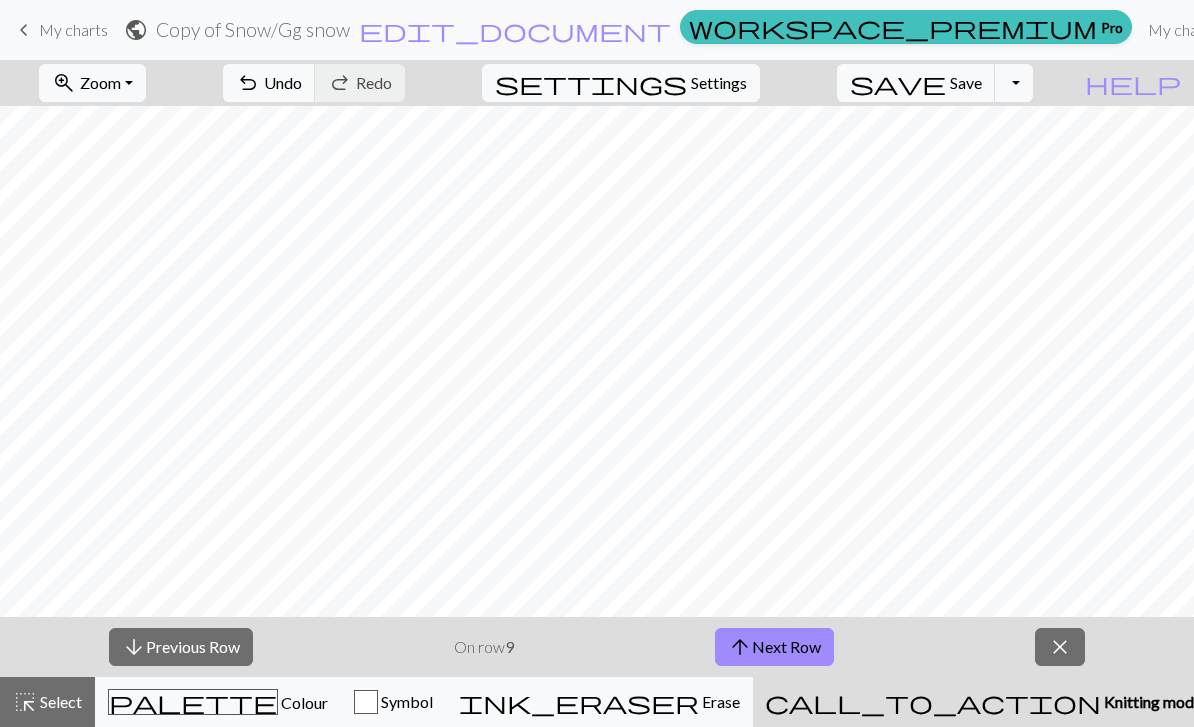 click on "Colour" at bounding box center [303, 702] 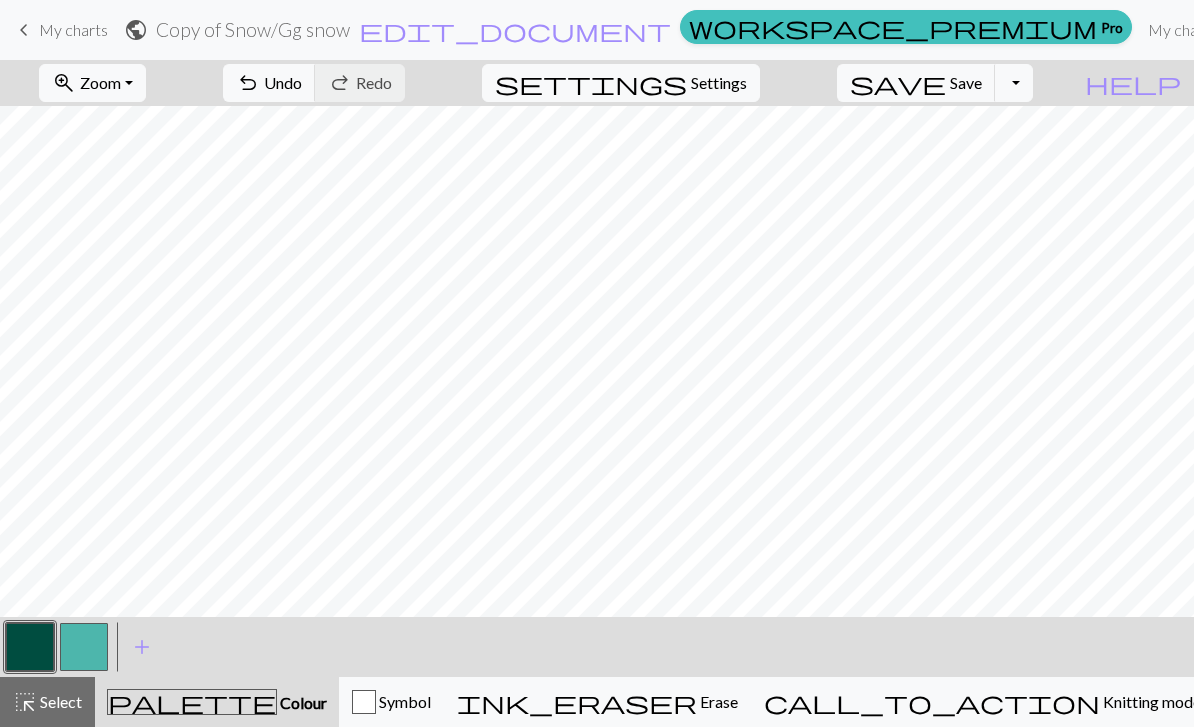 click at bounding box center [84, 647] 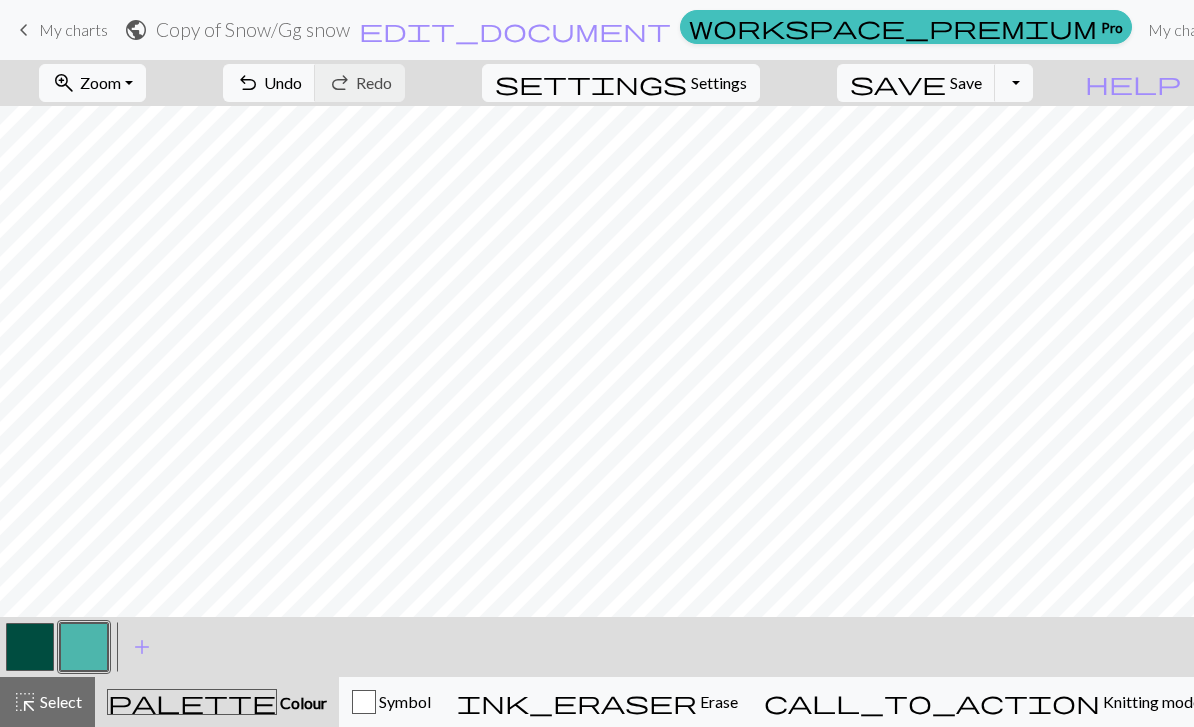 click on "Select" at bounding box center (59, 701) 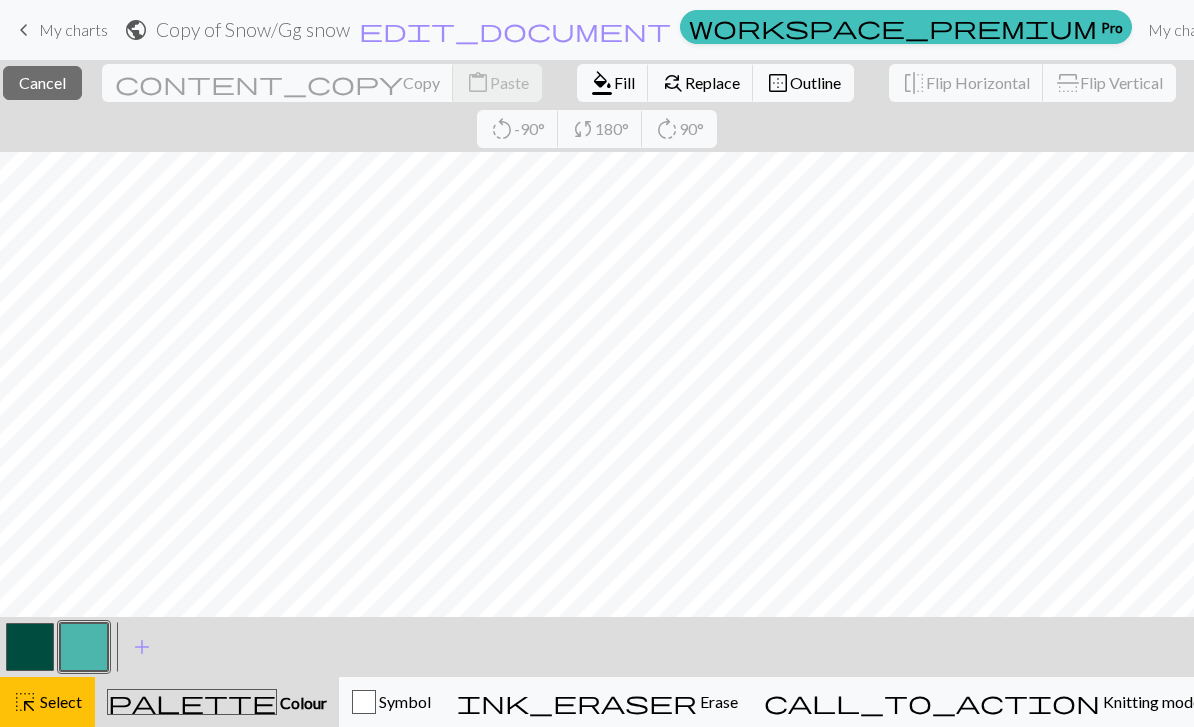 click on "Select" at bounding box center [59, 701] 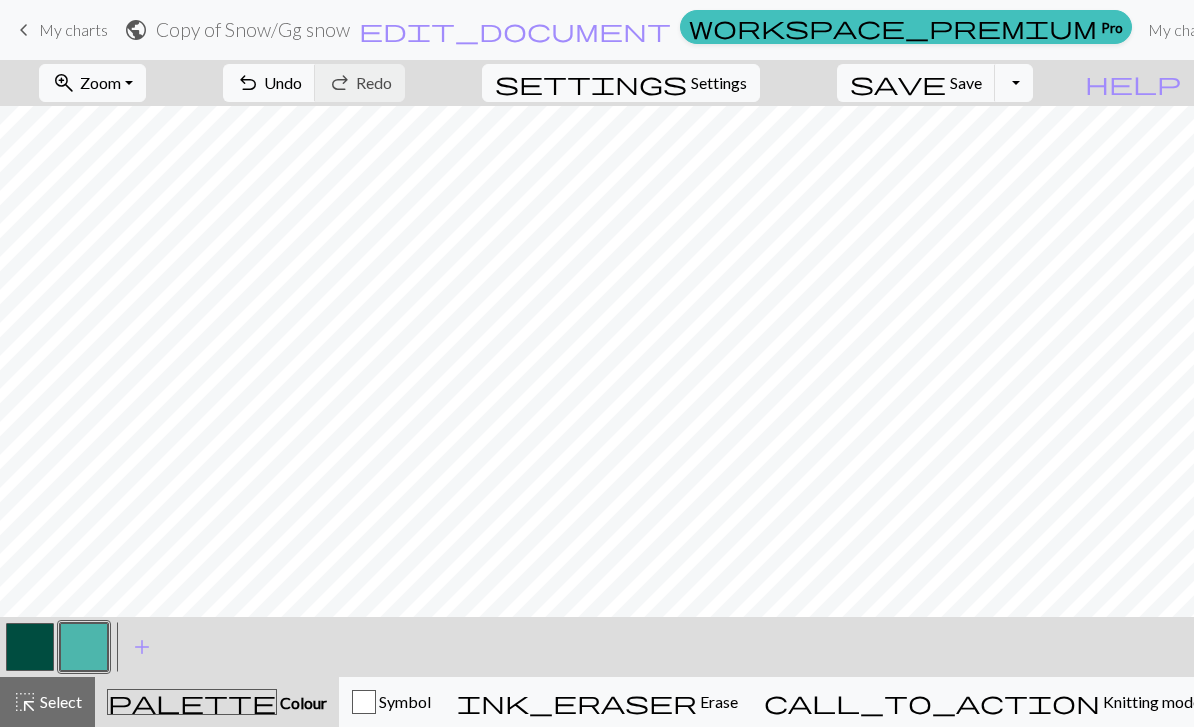 scroll, scrollTop: 11, scrollLeft: 0, axis: vertical 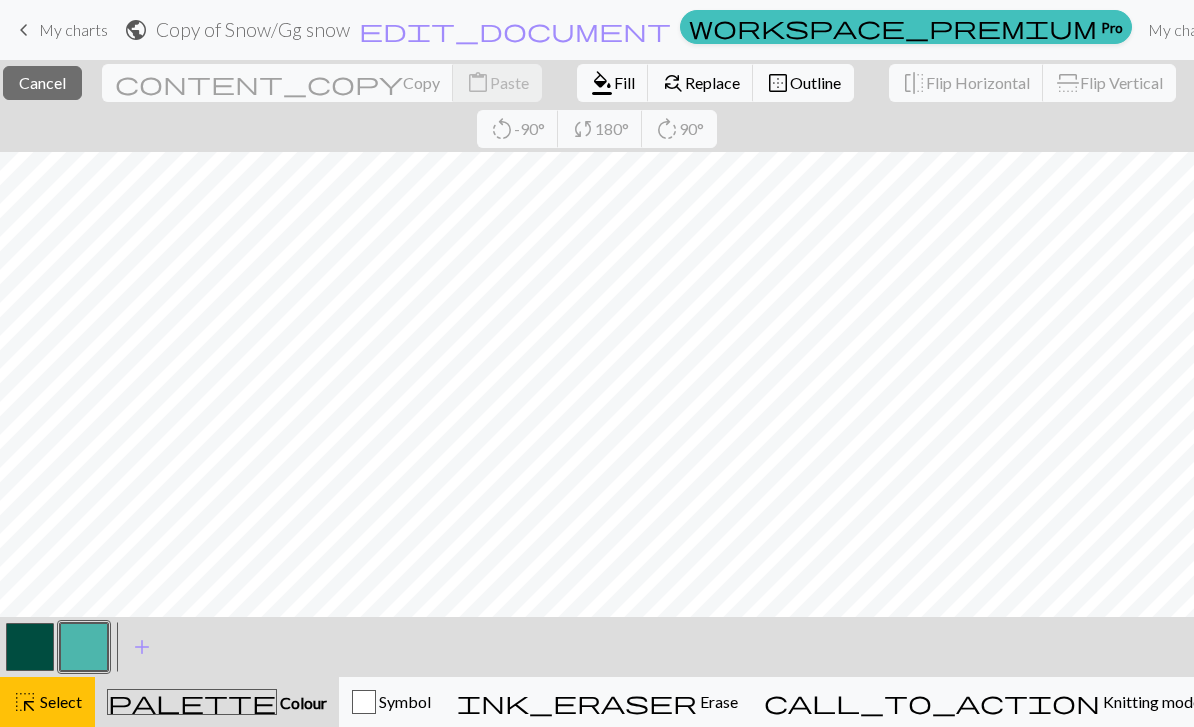 click at bounding box center [84, 647] 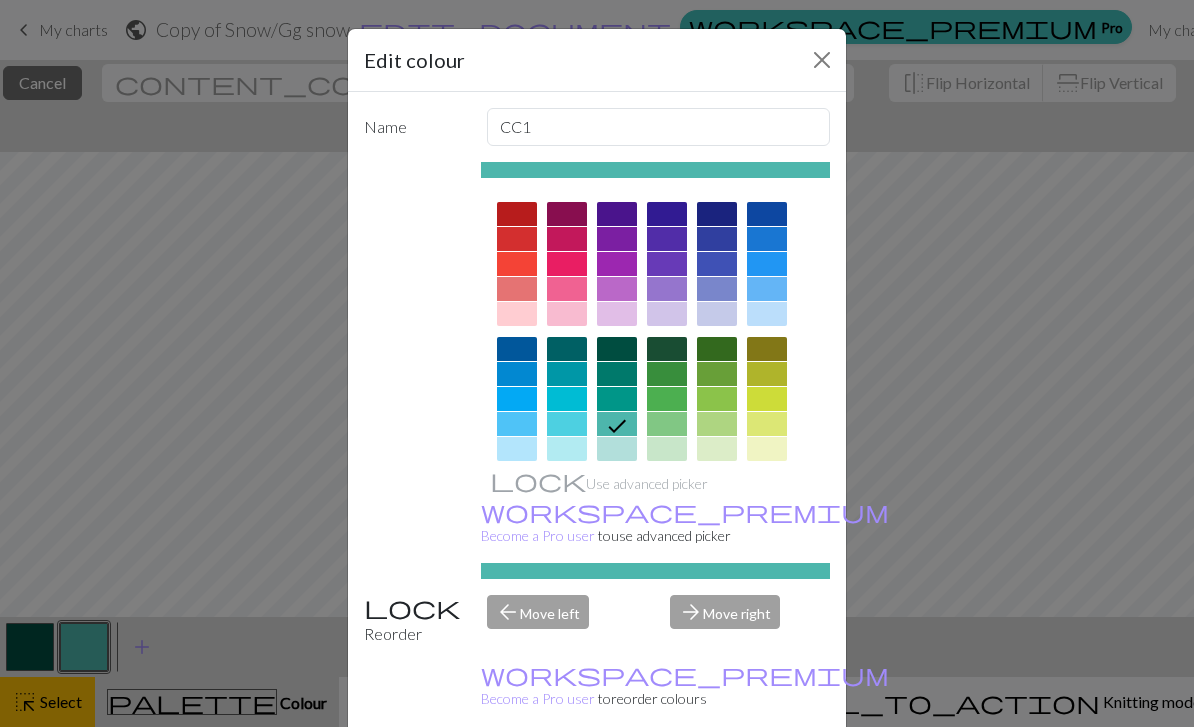 click at bounding box center (822, 60) 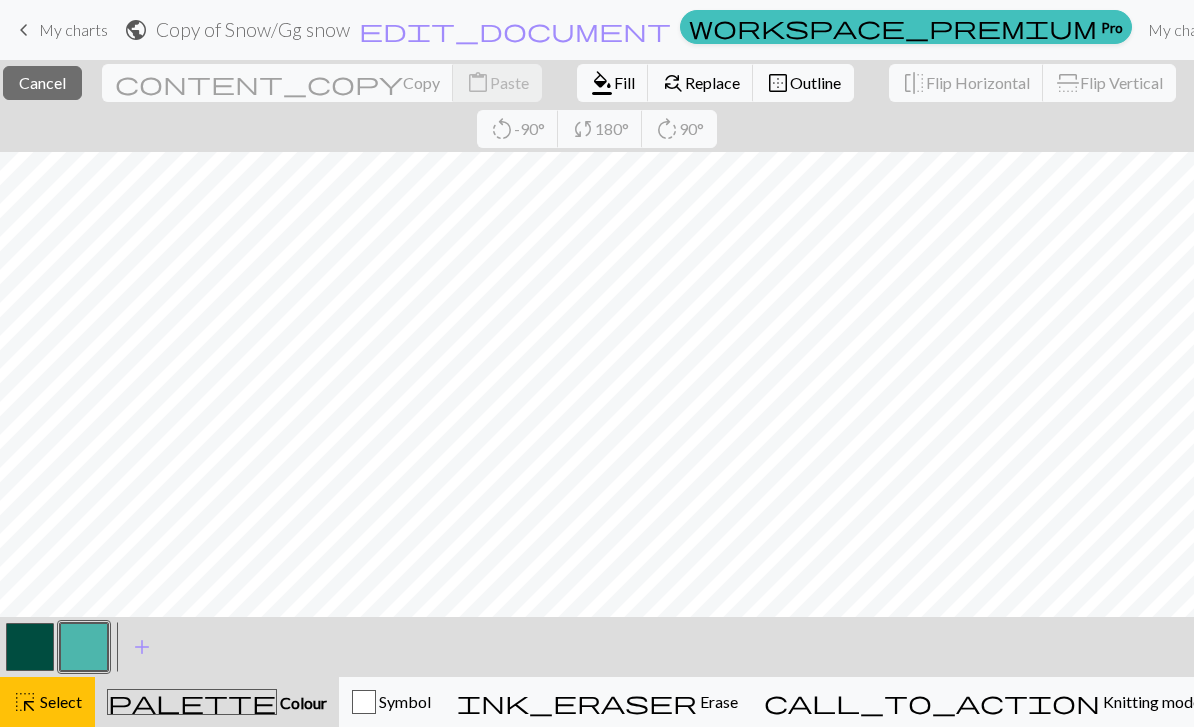 click on "format_color_fill" at bounding box center (602, 83) 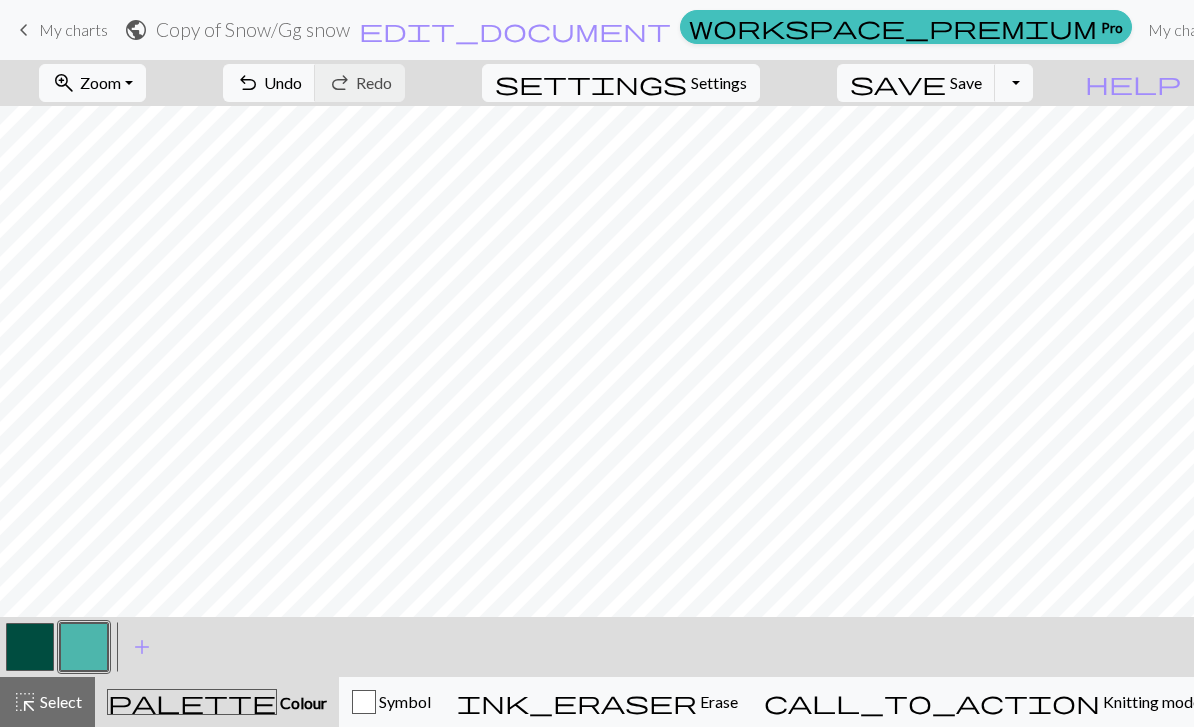 click on "Symbol" at bounding box center (403, 701) 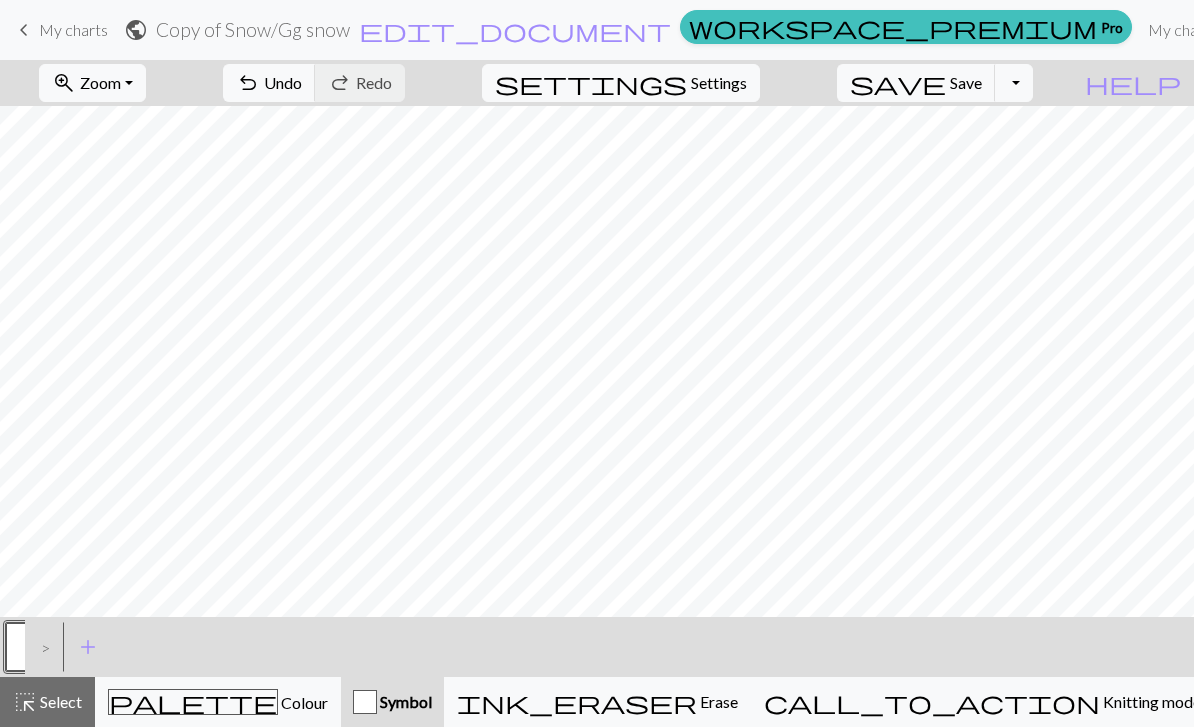 click on "Knitting mode" at bounding box center [1150, 701] 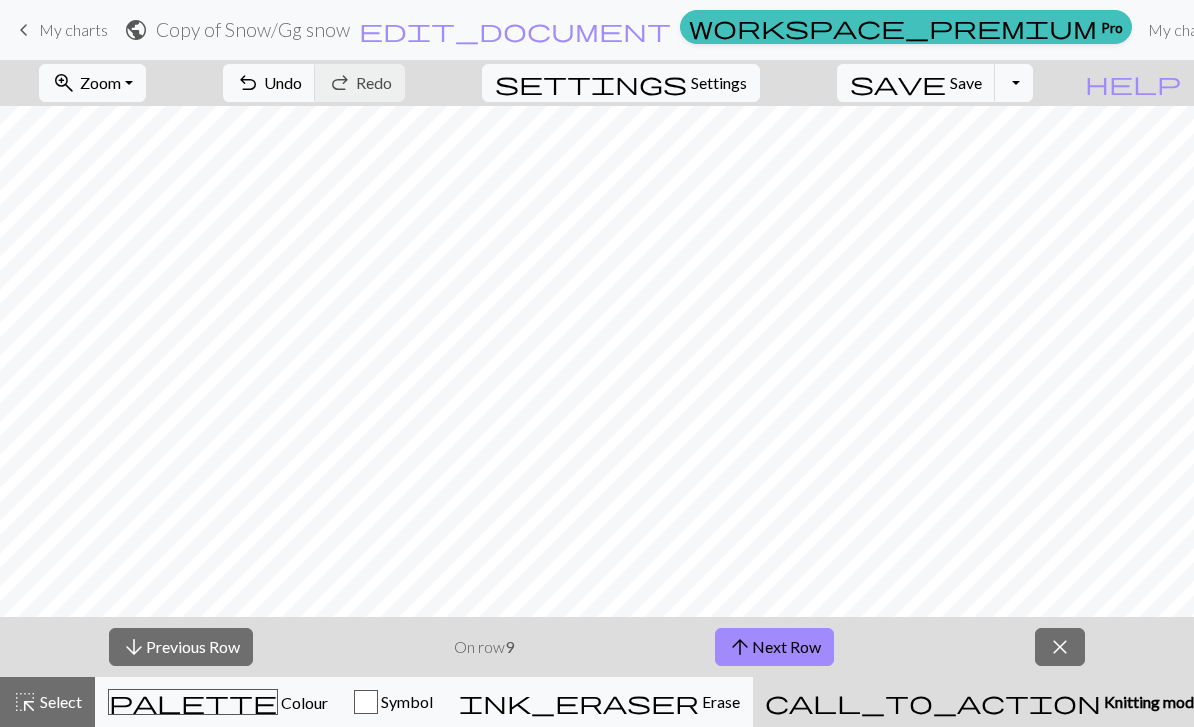 click on "arrow_upward  Next Row" at bounding box center [774, 647] 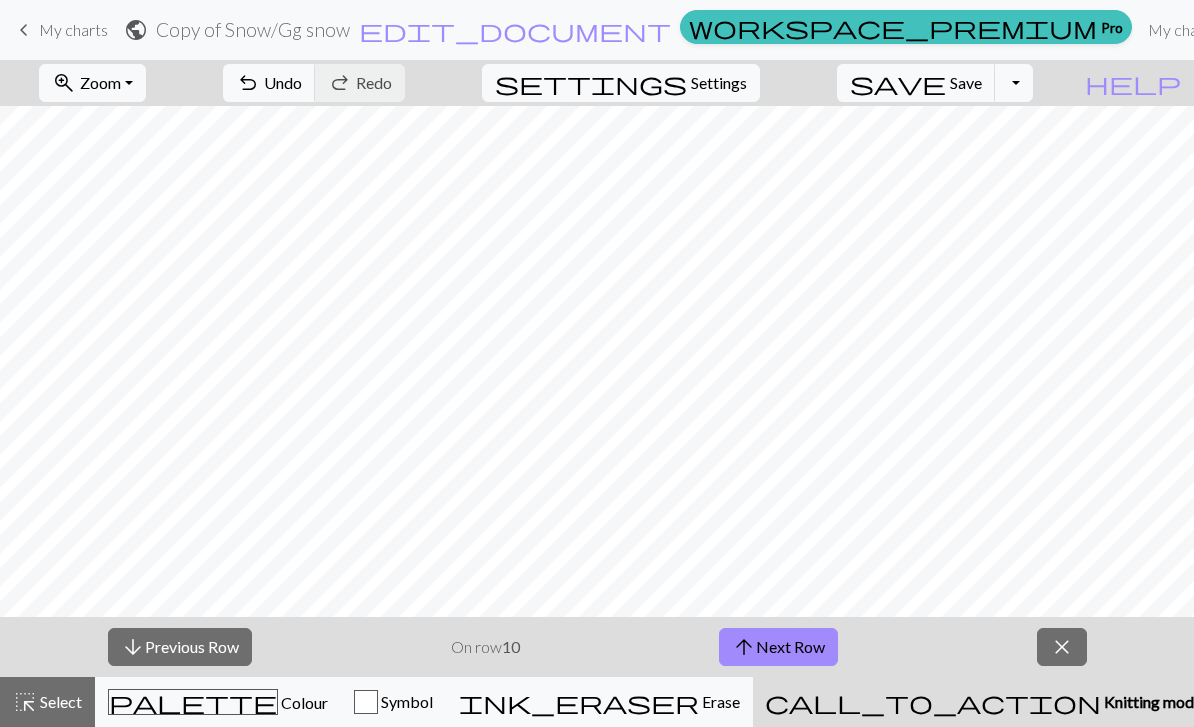 click on "arrow_upward  Next Row" at bounding box center (778, 647) 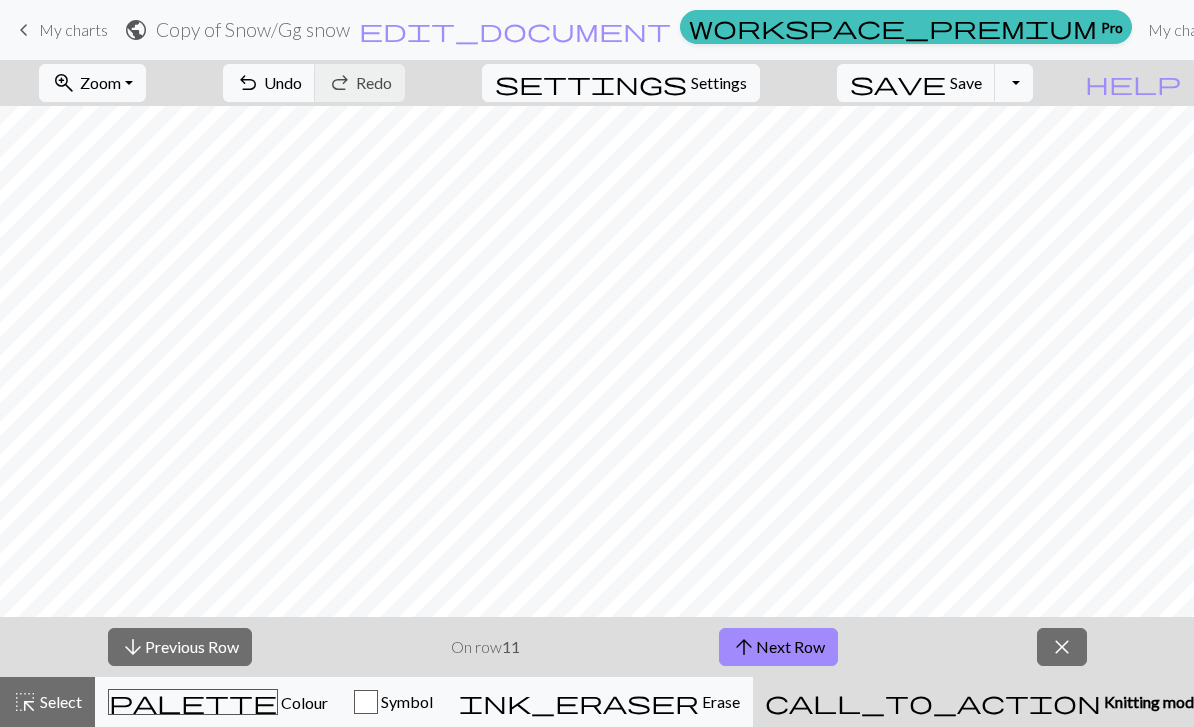 click on "arrow_upward  Next Row" at bounding box center (778, 647) 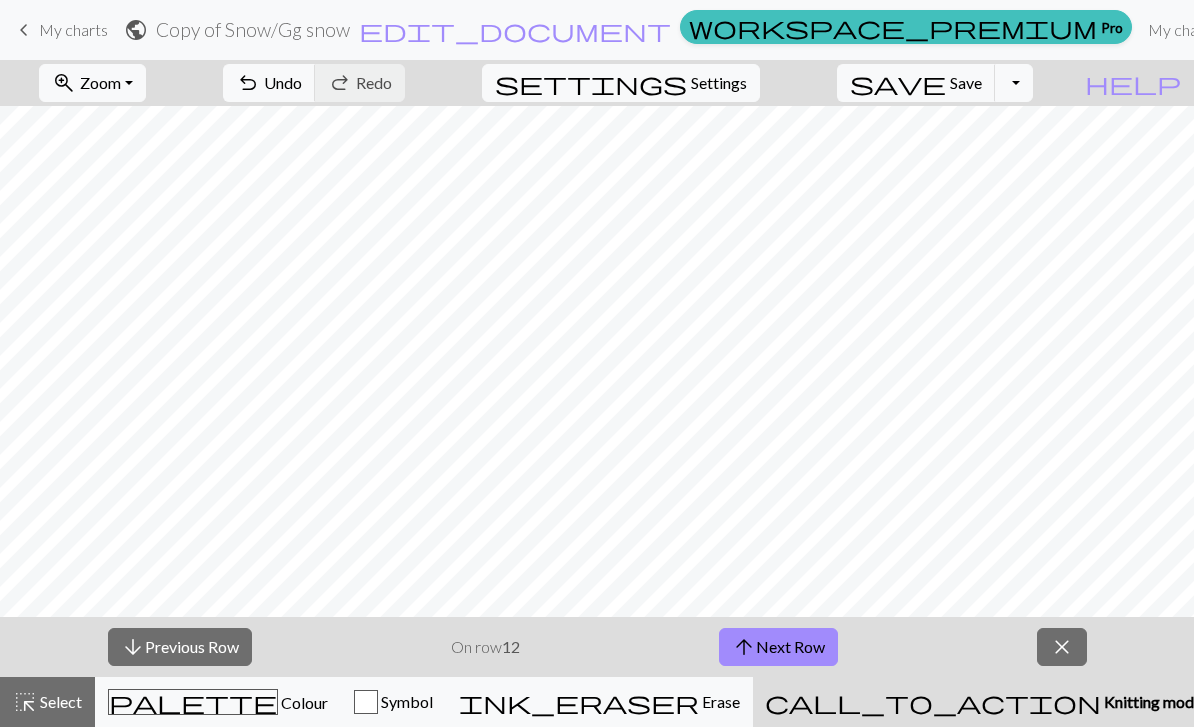 click on "arrow_upward  Next Row" at bounding box center [778, 647] 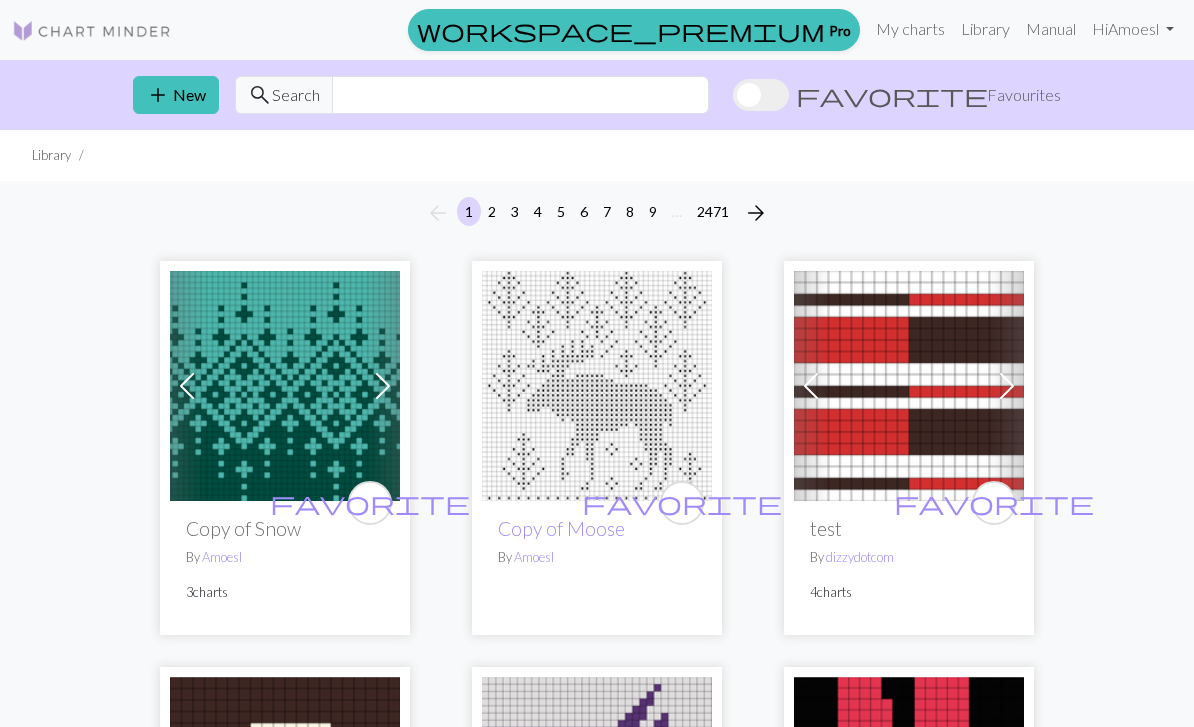 scroll, scrollTop: 0, scrollLeft: 0, axis: both 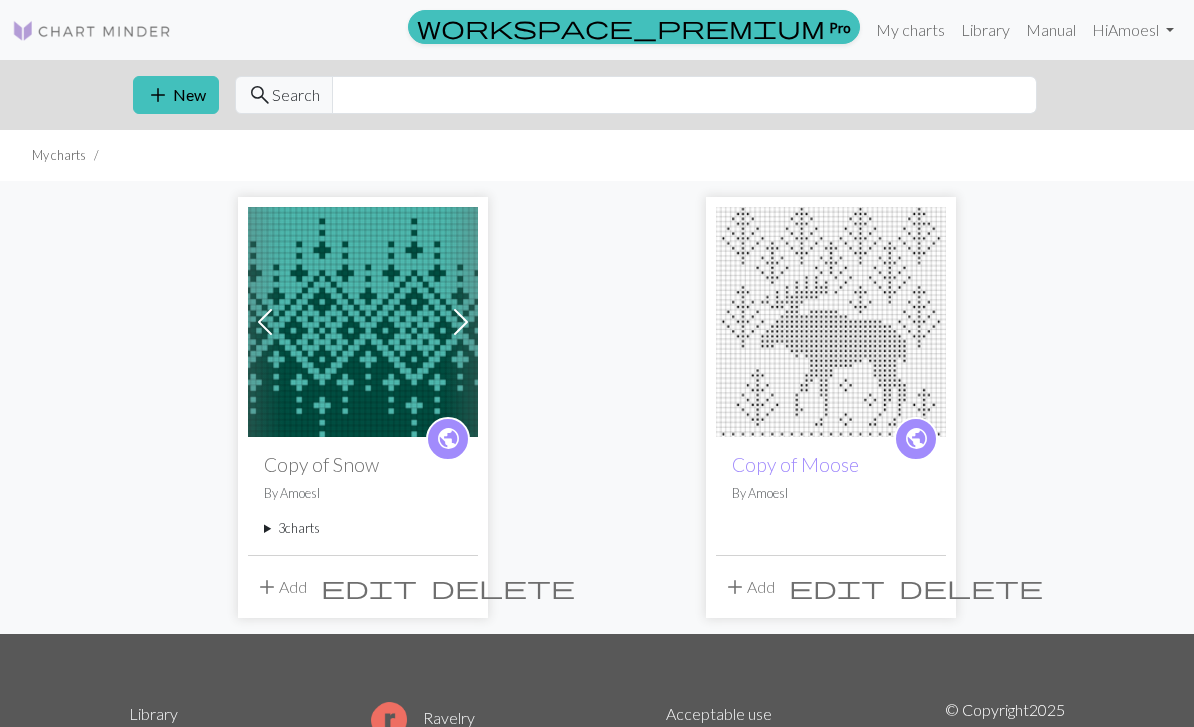 click on "public" at bounding box center [916, 438] 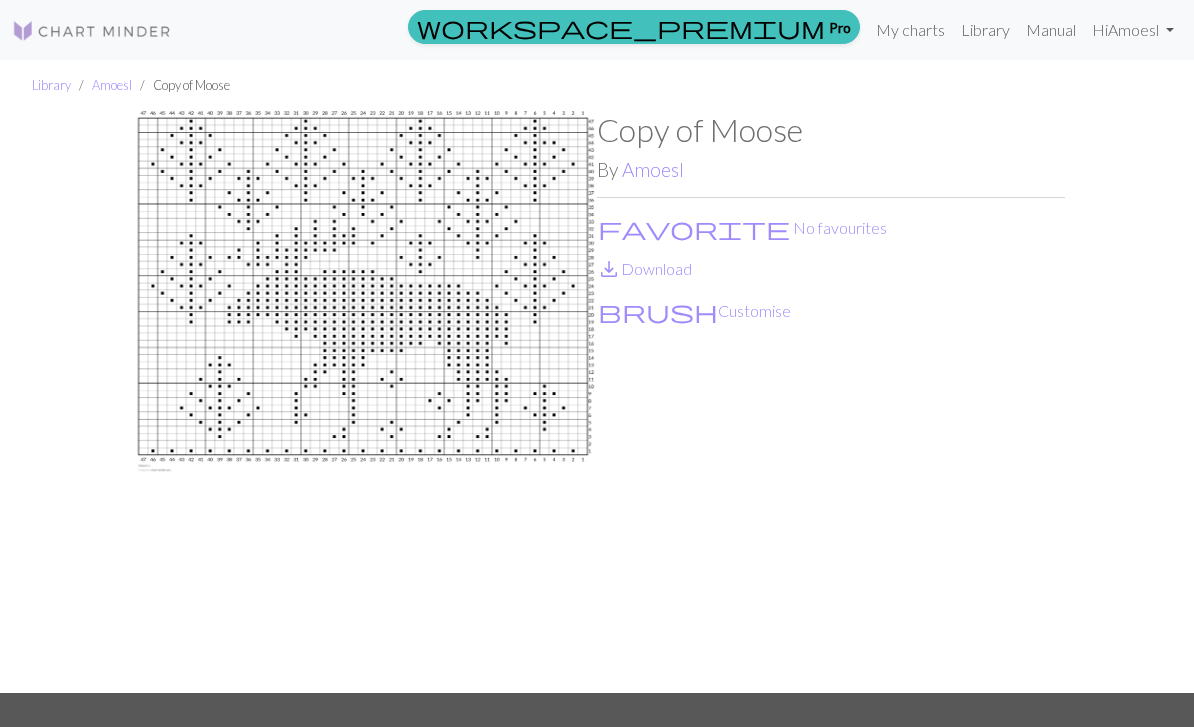 click on "brush Customise" at bounding box center [694, 311] 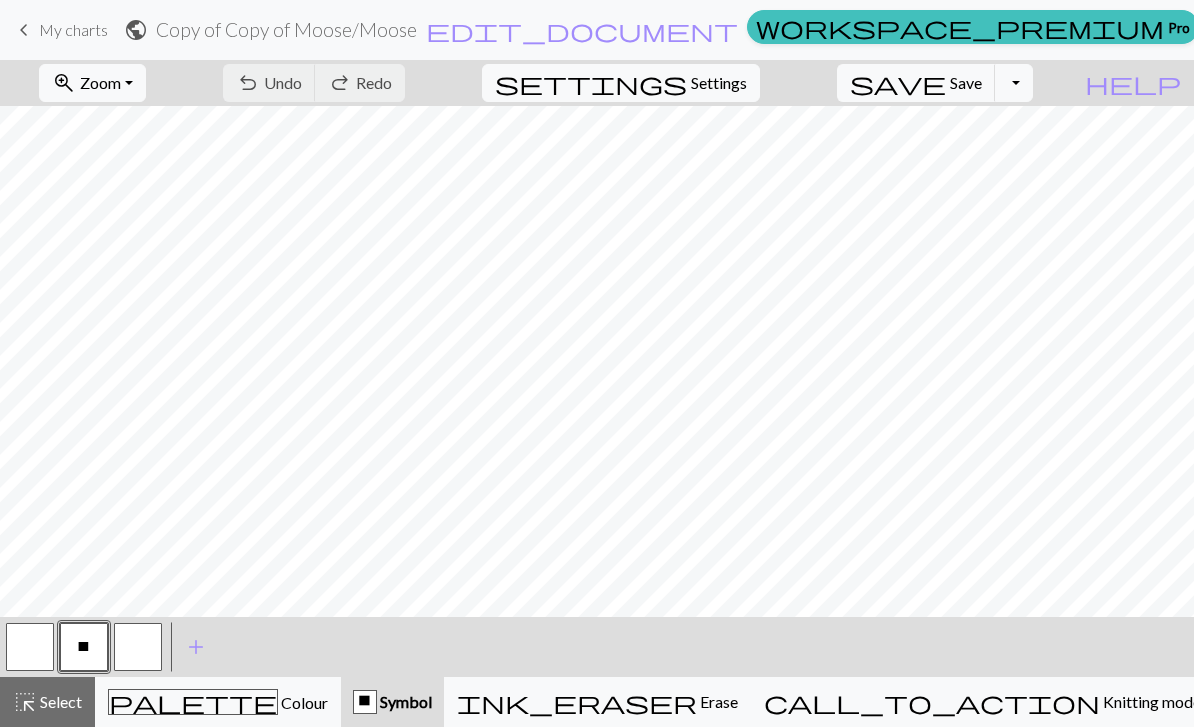 click on "My charts" at bounding box center (1249, 30) 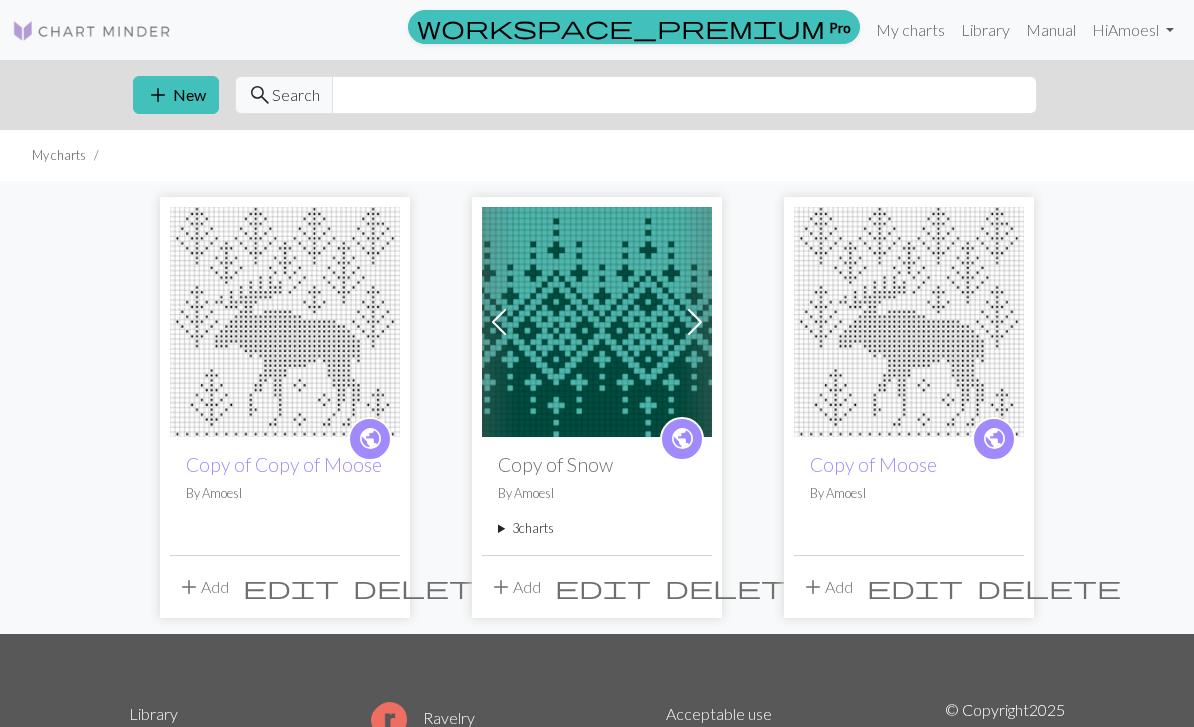click on "delete" at bounding box center [1049, 587] 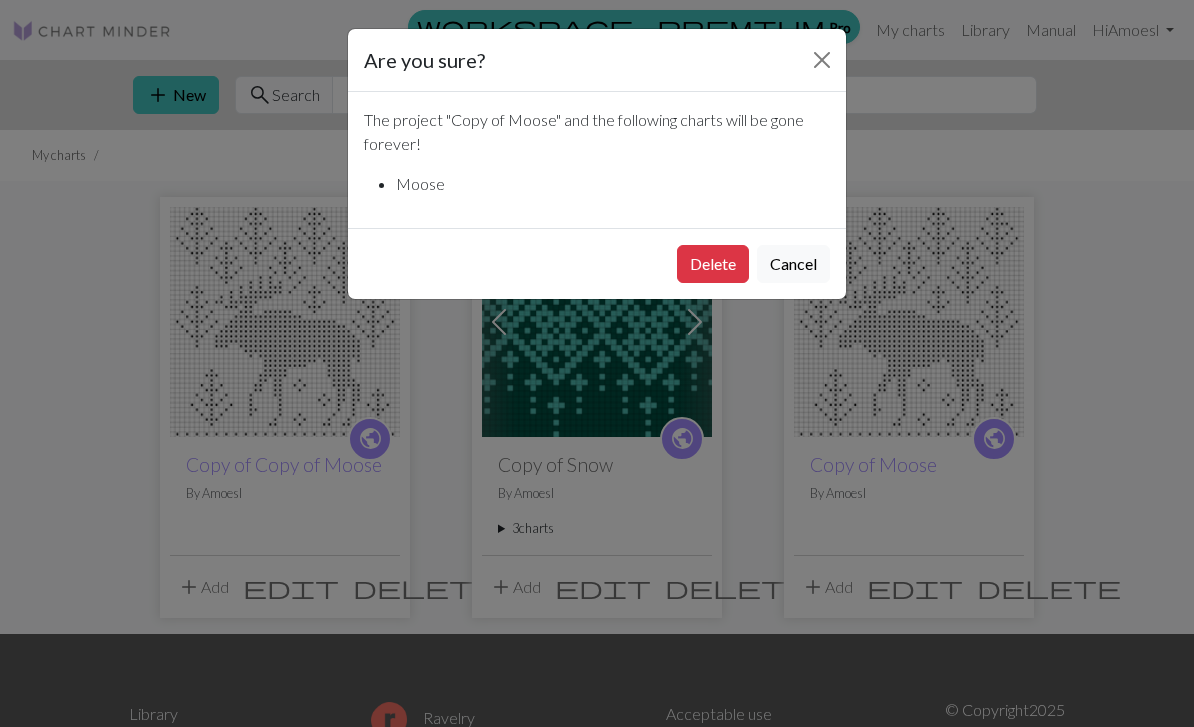 click on "Cancel" at bounding box center [793, 264] 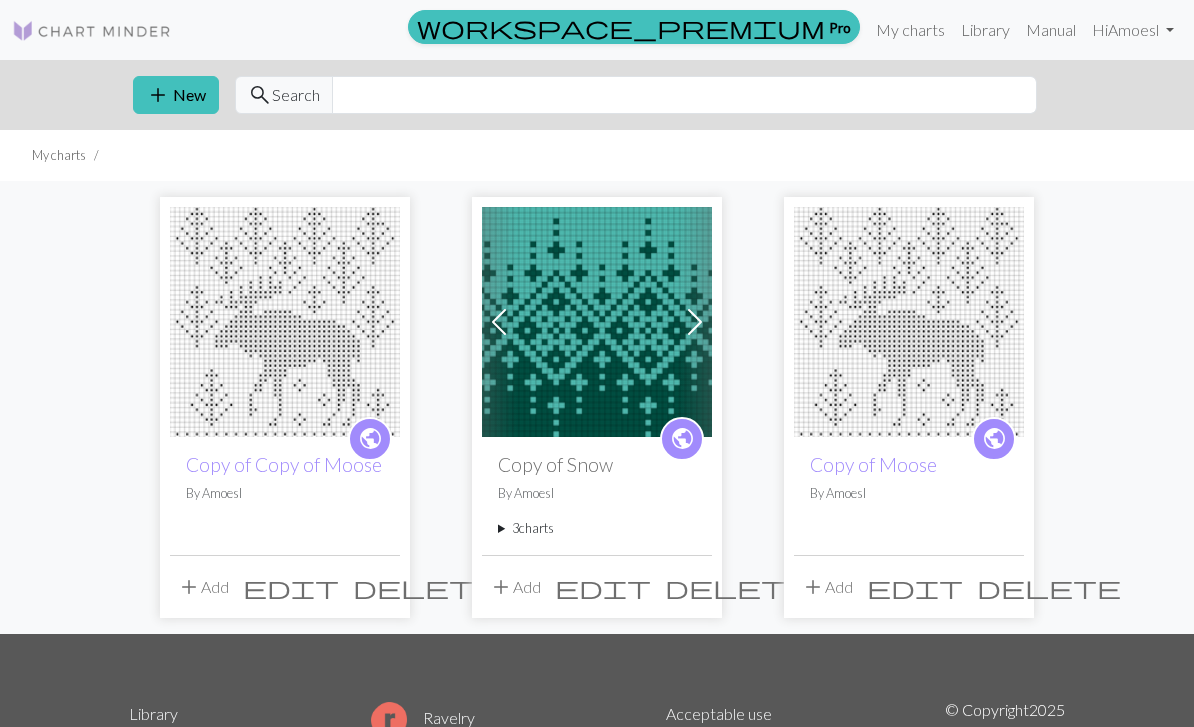 click on "delete" at bounding box center [425, 587] 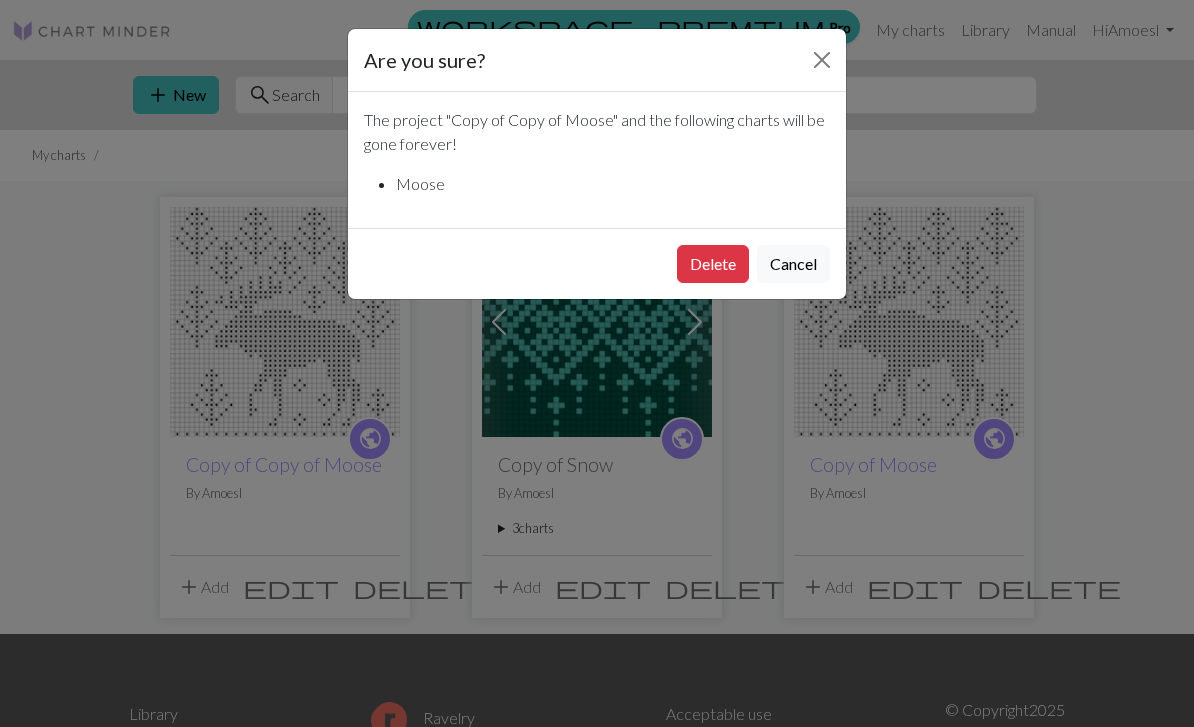 click on "Delete" at bounding box center [713, 264] 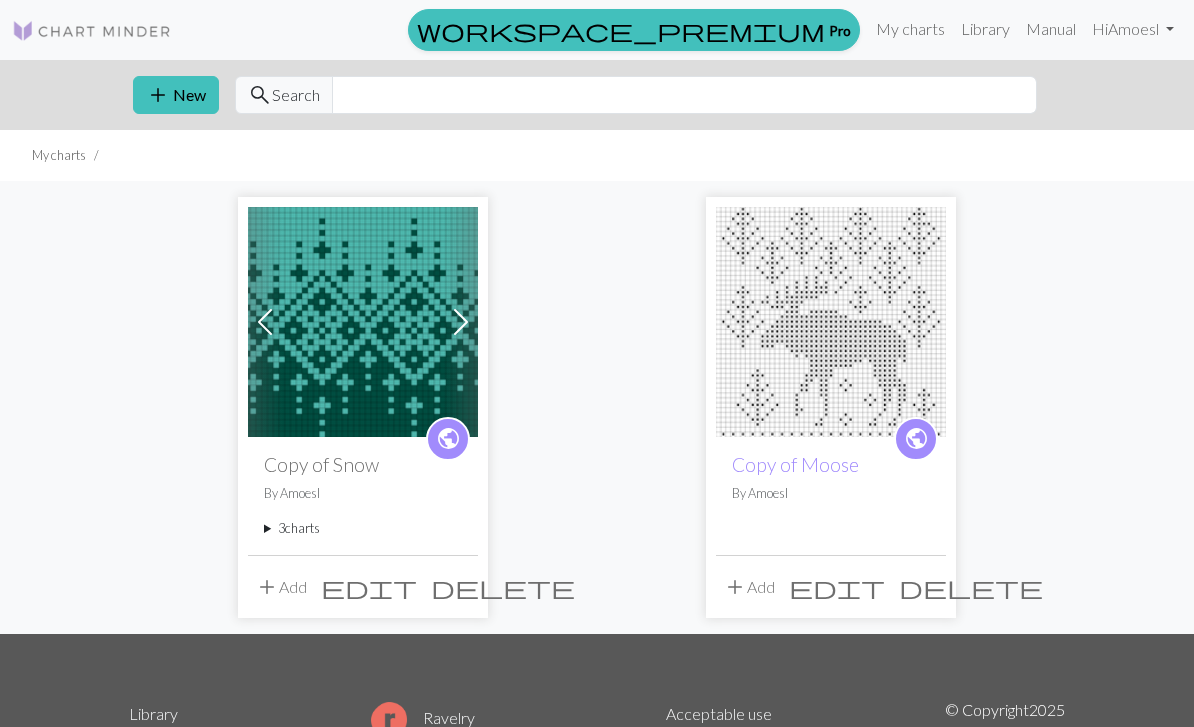 scroll, scrollTop: 0, scrollLeft: 0, axis: both 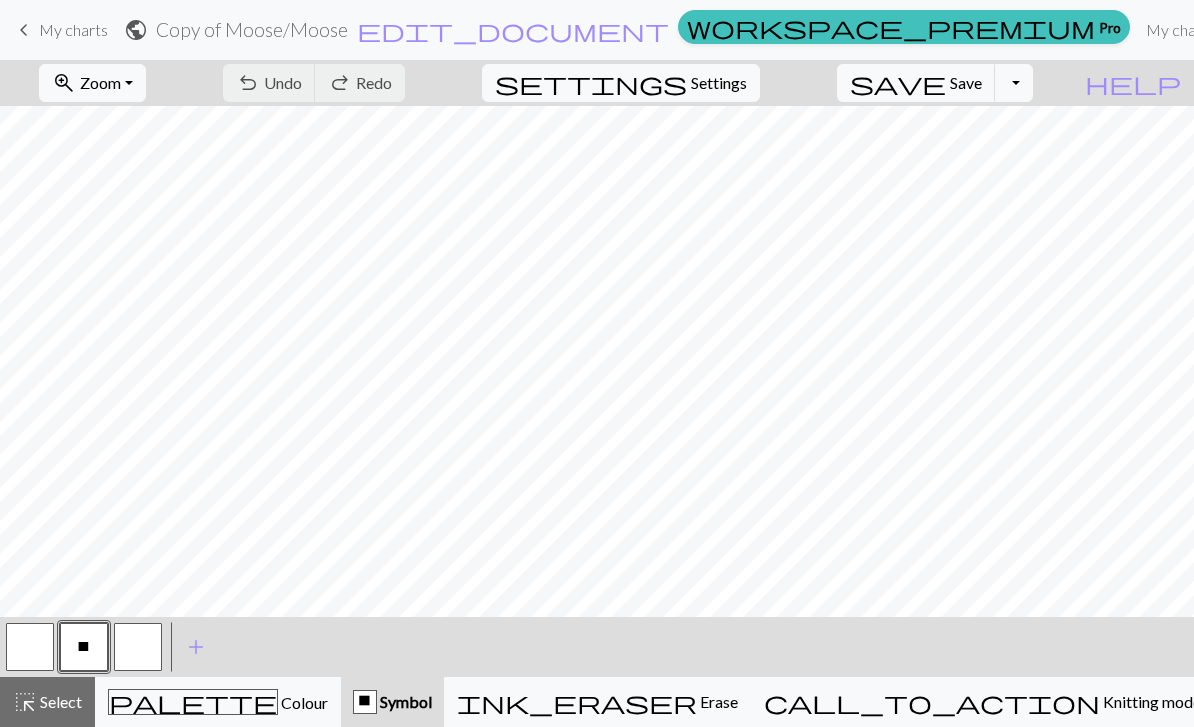 click on "Settings" at bounding box center (719, 83) 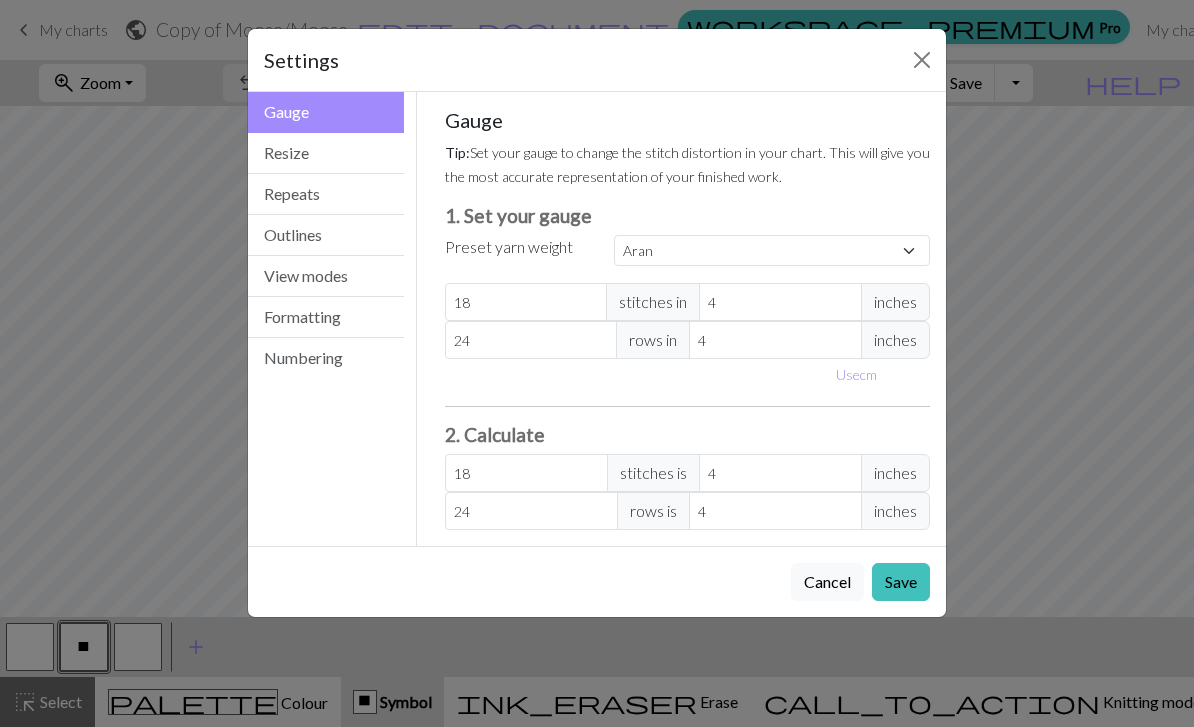 click on "View modes" at bounding box center (326, 276) 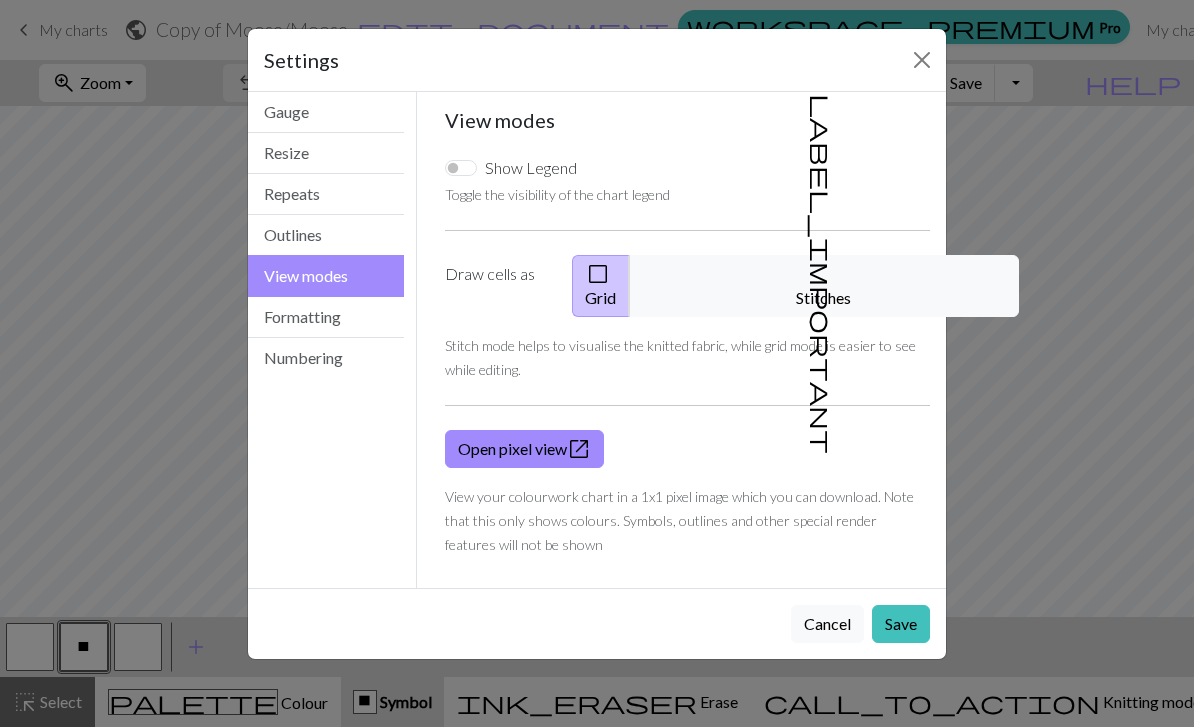 click on "Formatting" at bounding box center (326, 317) 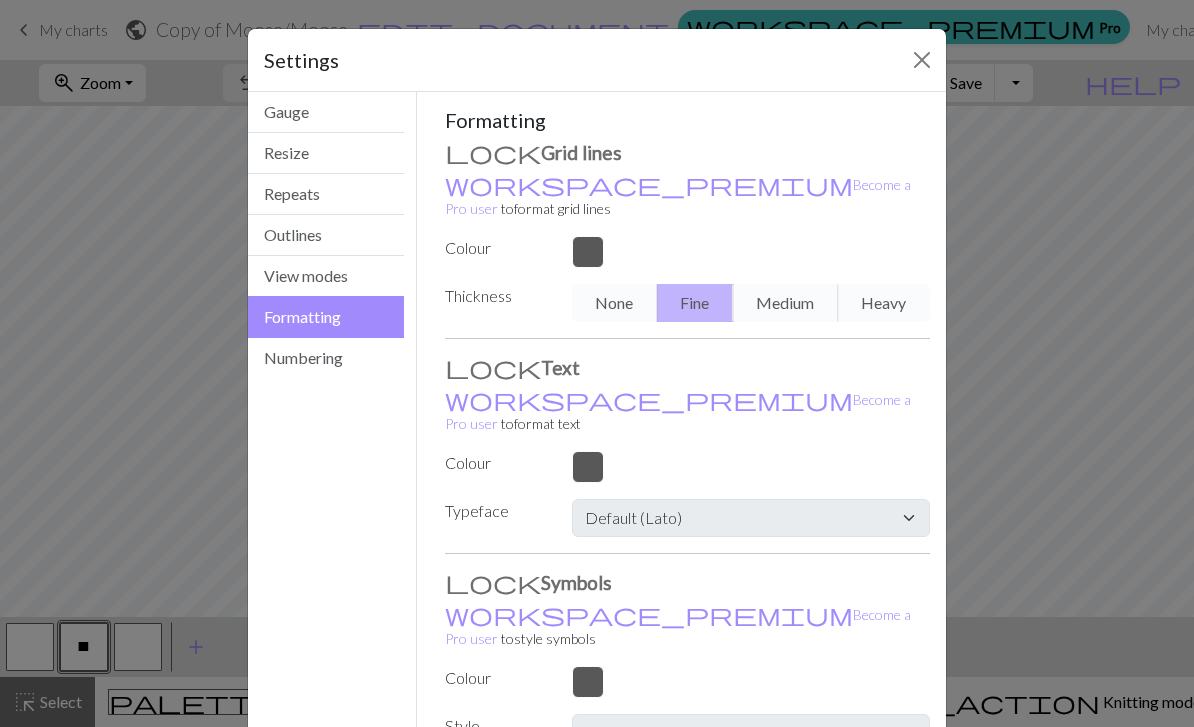click on "Numbering" at bounding box center [326, 358] 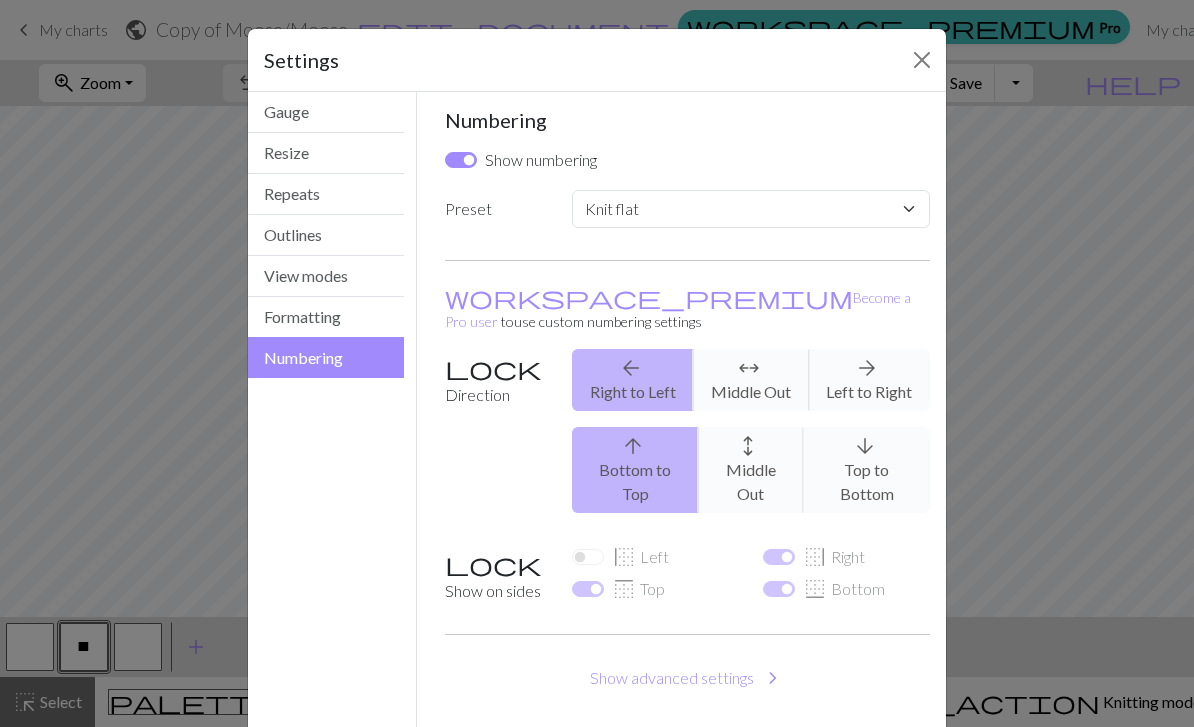 click at bounding box center (922, 60) 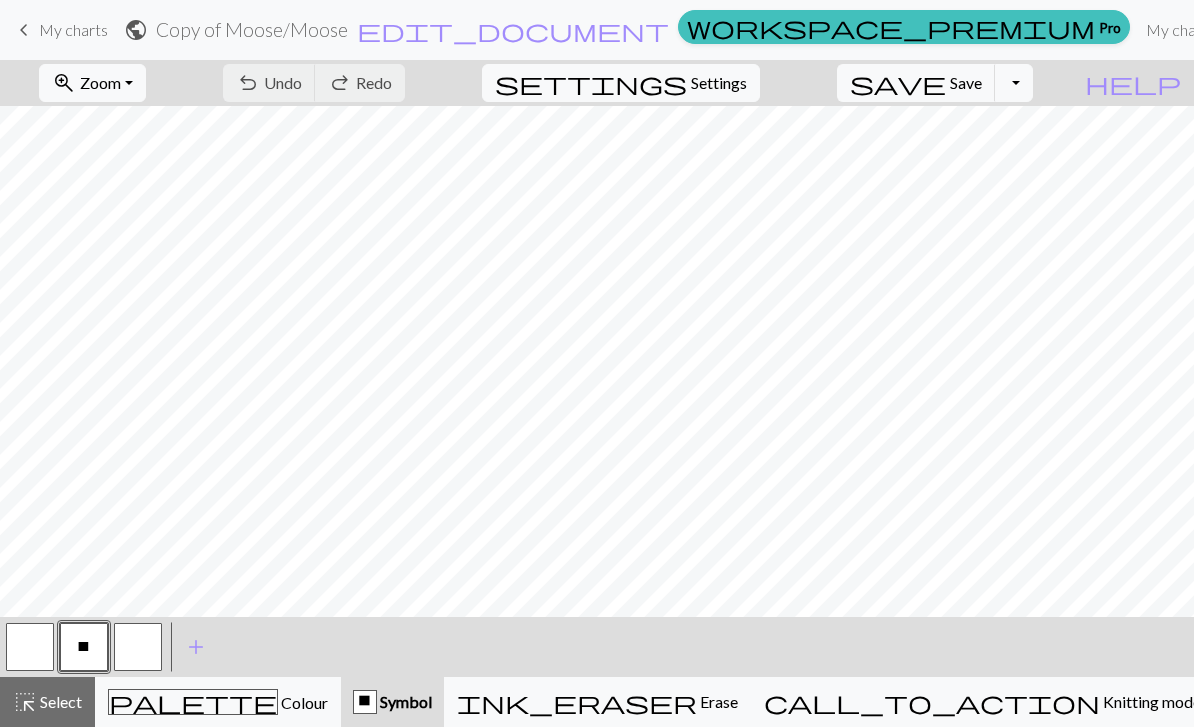 click on "Toggle Dropdown" at bounding box center [1014, 83] 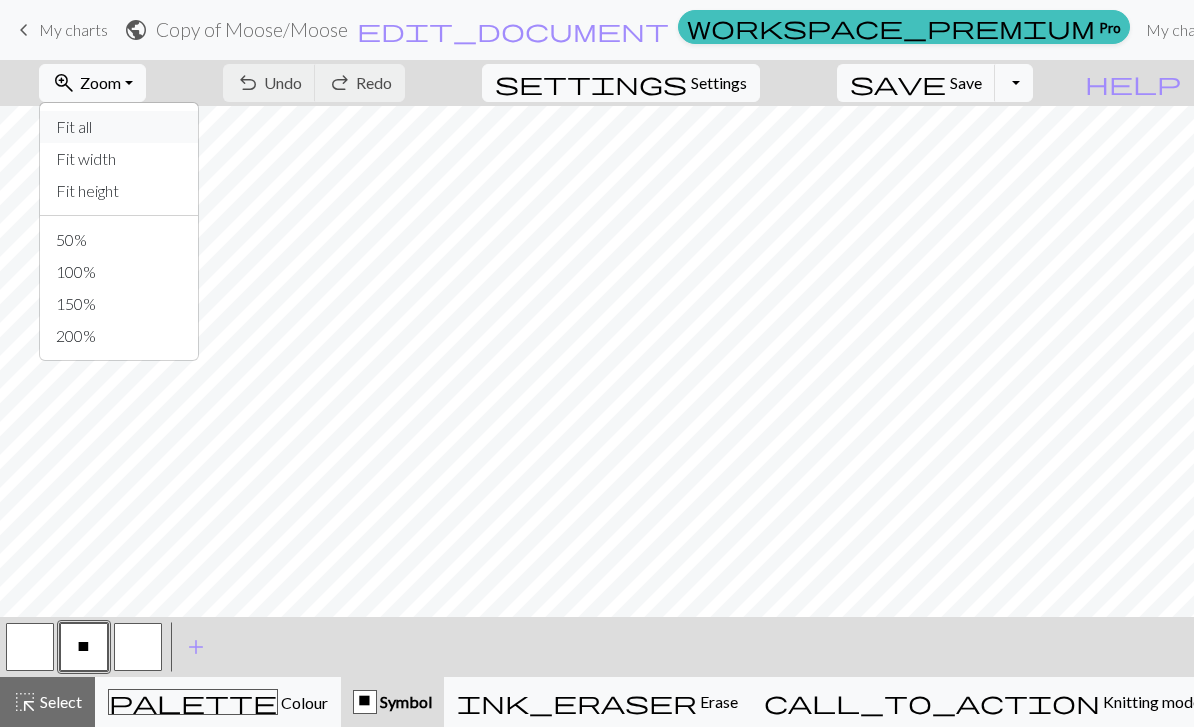 click on "Fit all" at bounding box center (119, 127) 